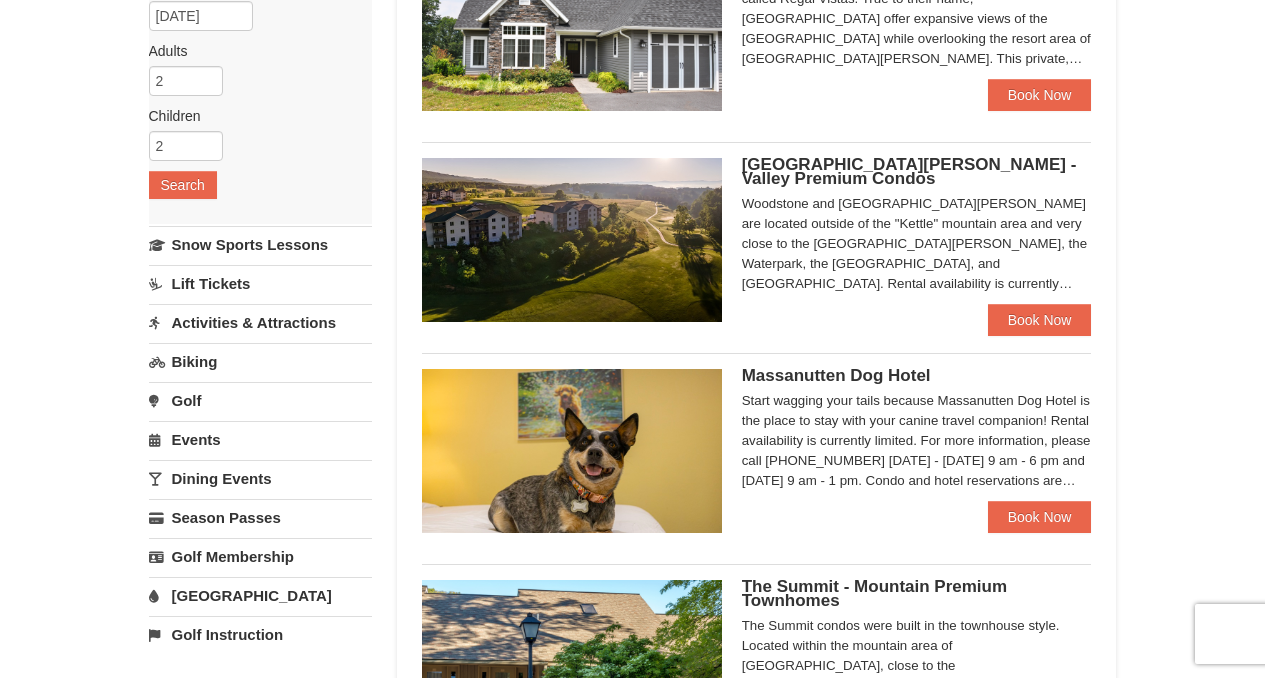 scroll, scrollTop: 278, scrollLeft: 0, axis: vertical 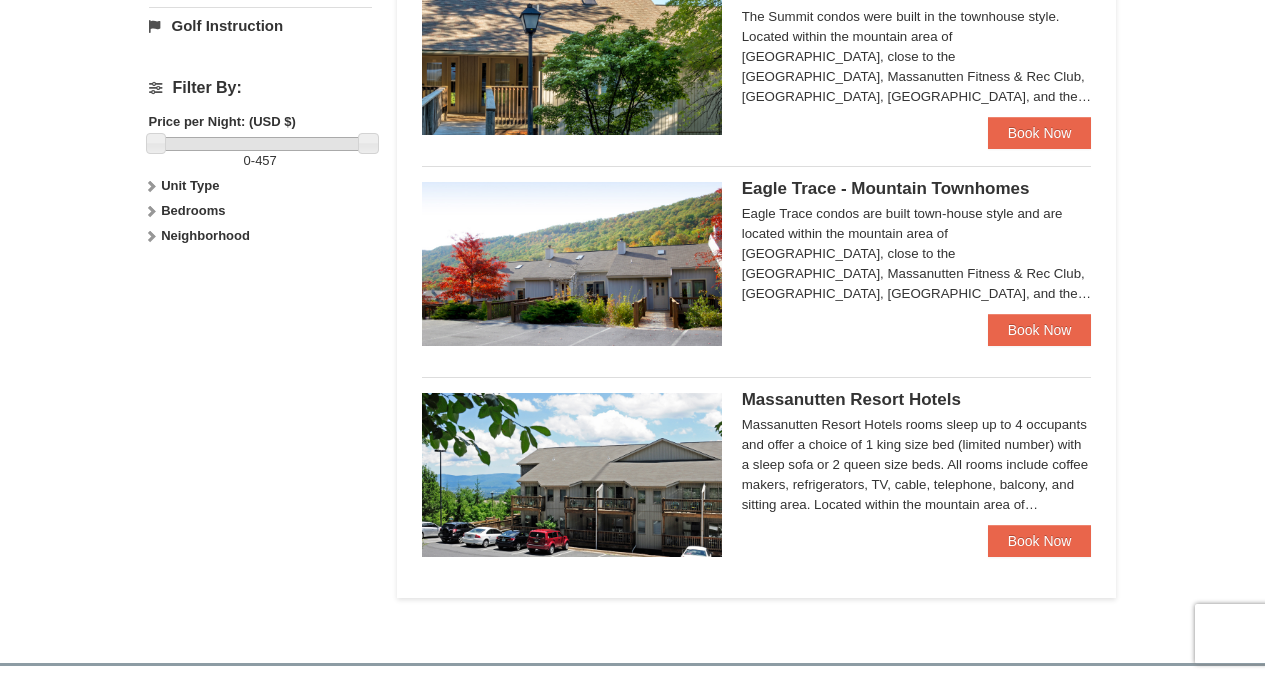 click on "Massanutten Resort Hotels" at bounding box center (851, 399) 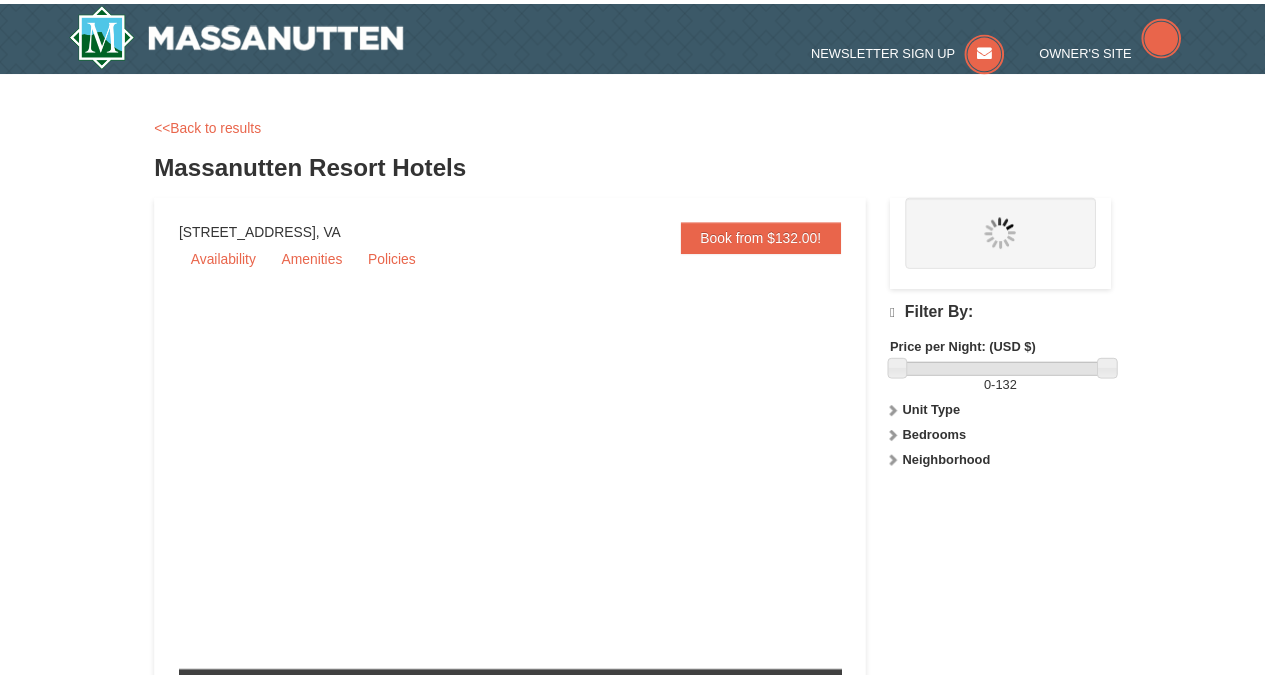 scroll, scrollTop: 0, scrollLeft: 0, axis: both 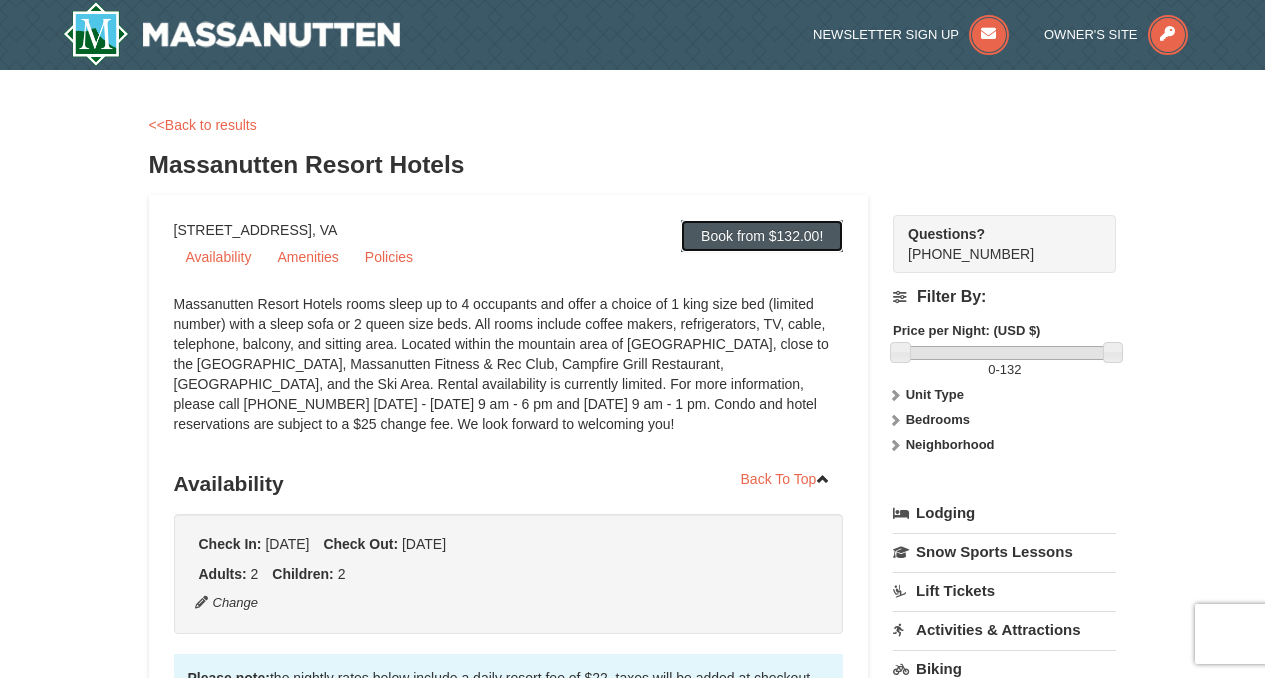 click on "Book from $132.00!" at bounding box center (762, 236) 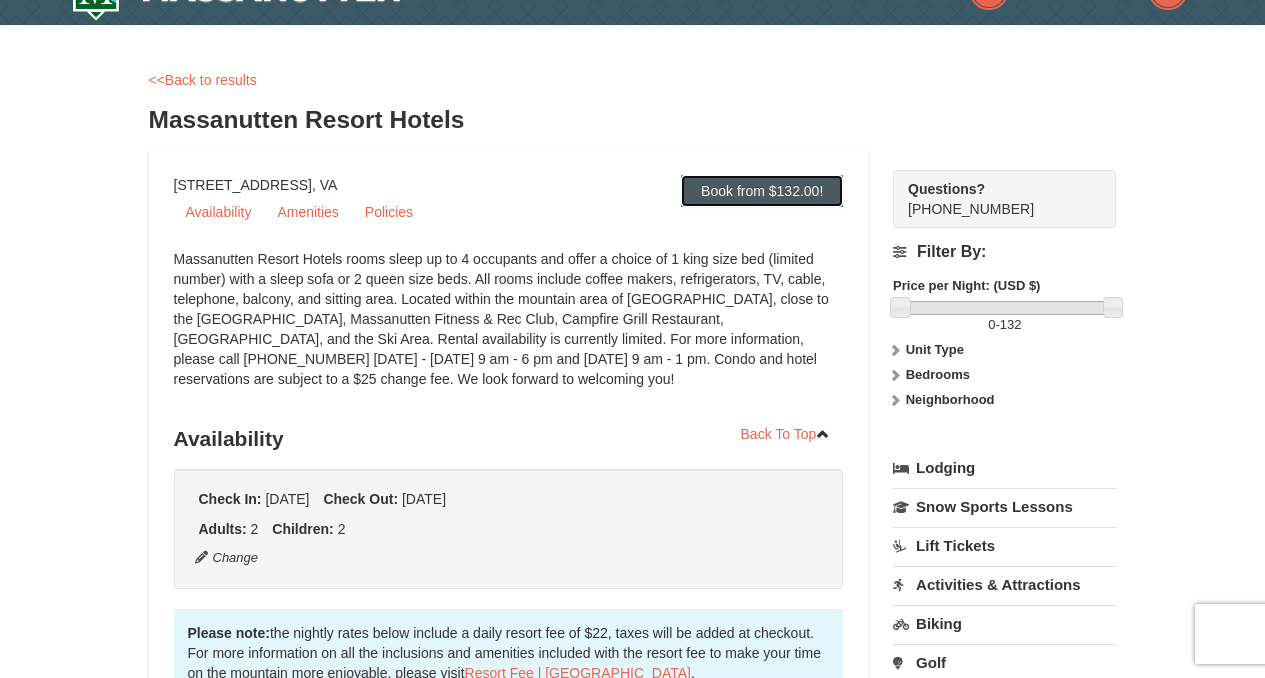 scroll, scrollTop: 0, scrollLeft: 0, axis: both 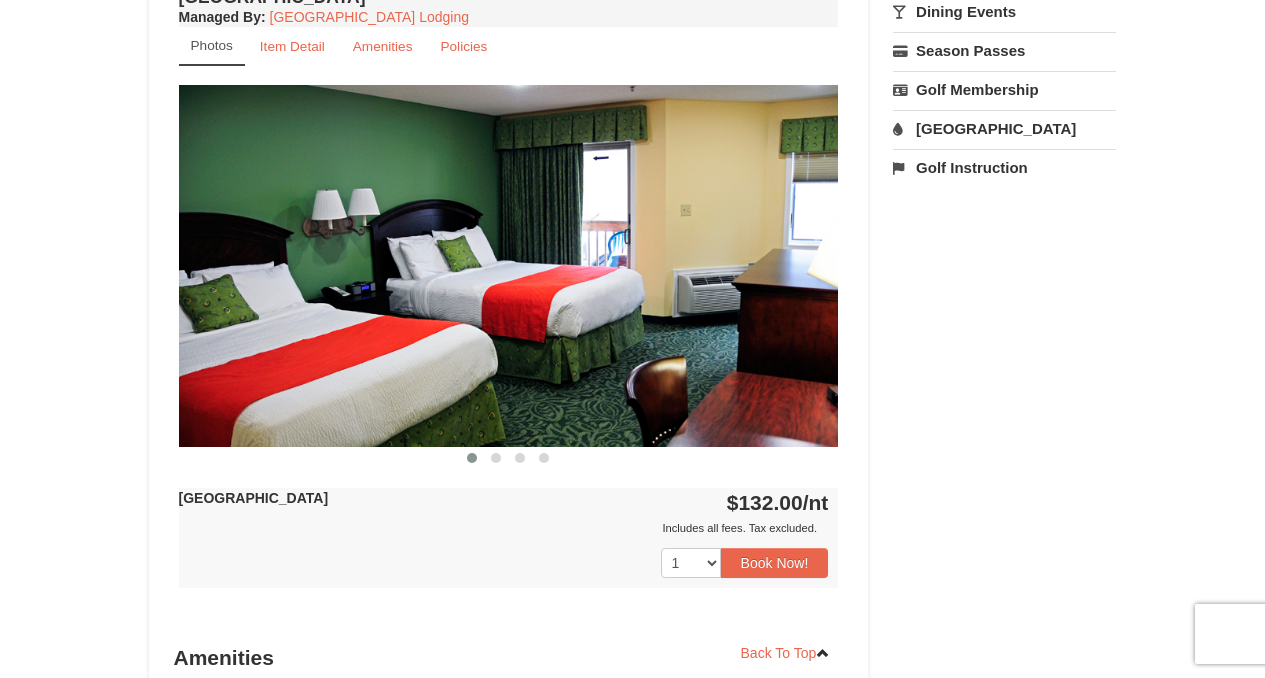 click at bounding box center [509, 265] 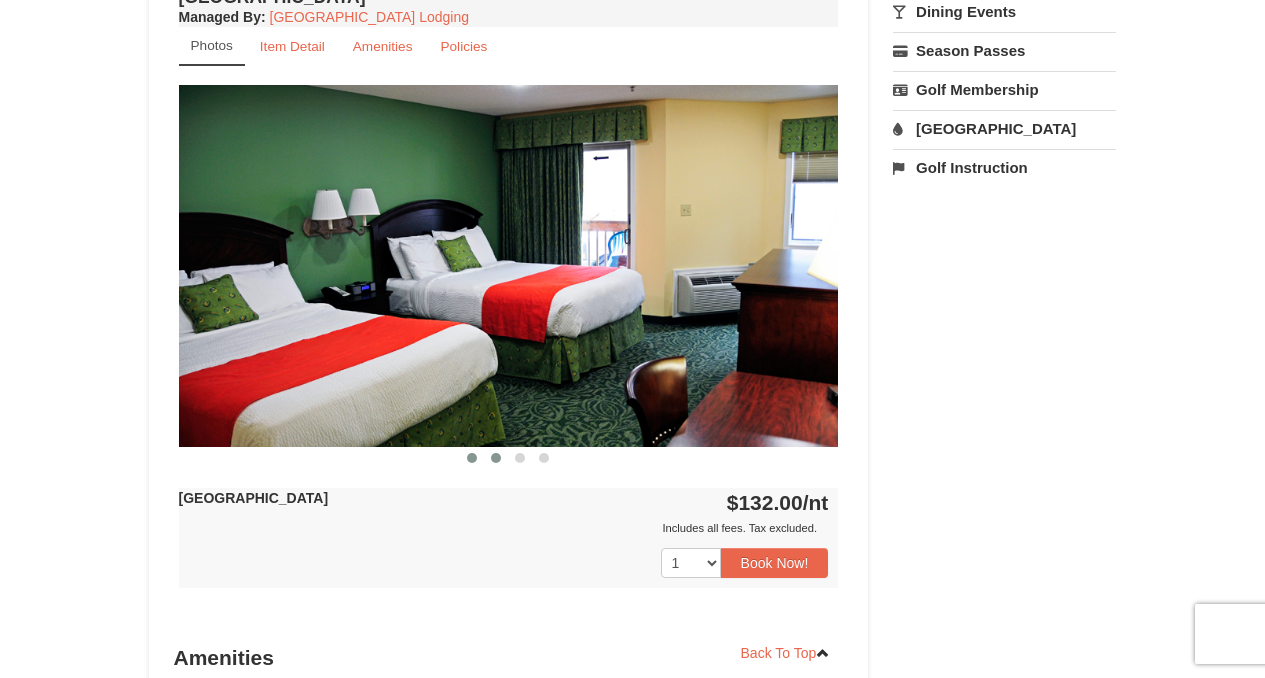 click at bounding box center (496, 458) 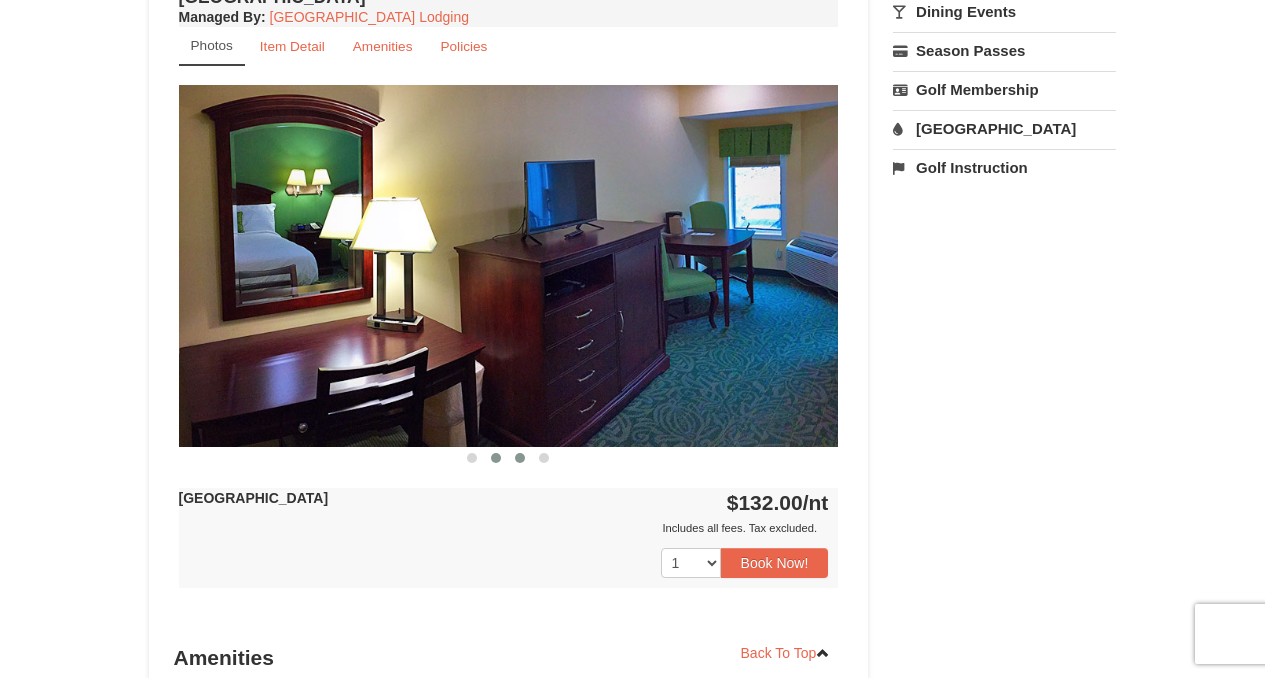 click at bounding box center [520, 458] 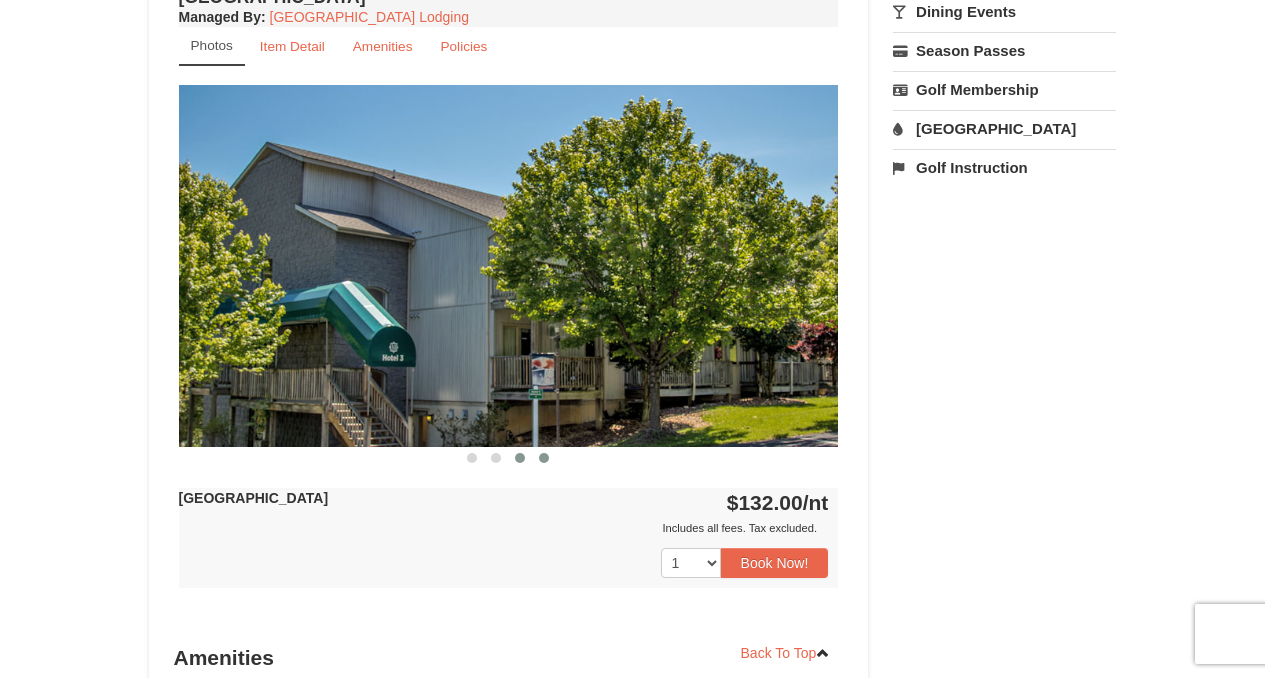 click at bounding box center (544, 458) 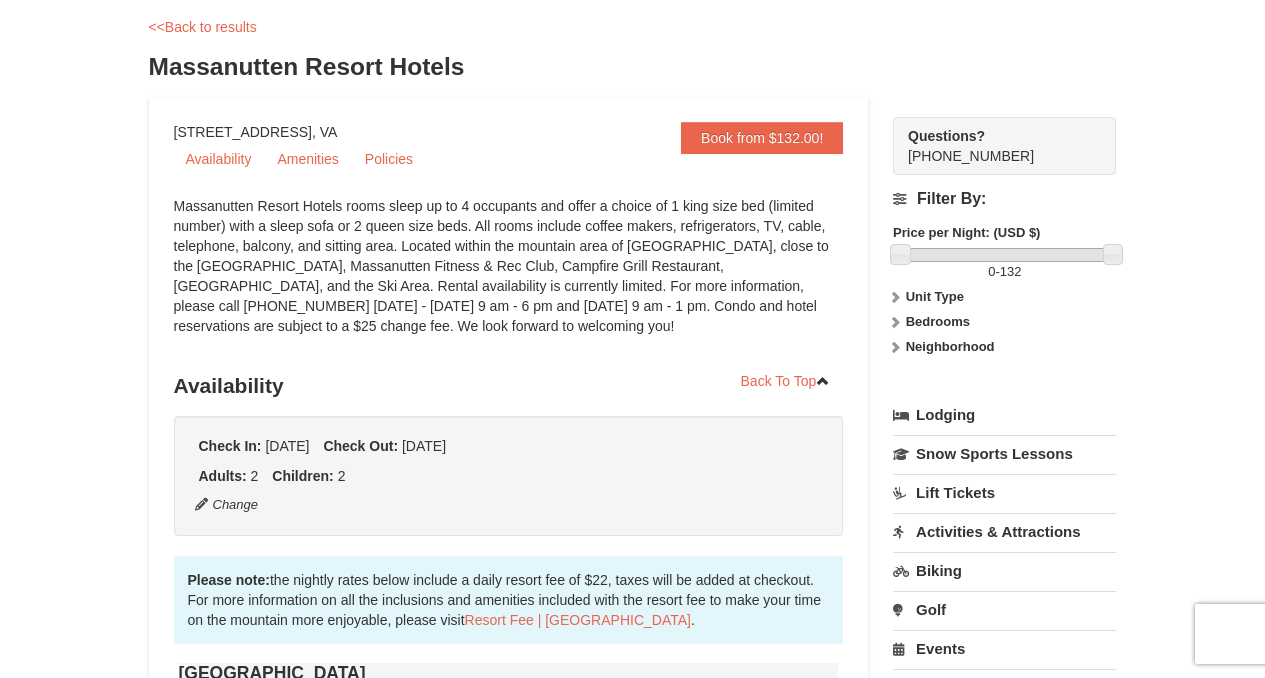 scroll, scrollTop: 449, scrollLeft: 0, axis: vertical 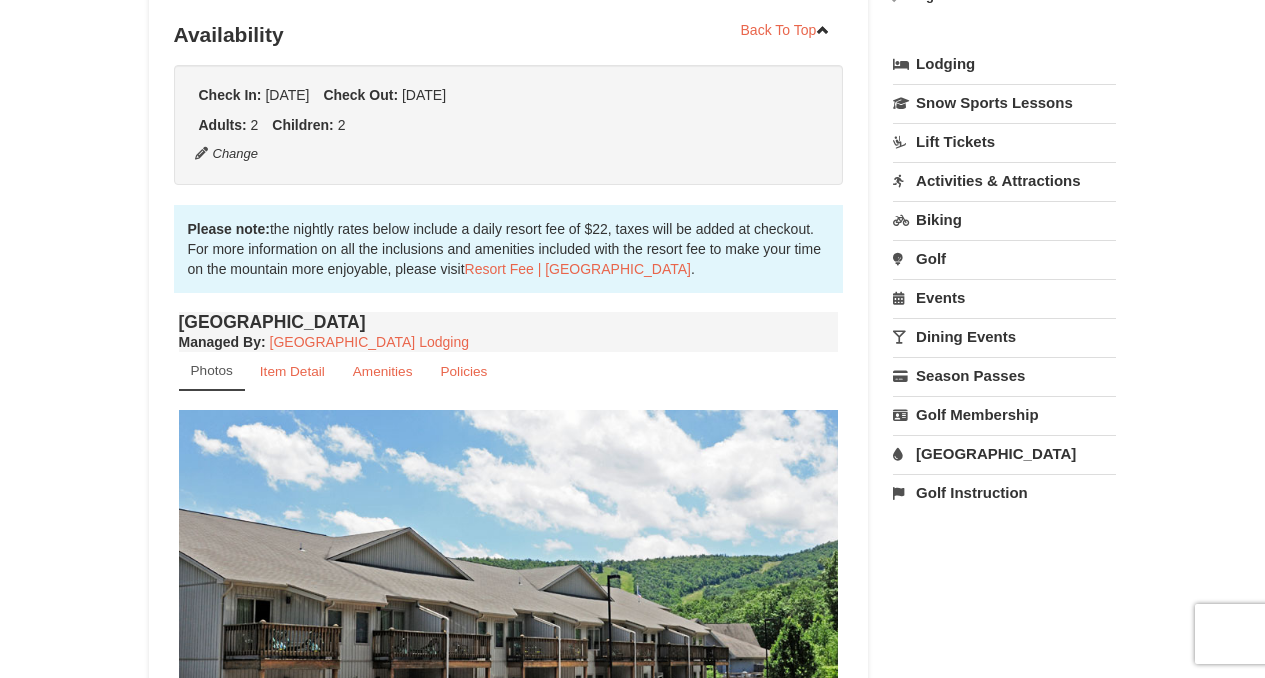 click on "Water Park" at bounding box center (1004, 453) 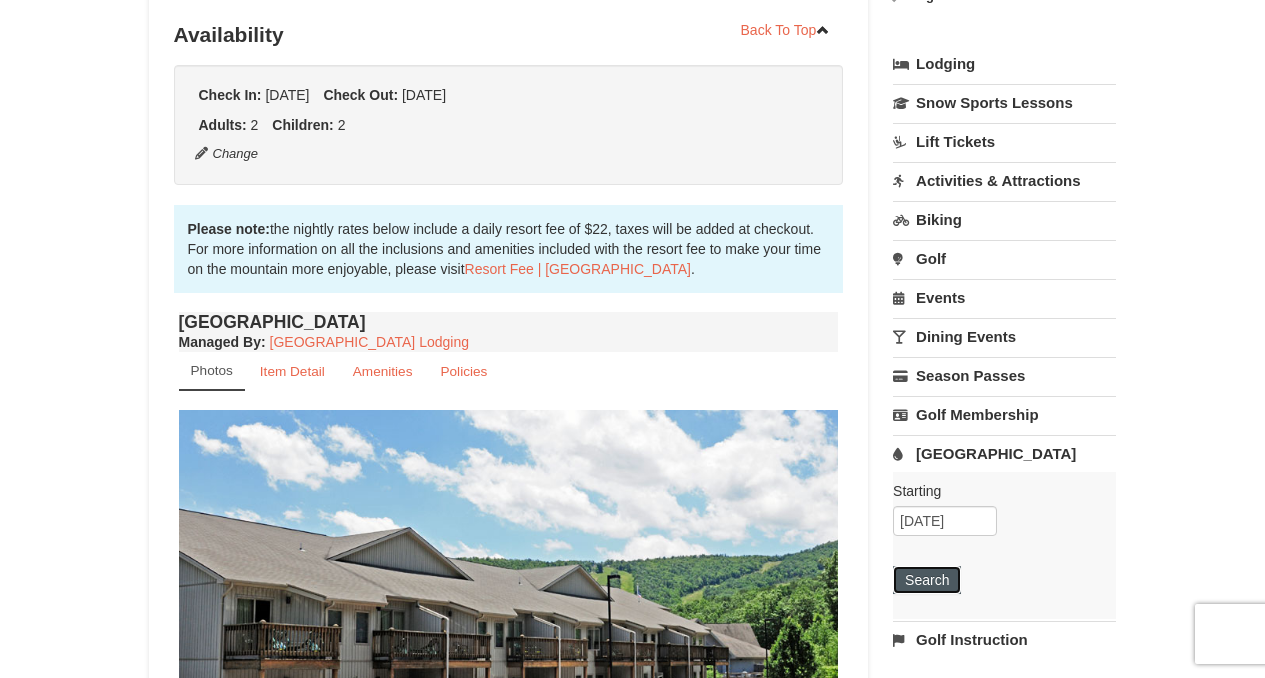 click on "Search" at bounding box center (927, 580) 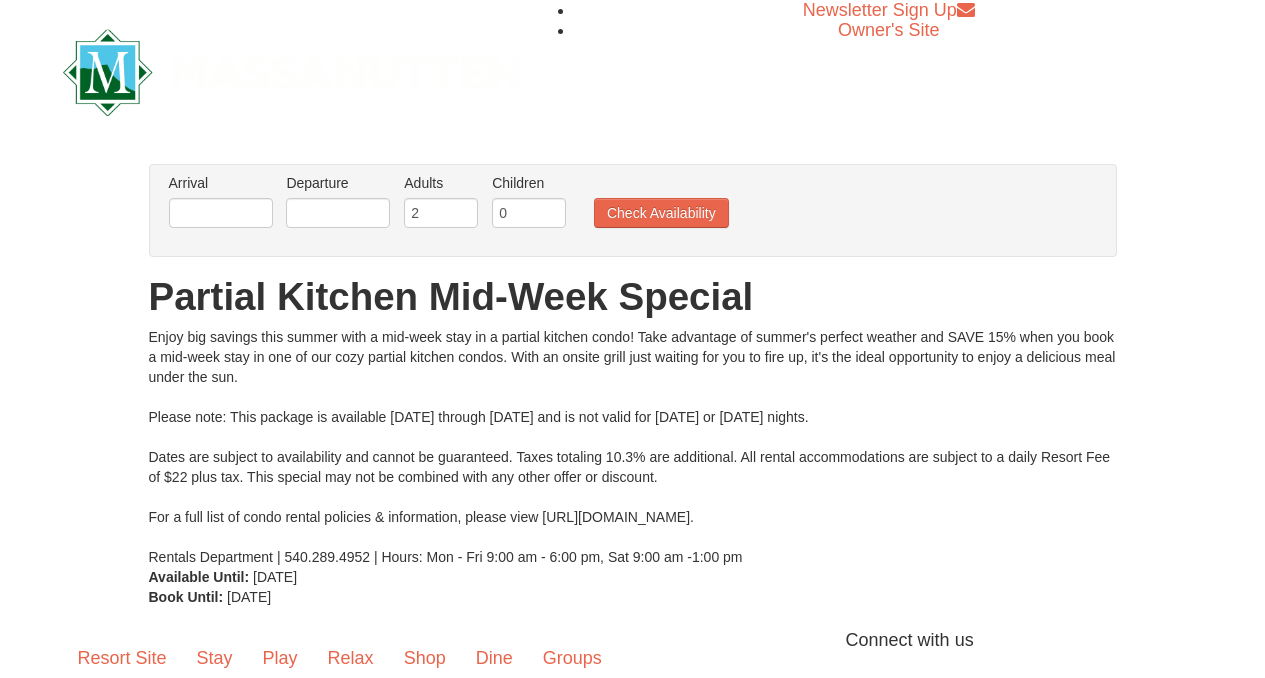 scroll, scrollTop: 0, scrollLeft: 0, axis: both 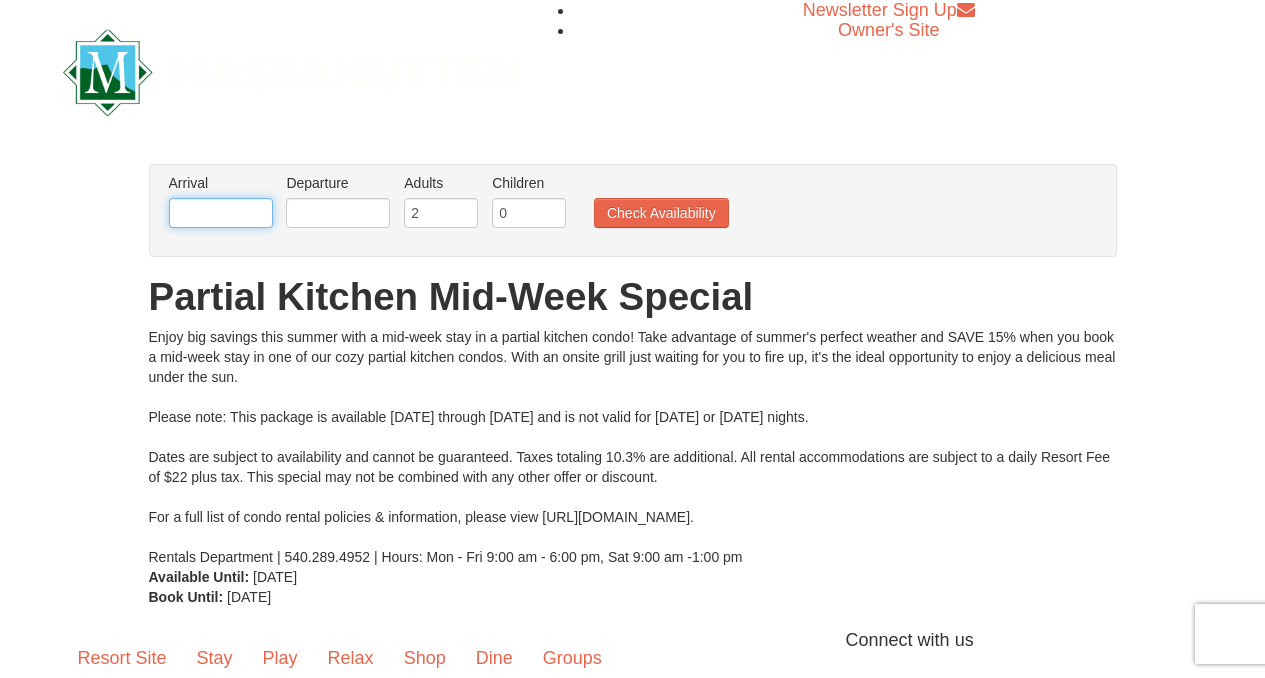 click at bounding box center (221, 213) 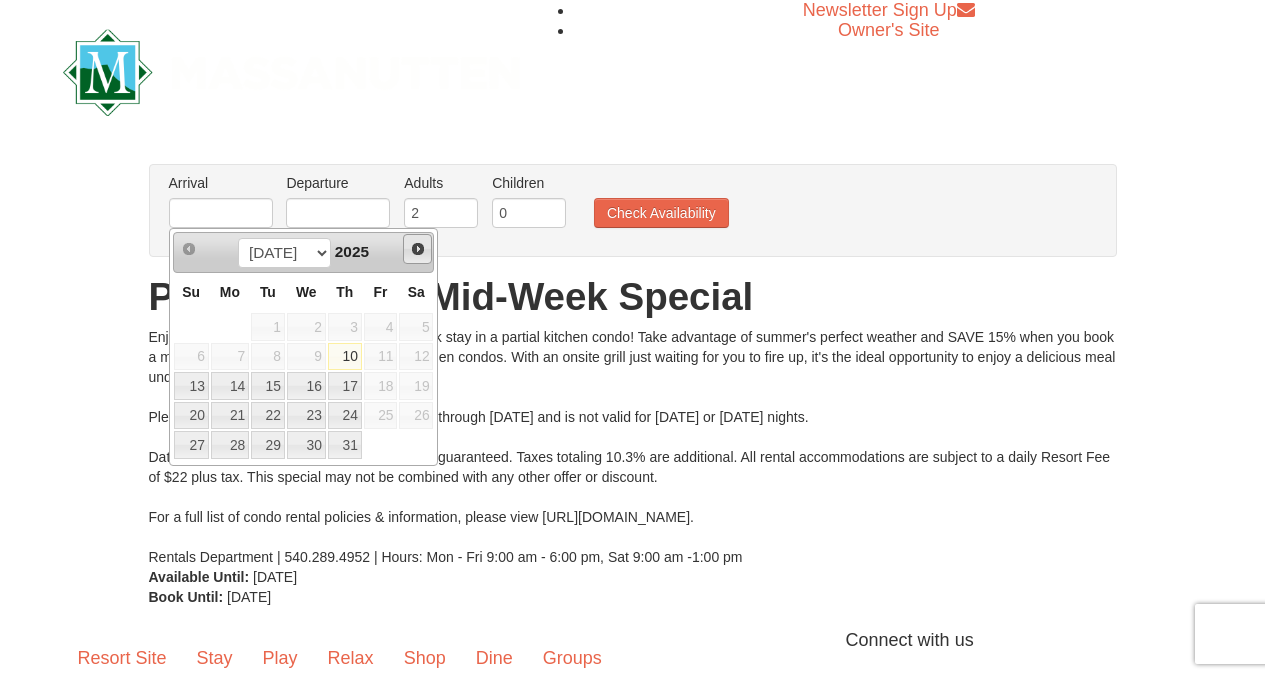 click on "Next" at bounding box center (418, 249) 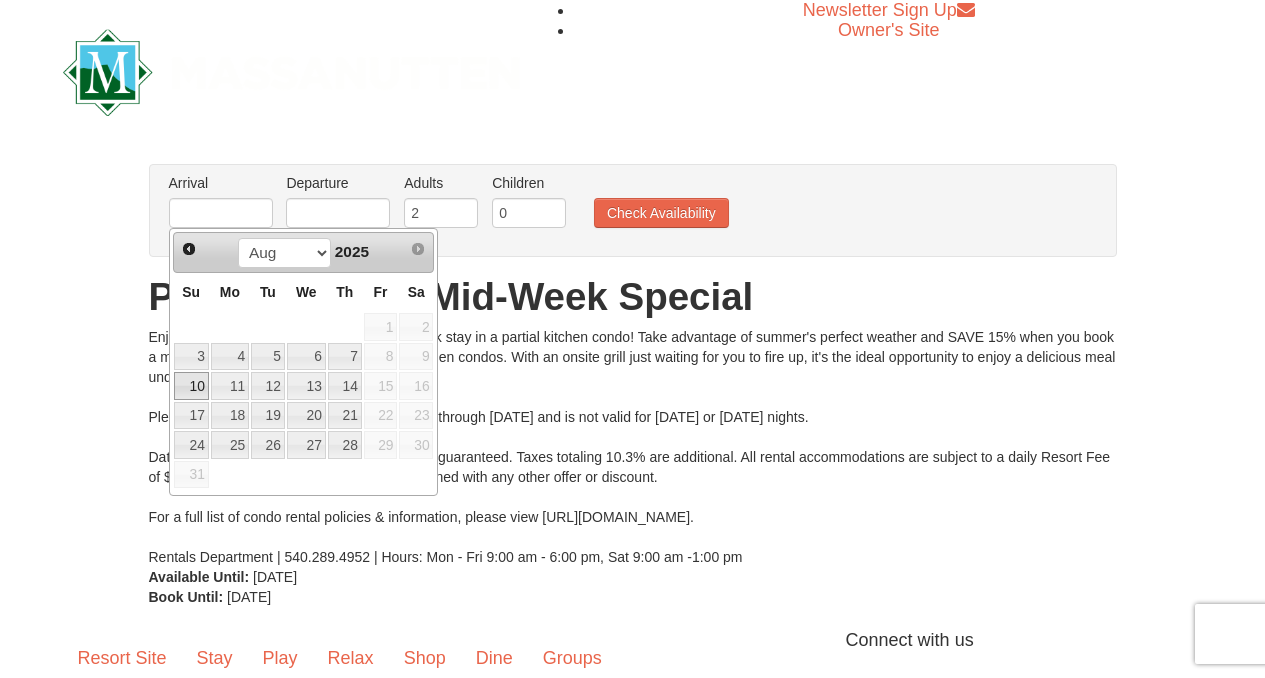 click on "10" at bounding box center (191, 386) 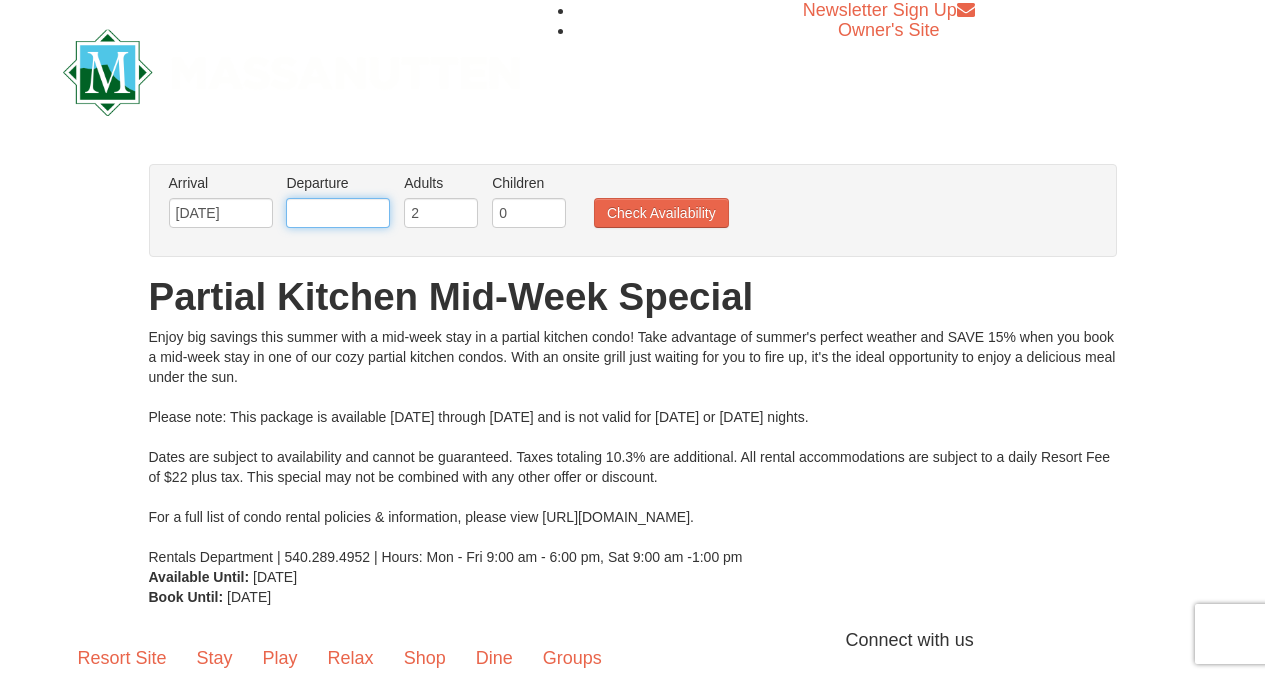click at bounding box center (338, 213) 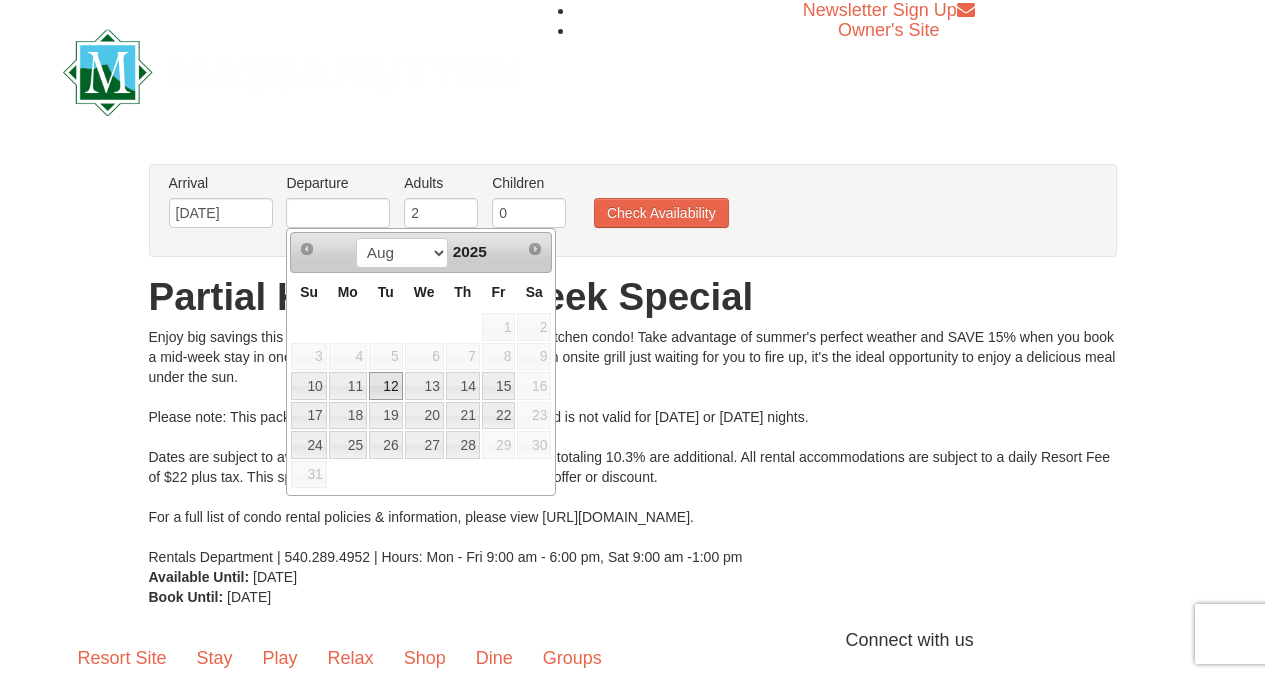 click on "12" at bounding box center (386, 386) 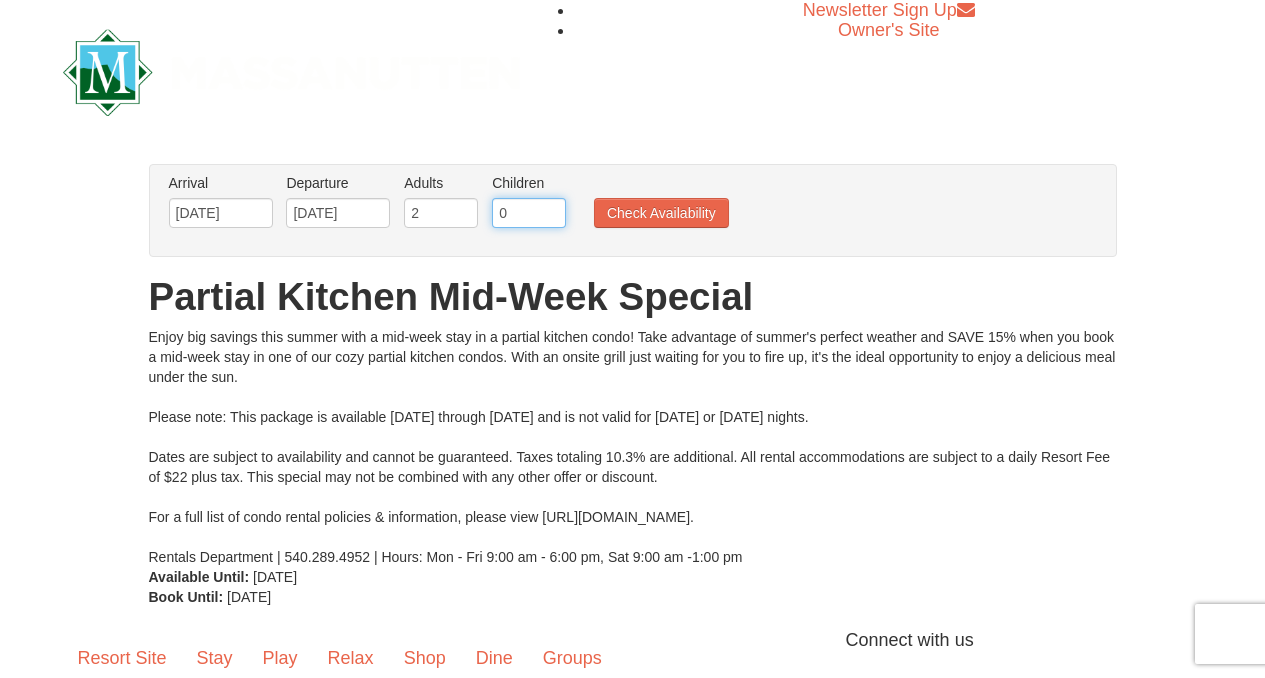 click on "0" at bounding box center [529, 213] 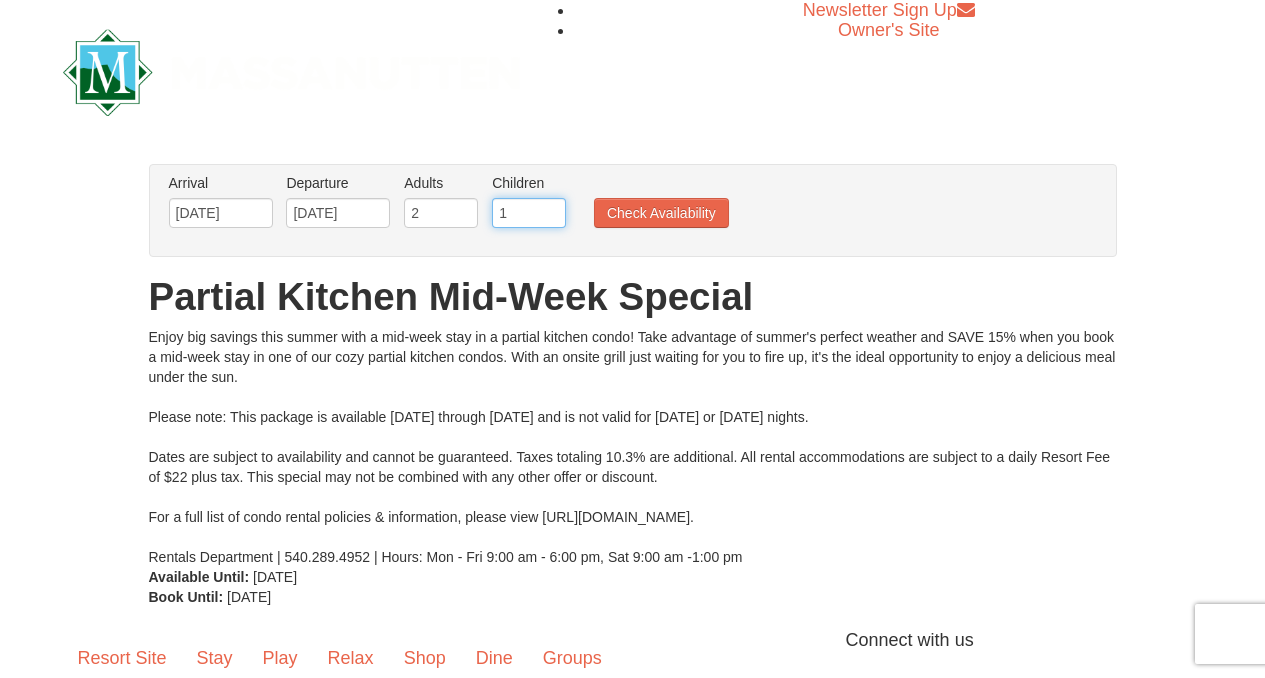 click on "1" at bounding box center (529, 213) 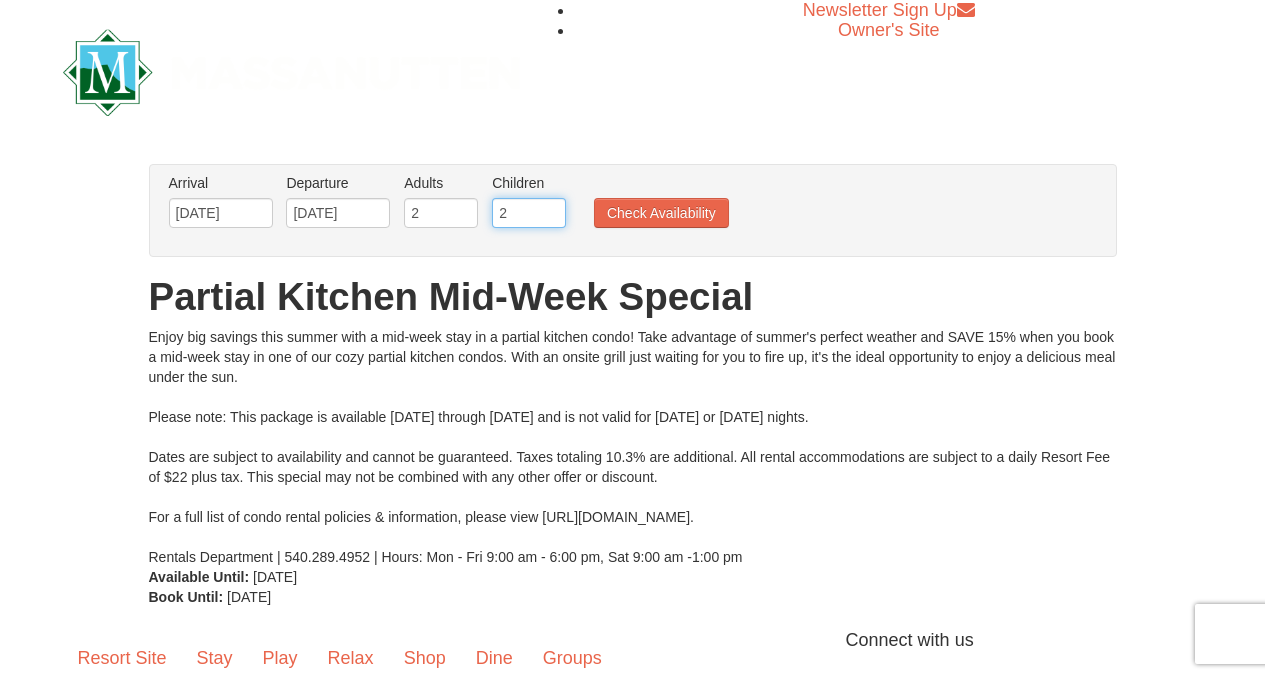 type on "2" 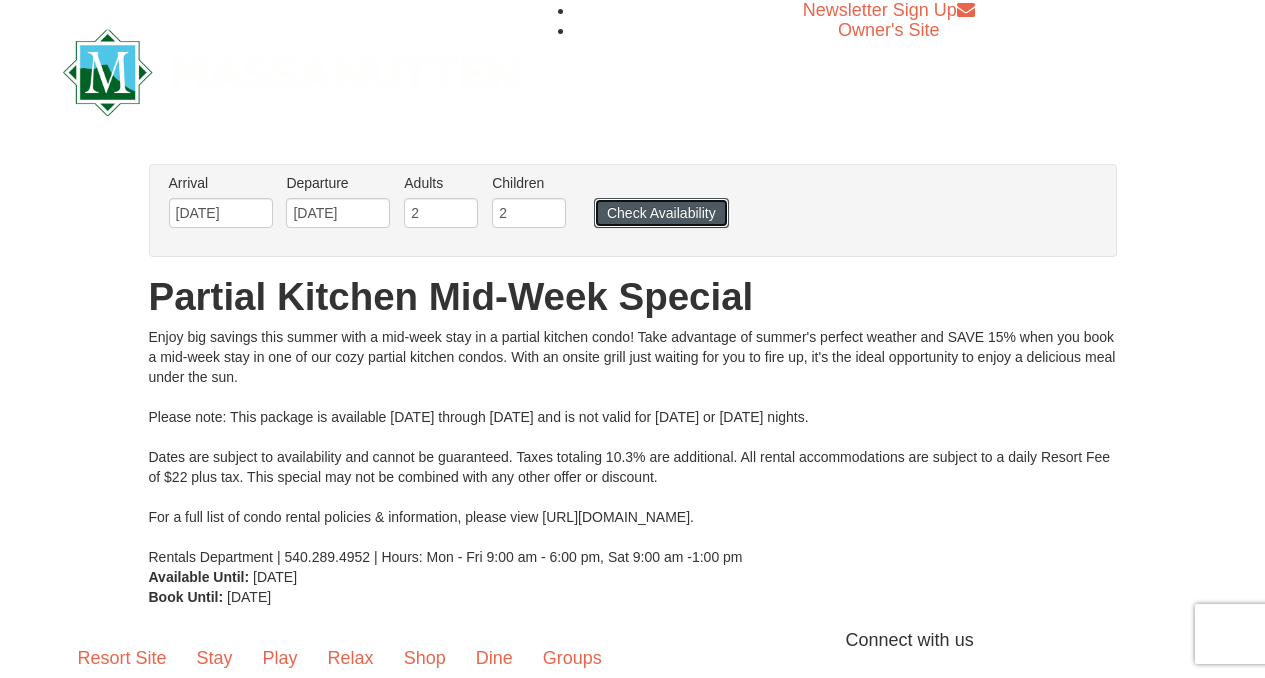 click on "Check Availability" at bounding box center (661, 213) 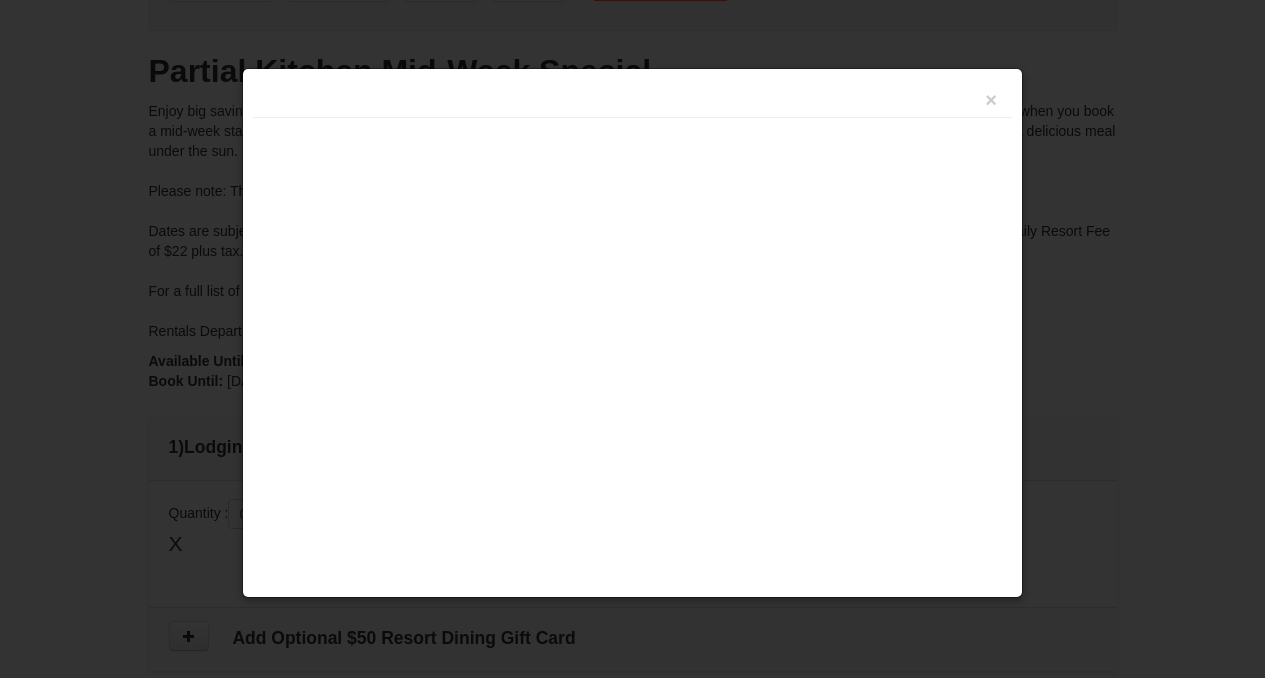scroll, scrollTop: 398, scrollLeft: 0, axis: vertical 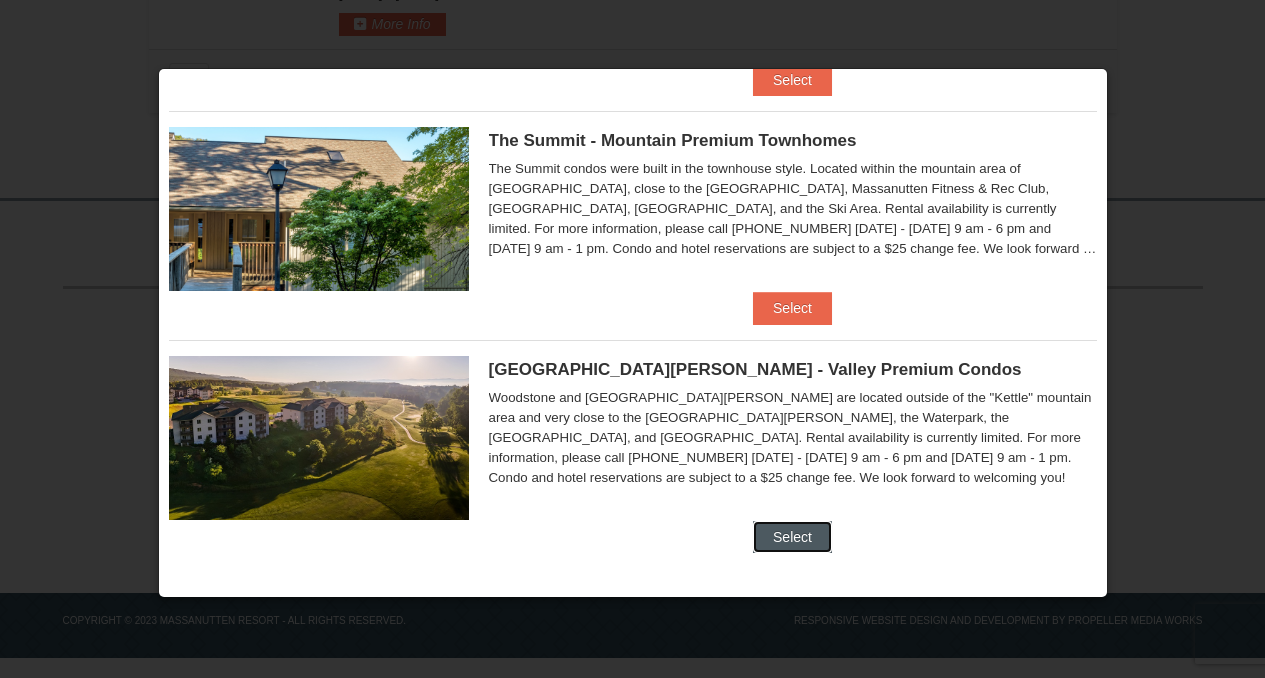 click on "Select" at bounding box center [792, 537] 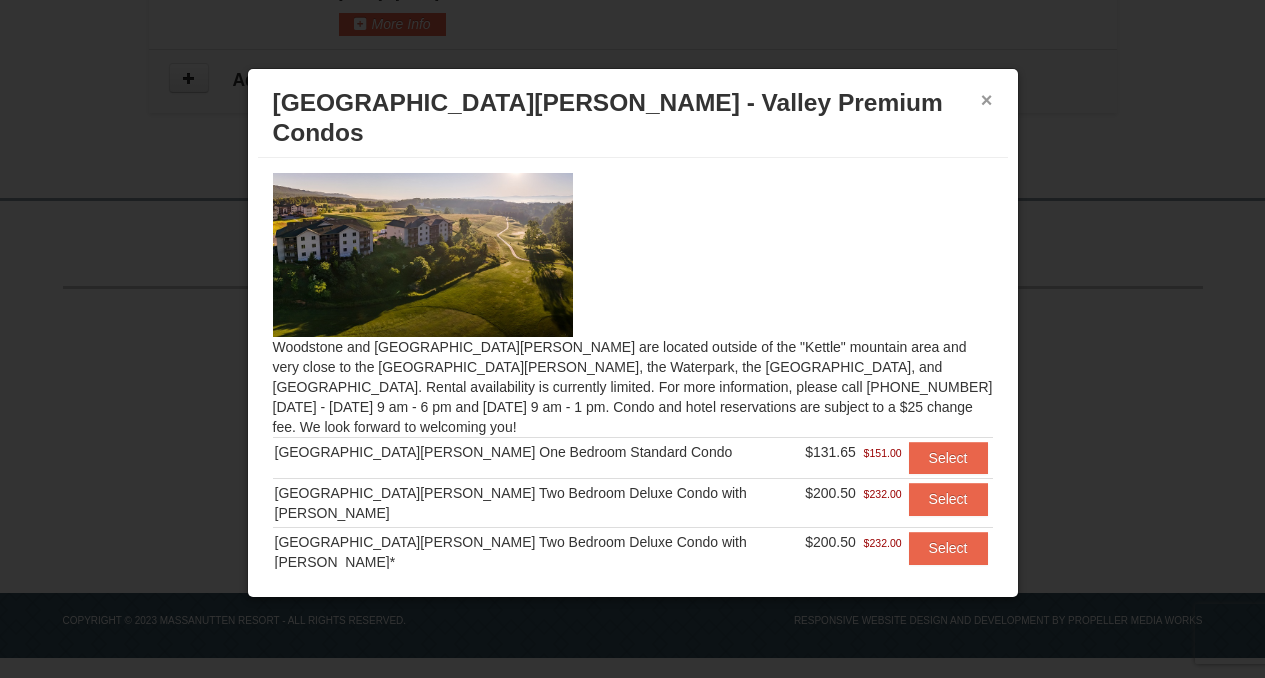 click on "×" at bounding box center (987, 100) 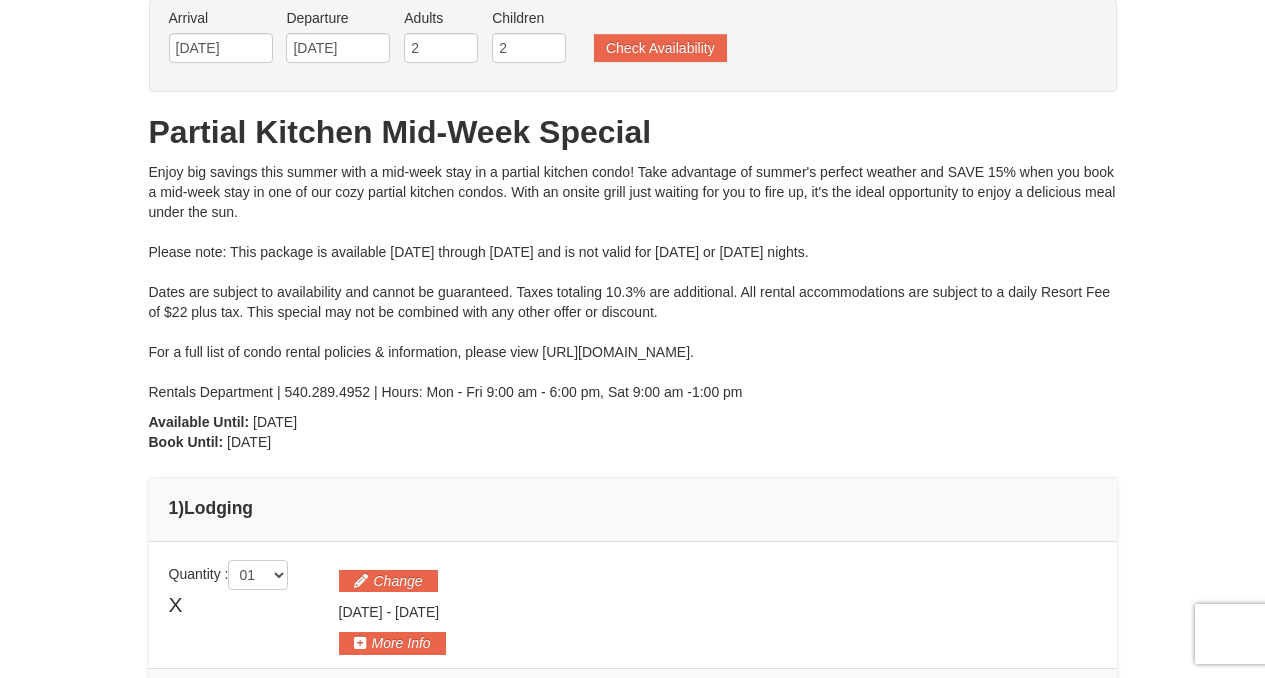 scroll, scrollTop: 108, scrollLeft: 0, axis: vertical 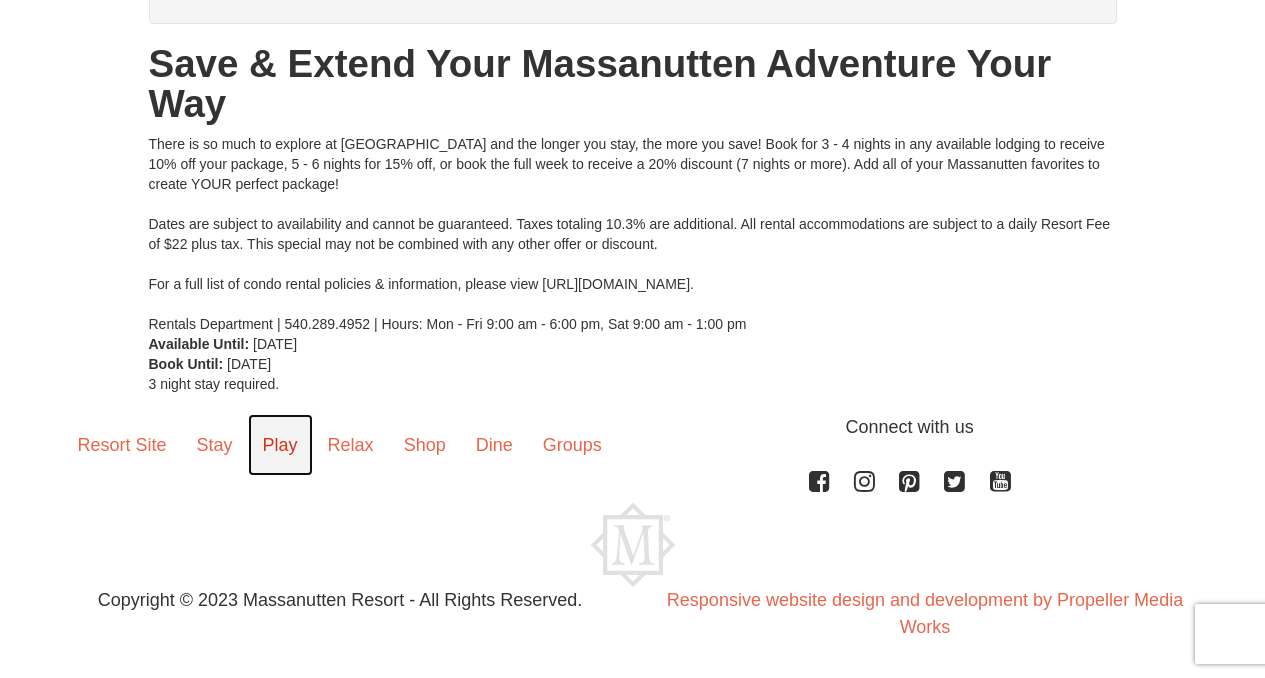 click on "Play" at bounding box center (280, 445) 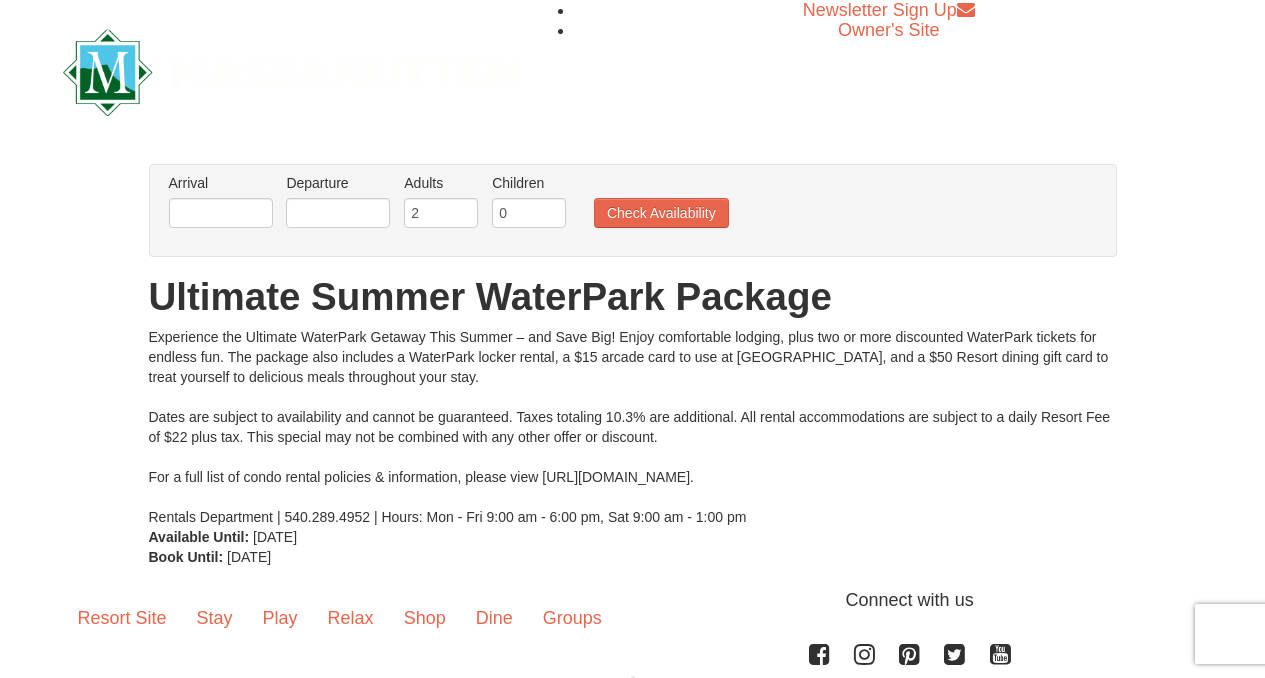 scroll, scrollTop: 0, scrollLeft: 0, axis: both 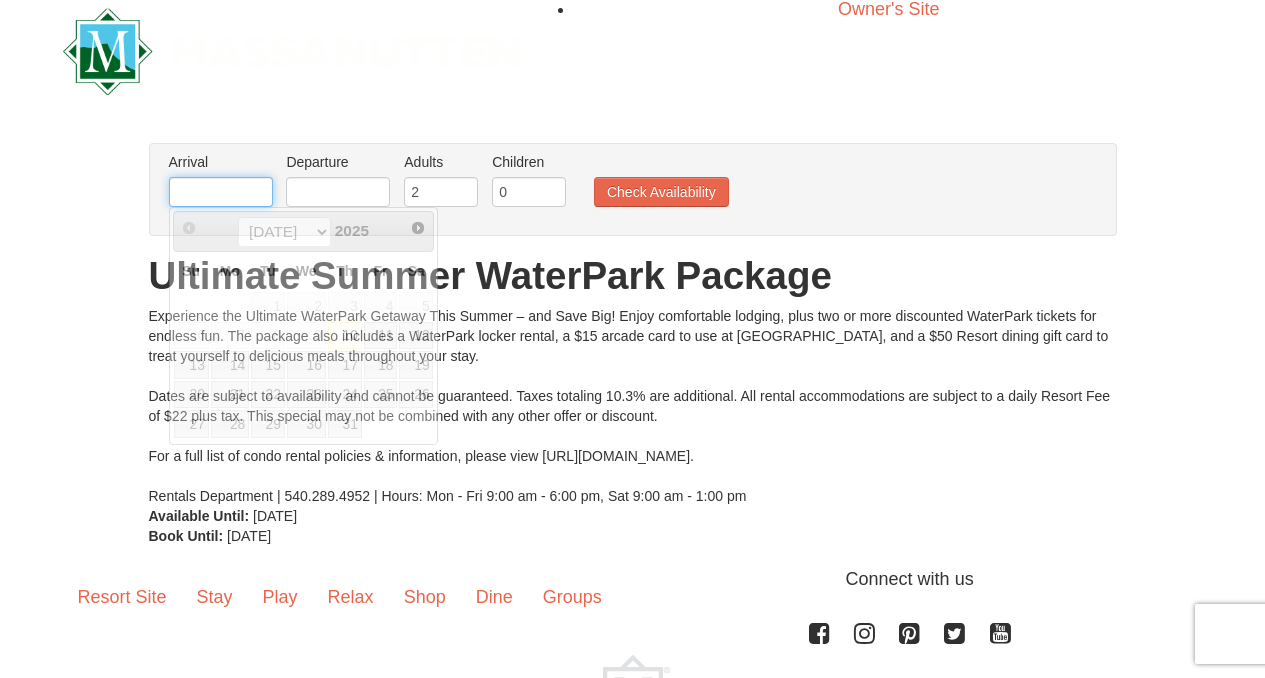 click at bounding box center (221, 192) 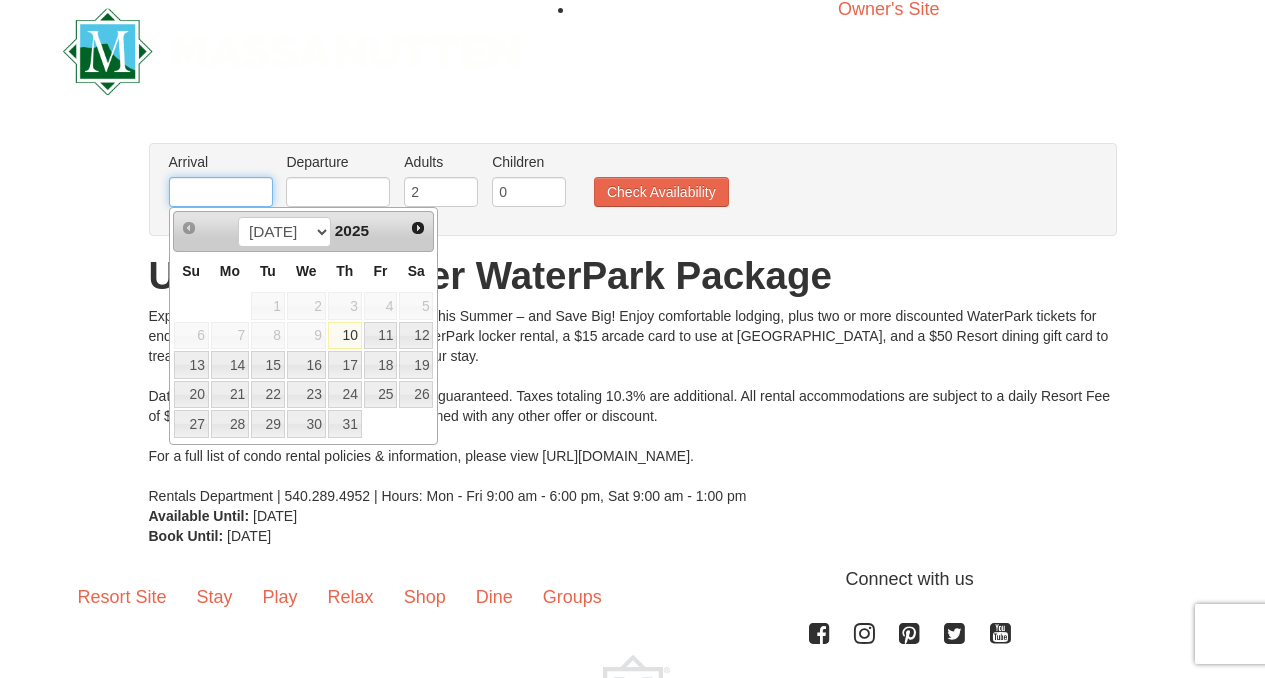 type on "[DATE]" 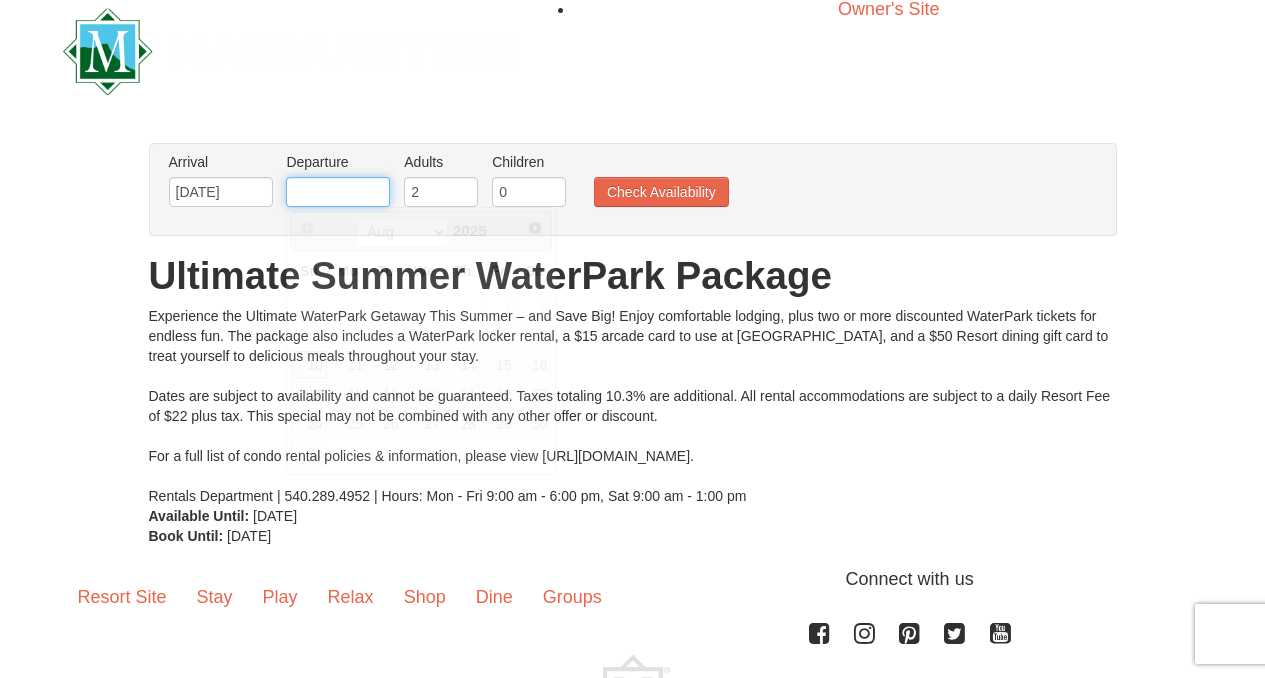 click at bounding box center [338, 192] 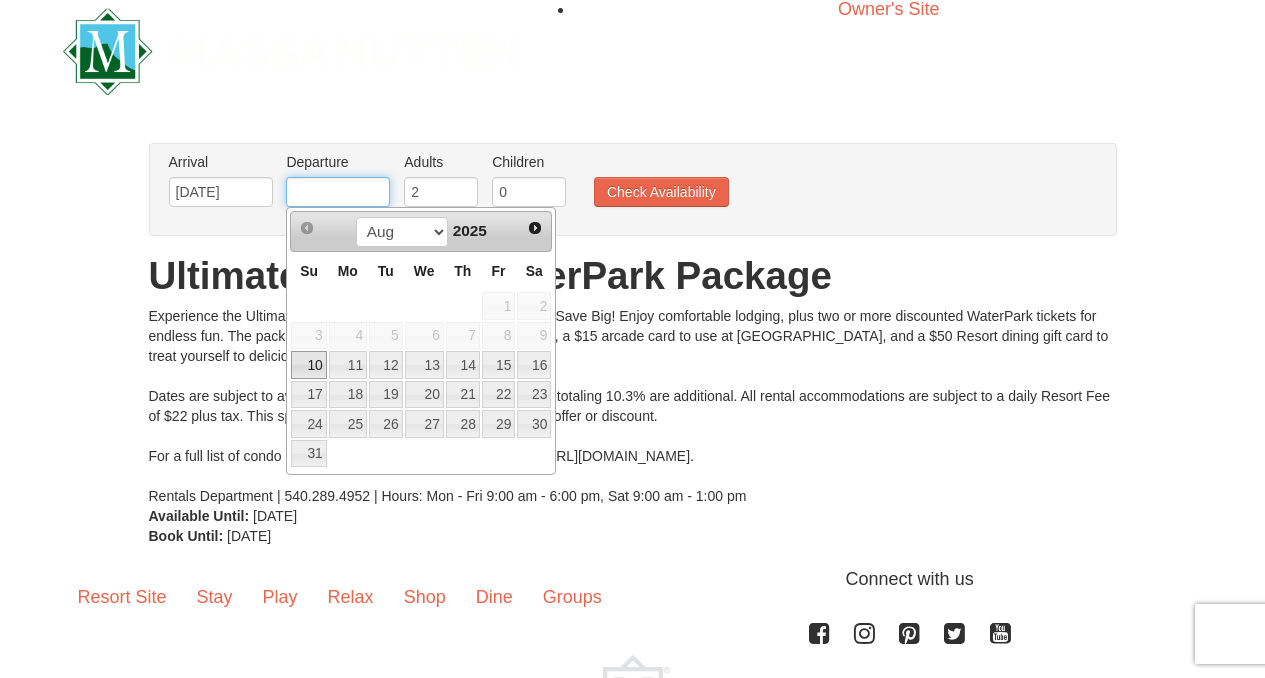 type on "[DATE]" 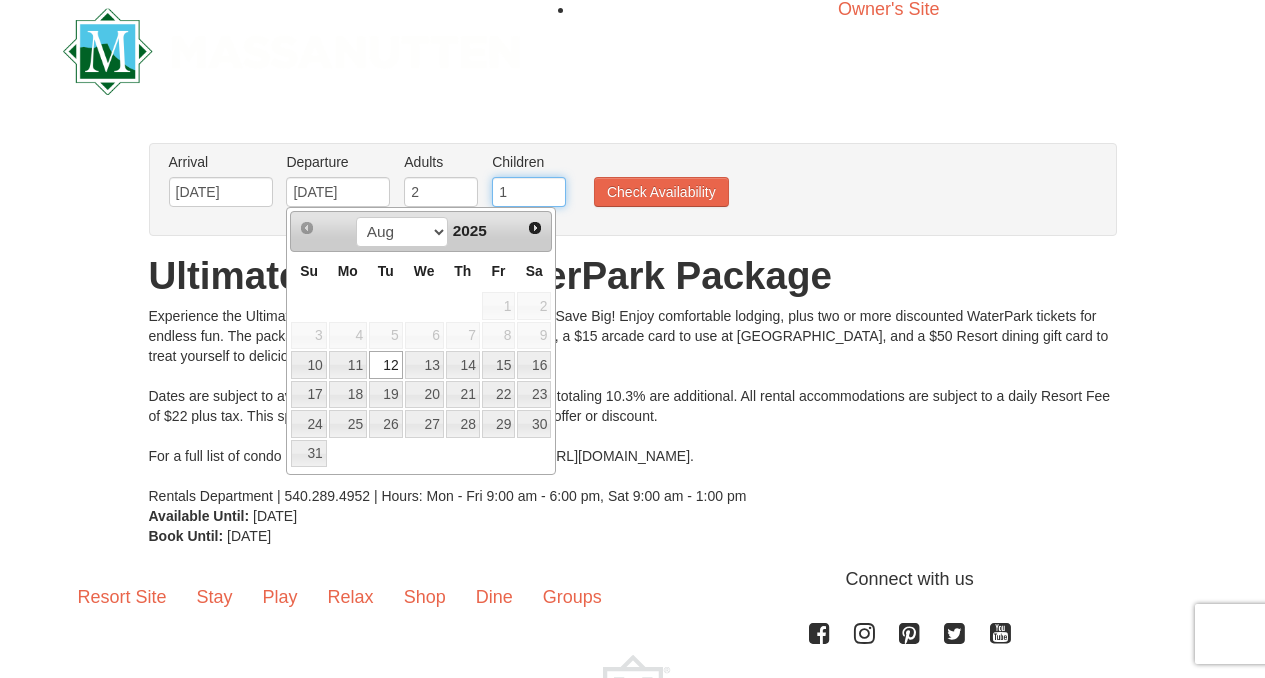 click on "1" at bounding box center [529, 192] 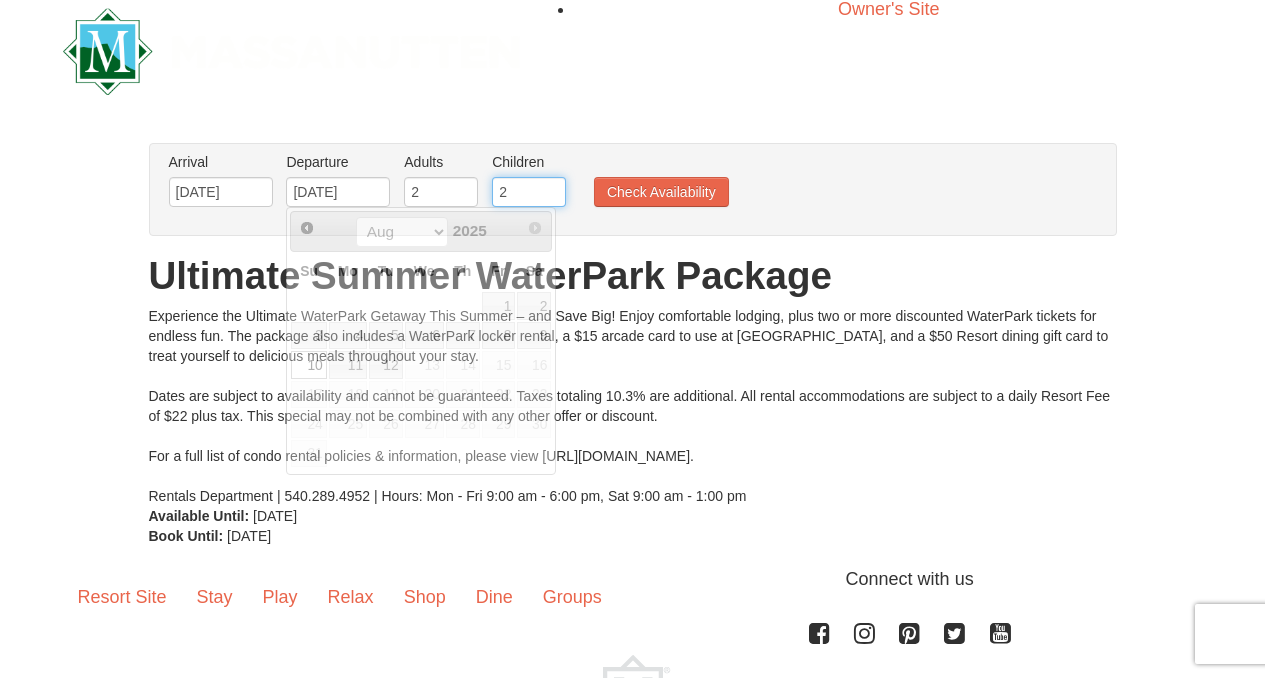 type on "2" 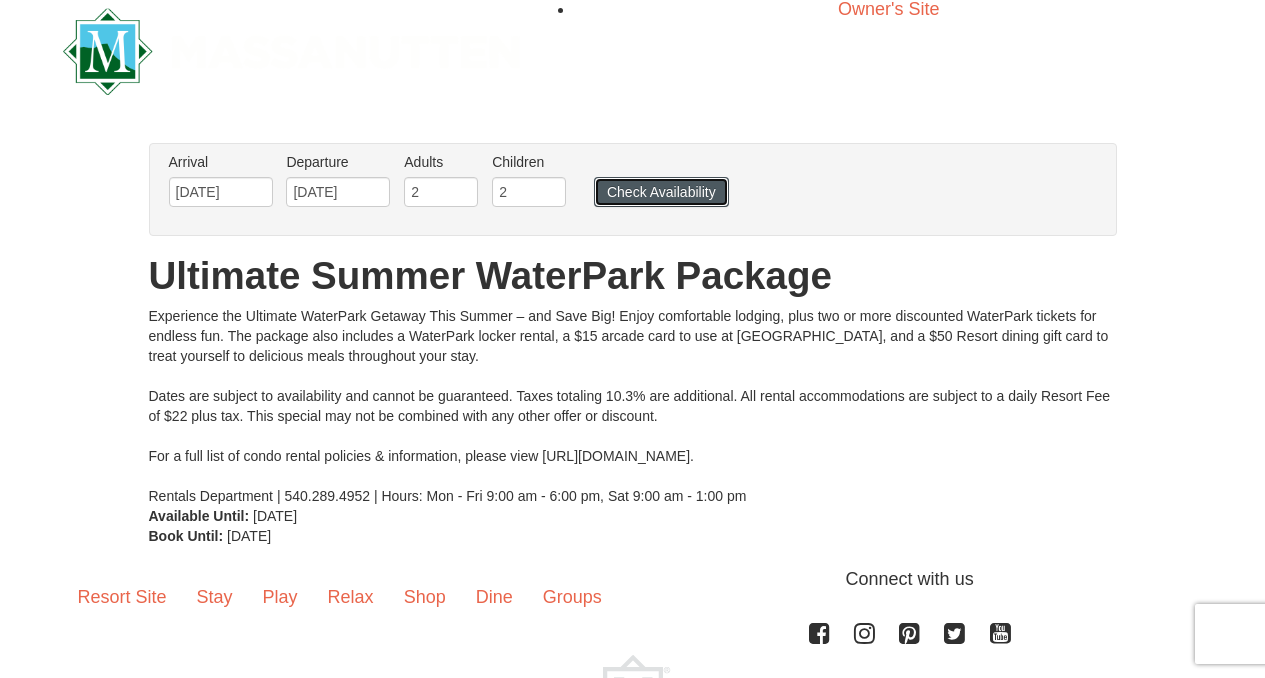 click on "Check Availability" at bounding box center [661, 192] 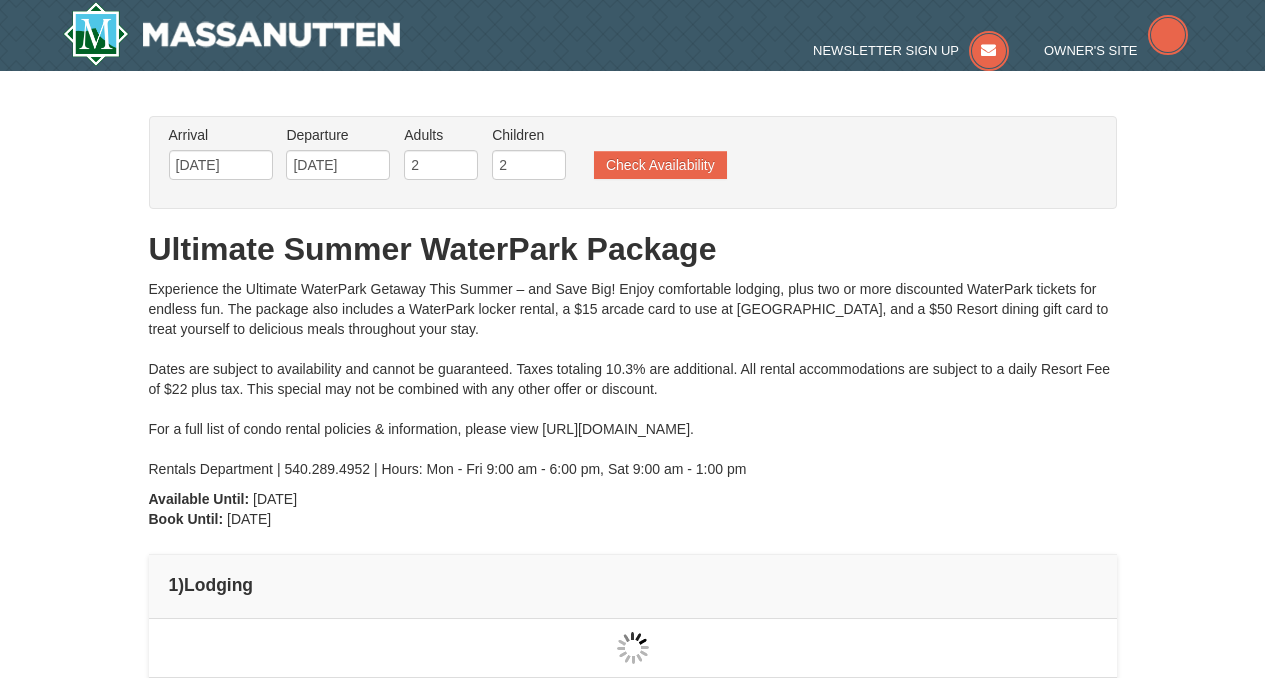 type on "[DATE]" 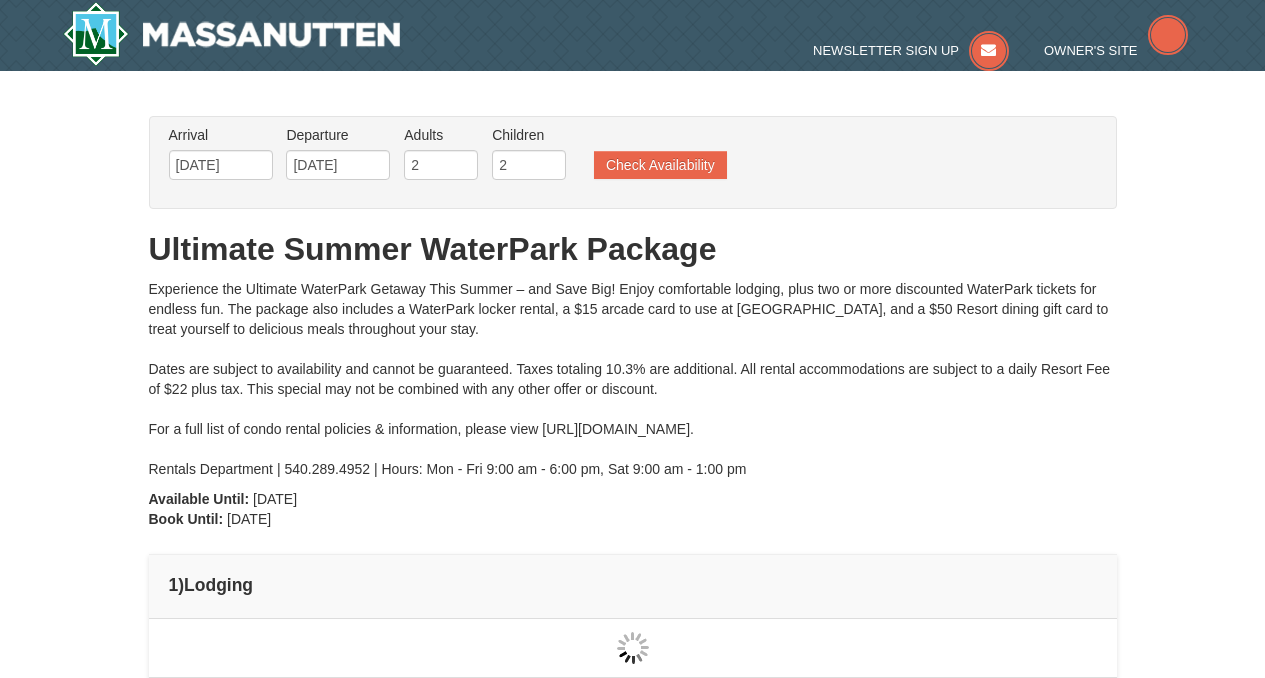 type on "[DATE]" 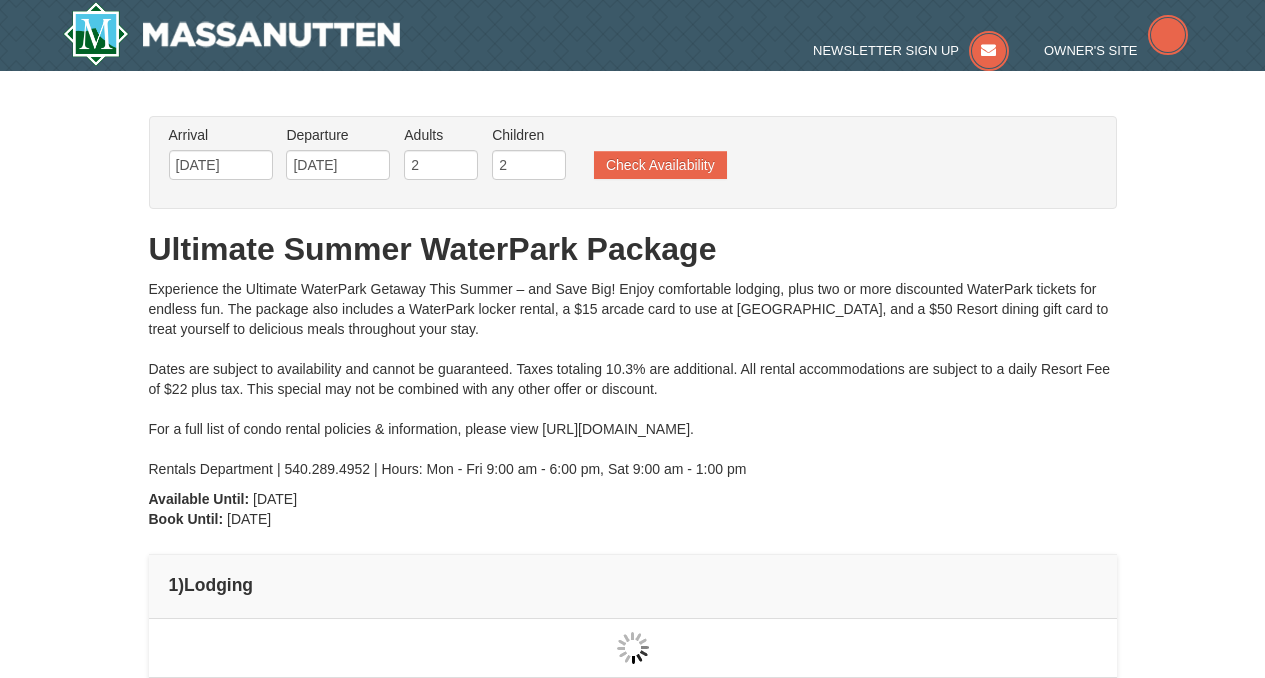 type on "[DATE]" 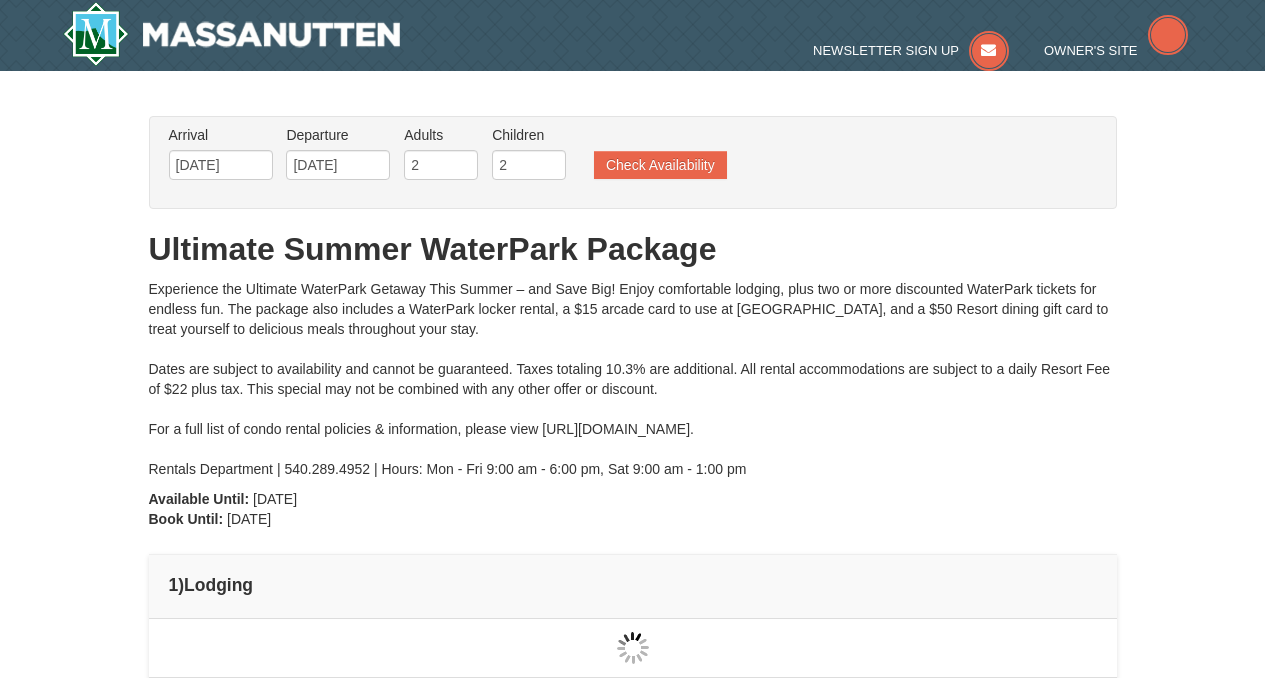 type on "[DATE]" 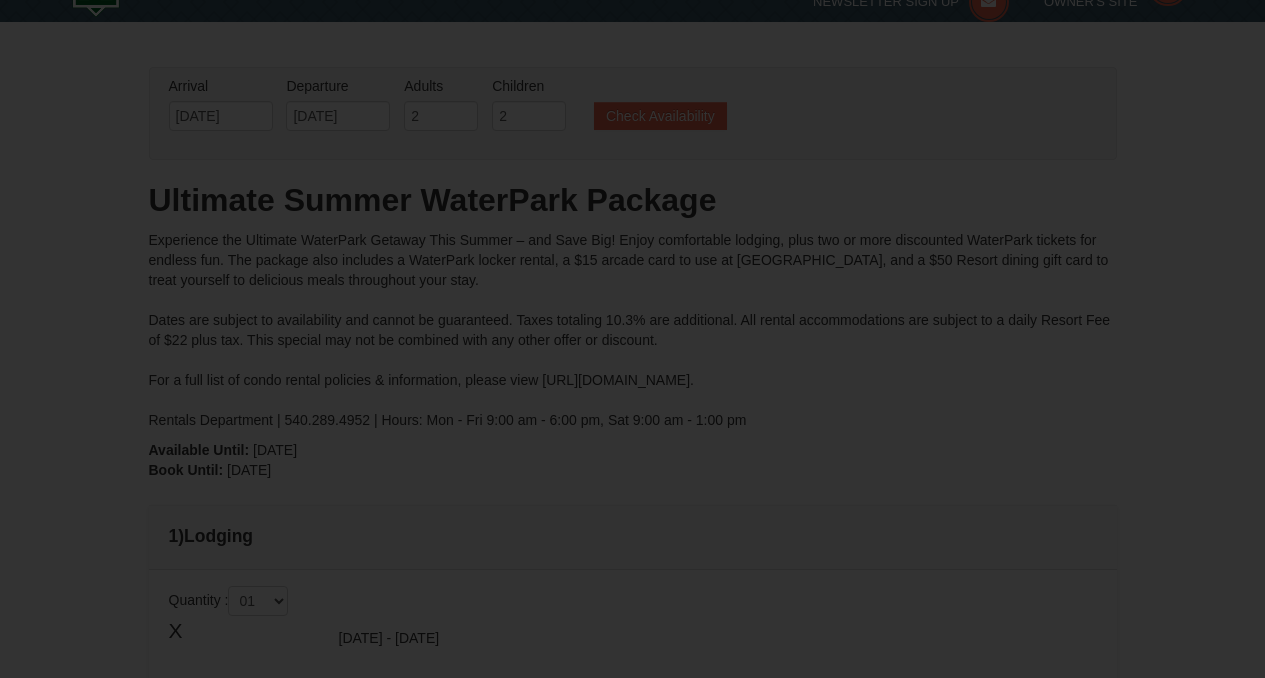 scroll, scrollTop: 489, scrollLeft: 0, axis: vertical 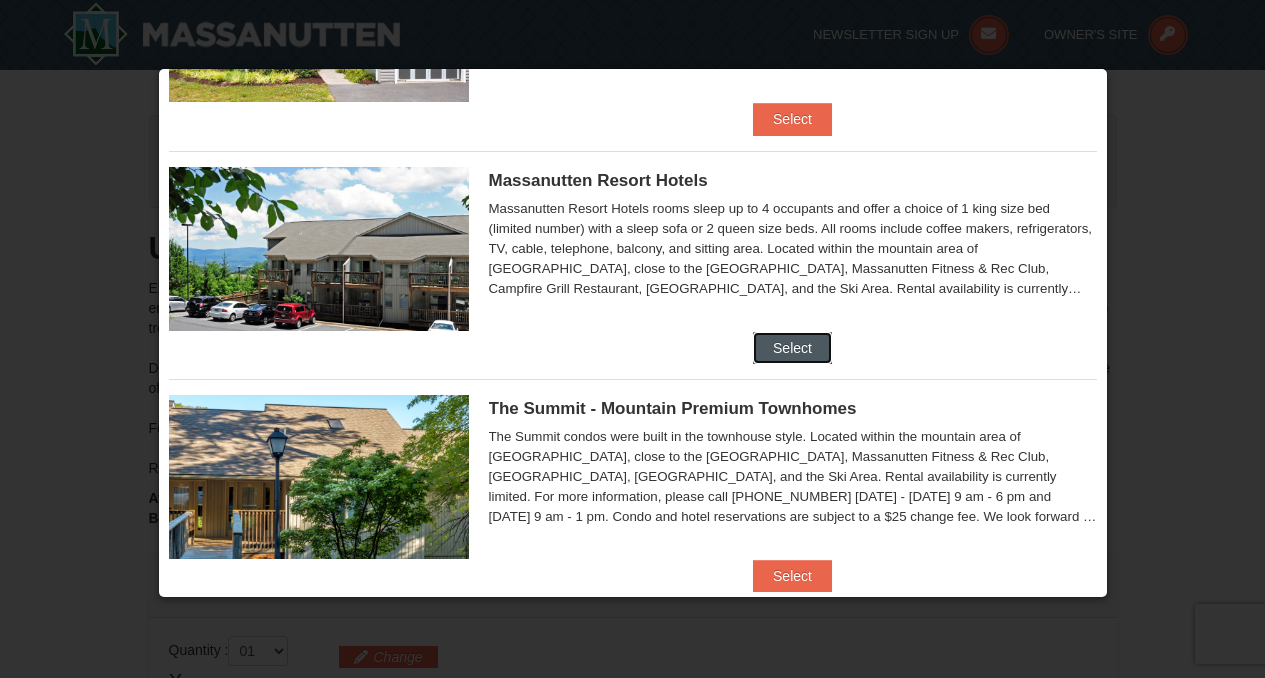 click on "Select" at bounding box center [792, 348] 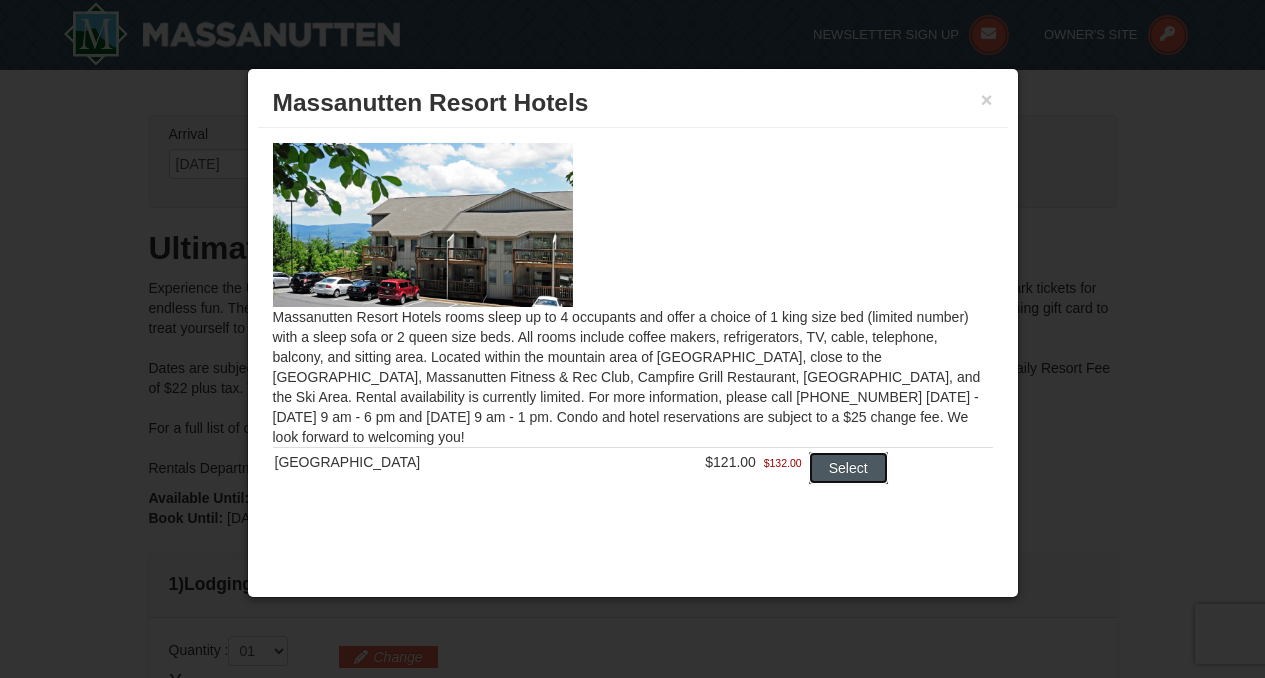 click on "Select" at bounding box center [848, 468] 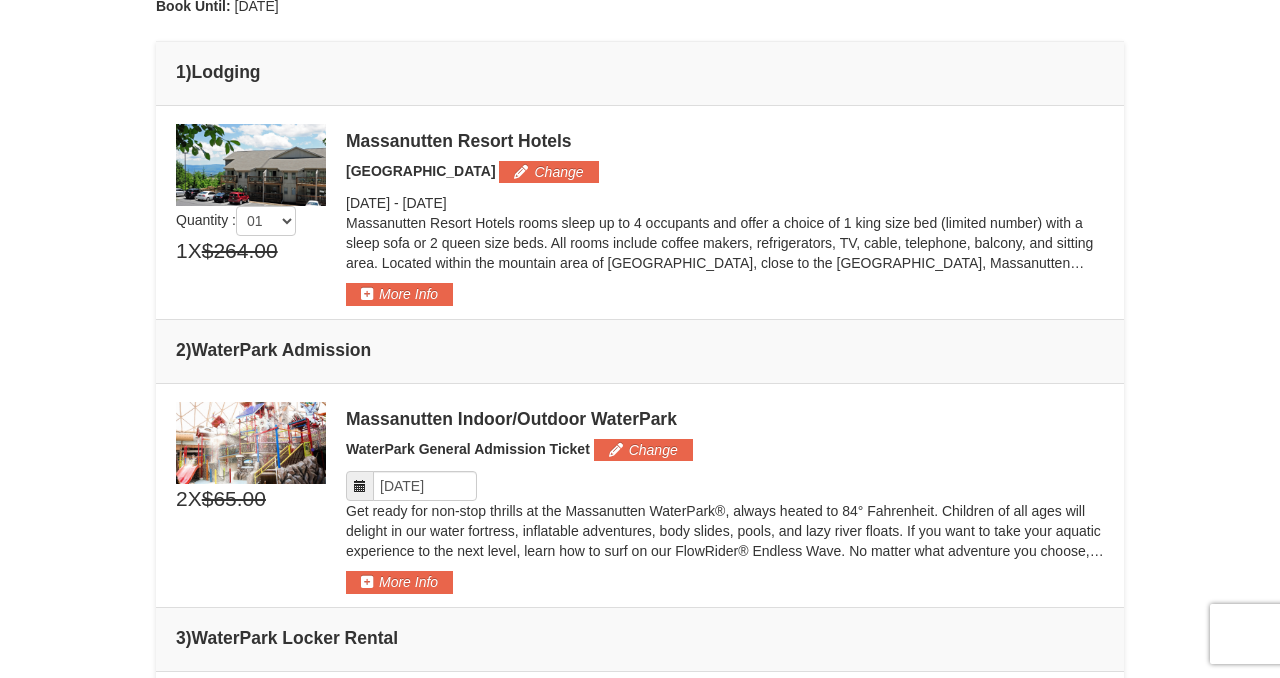 scroll, scrollTop: 509, scrollLeft: 0, axis: vertical 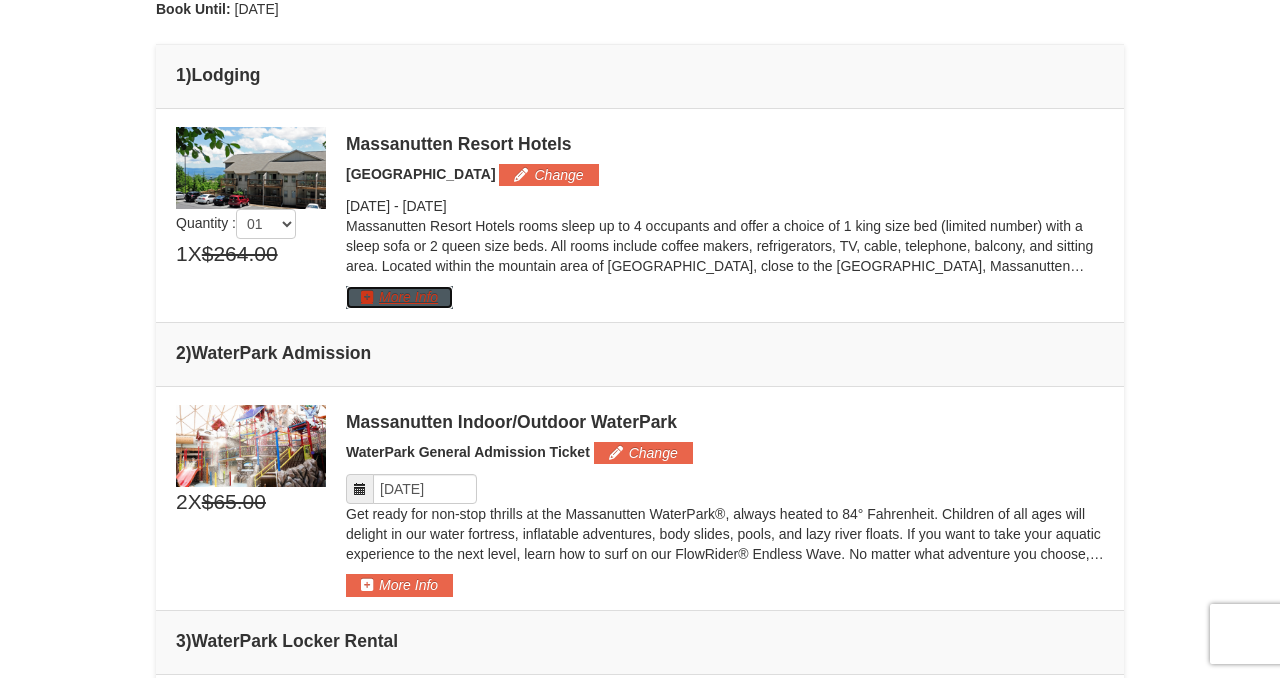 click on "More Info" at bounding box center [399, 297] 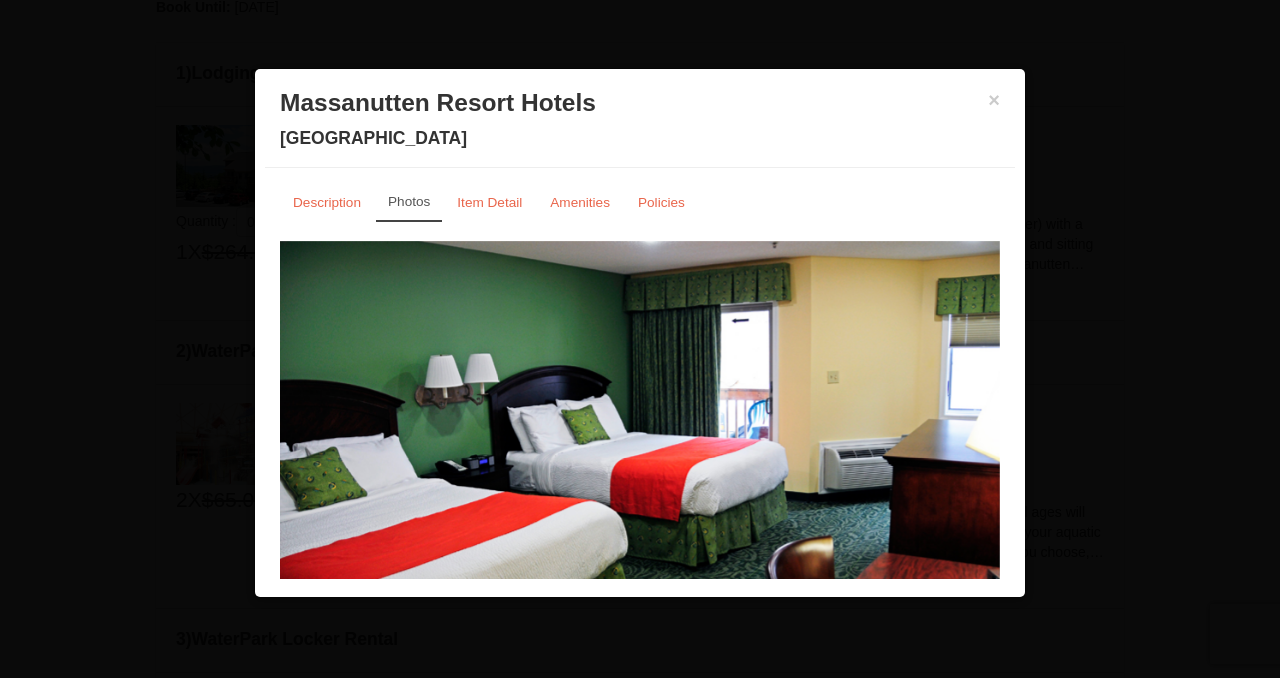 scroll, scrollTop: 546, scrollLeft: 0, axis: vertical 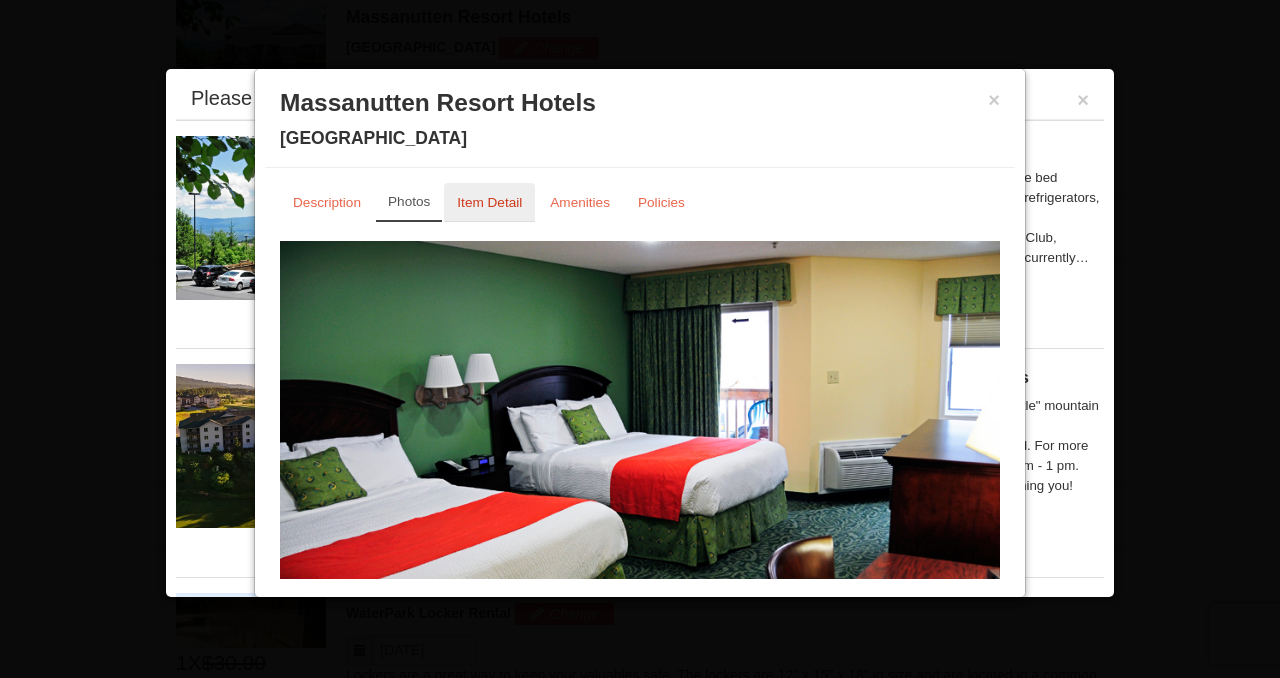 click on "Item Detail" at bounding box center (489, 202) 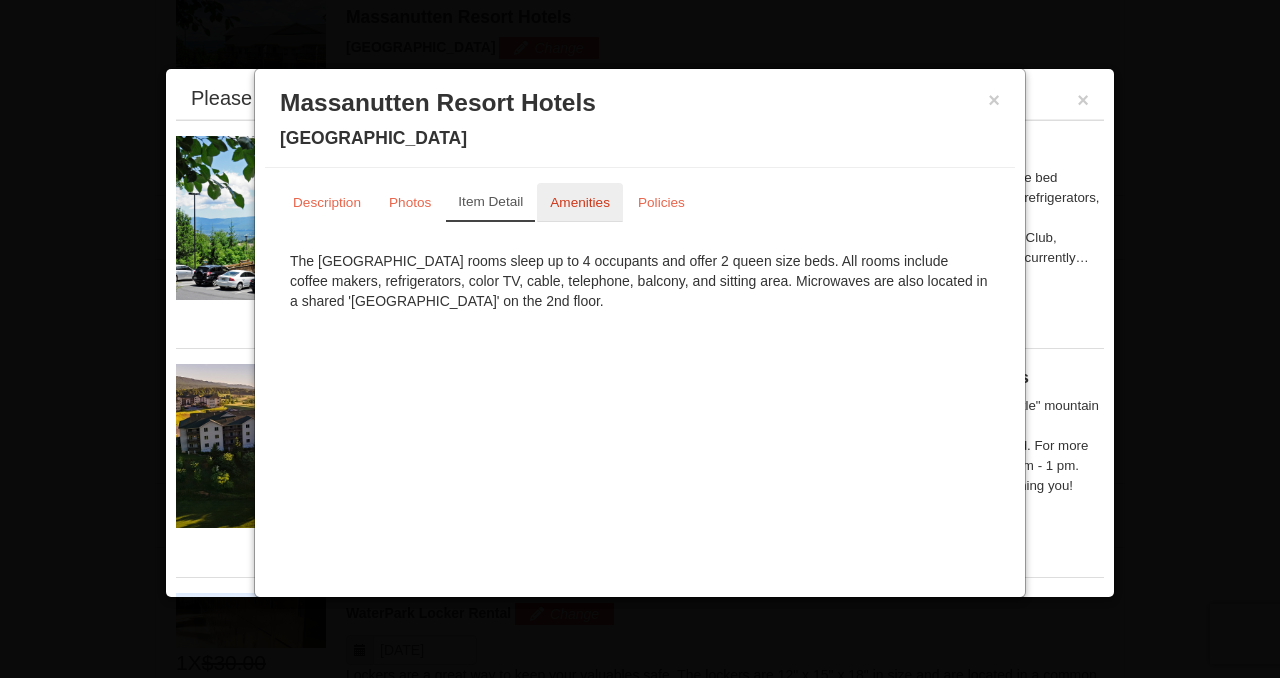 click on "Amenities" at bounding box center (580, 202) 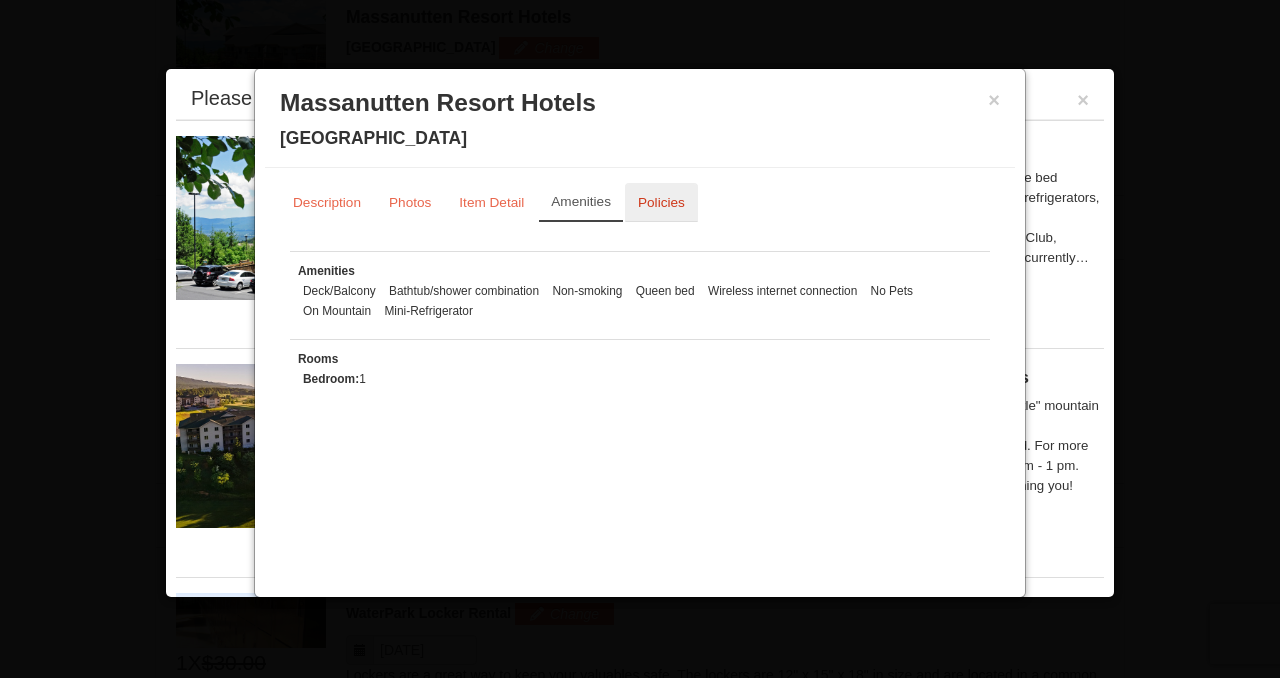 click on "Policies" at bounding box center (661, 202) 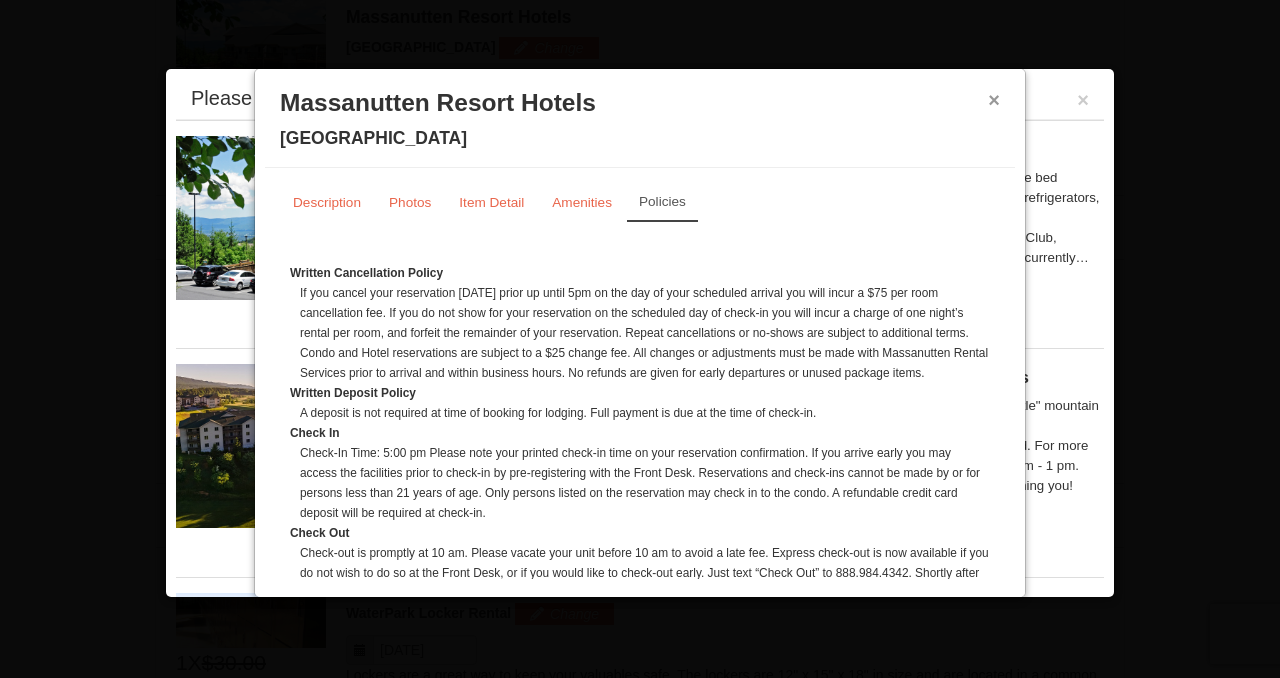 click on "×" at bounding box center (994, 100) 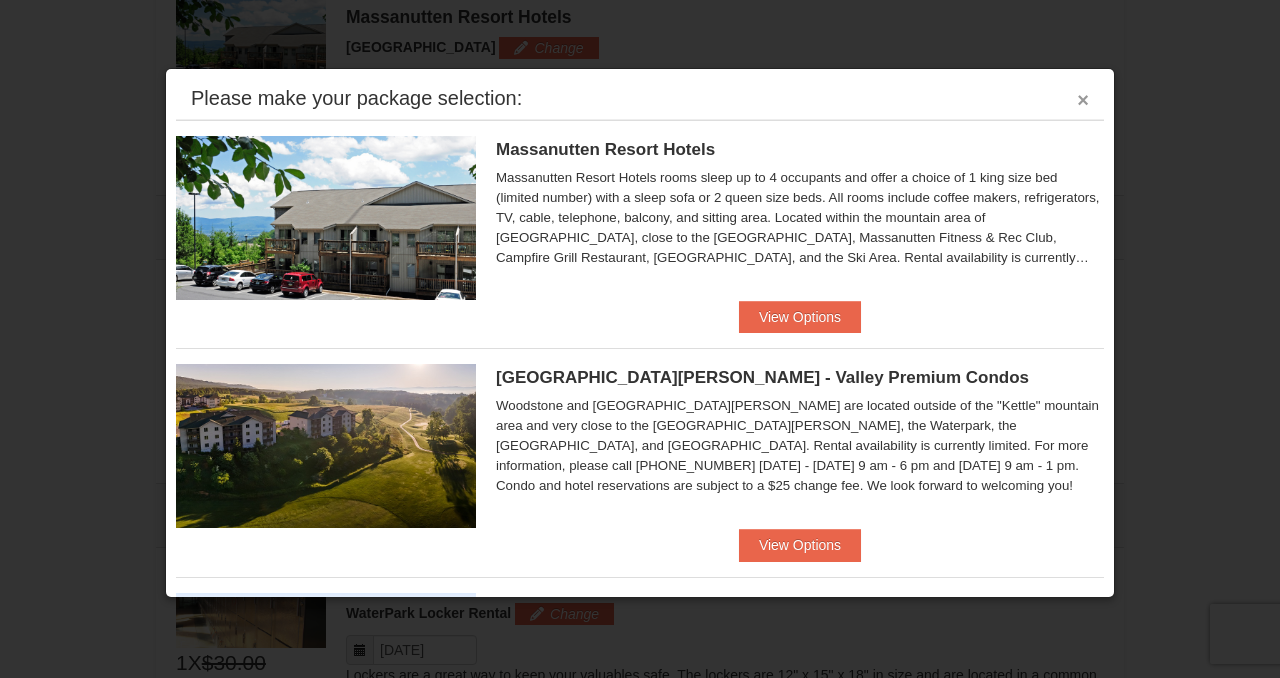 click on "×" at bounding box center (1083, 100) 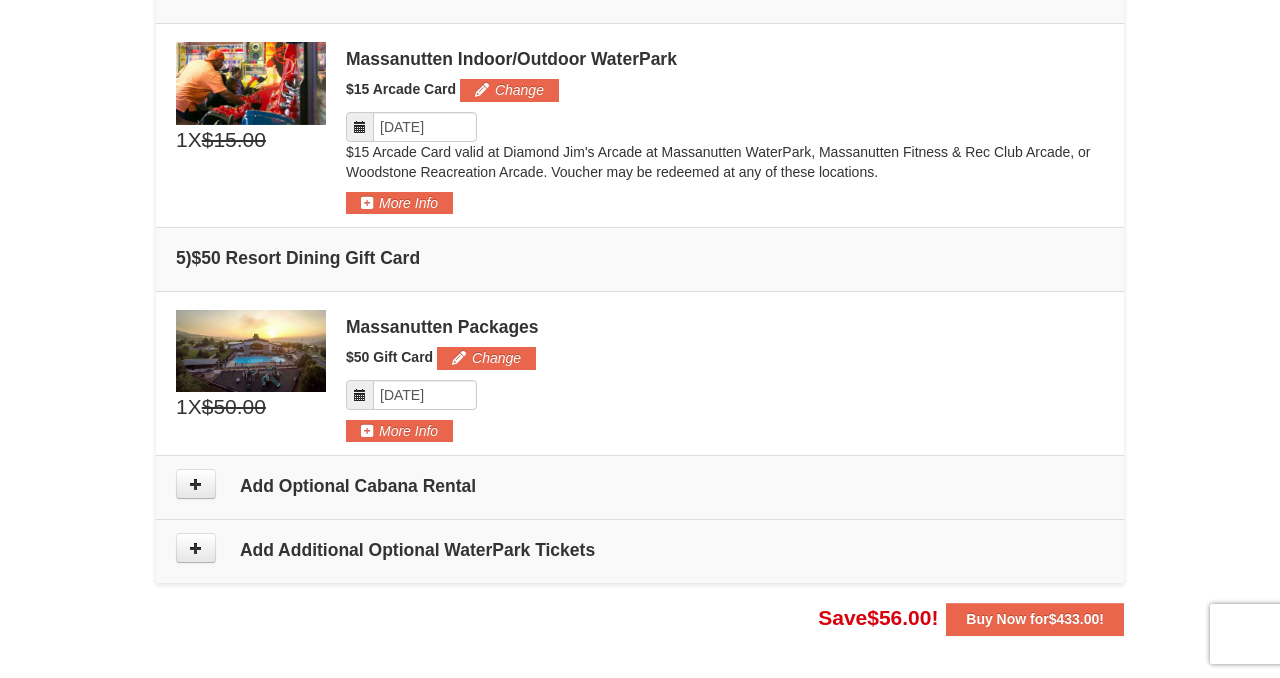 scroll, scrollTop: 1444, scrollLeft: 0, axis: vertical 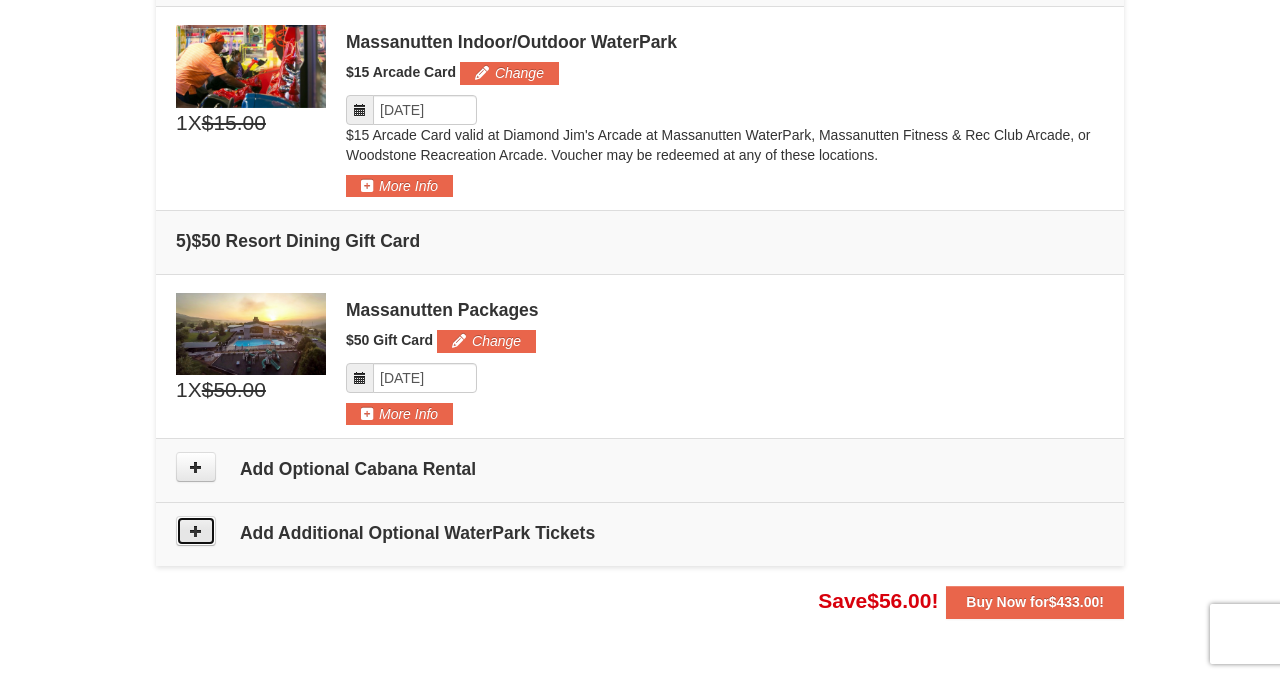 click at bounding box center [196, 531] 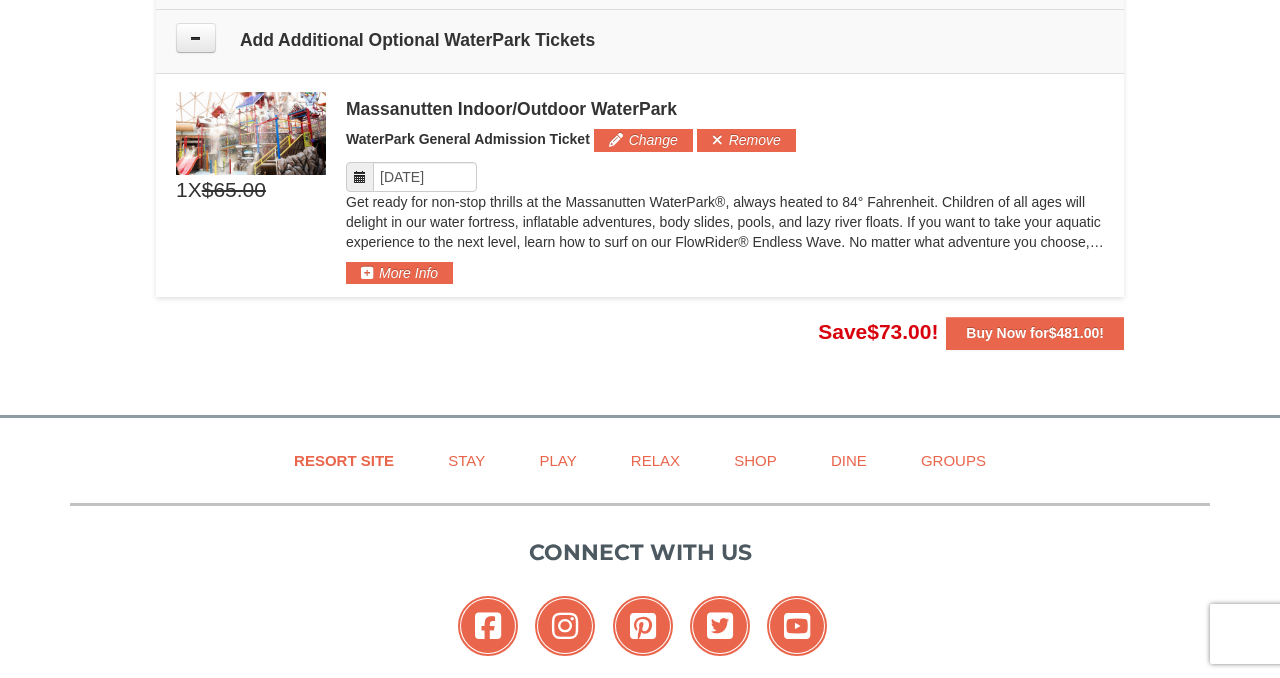 scroll, scrollTop: 1947, scrollLeft: 0, axis: vertical 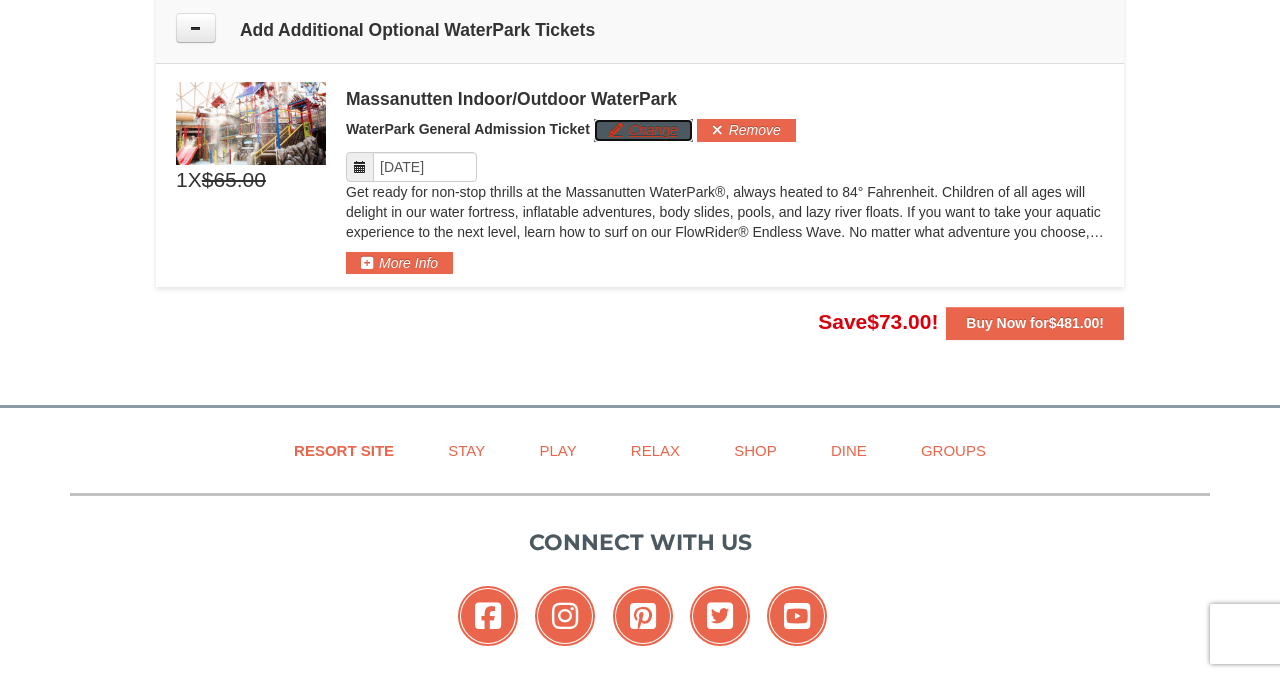 click on "Change" at bounding box center (643, 130) 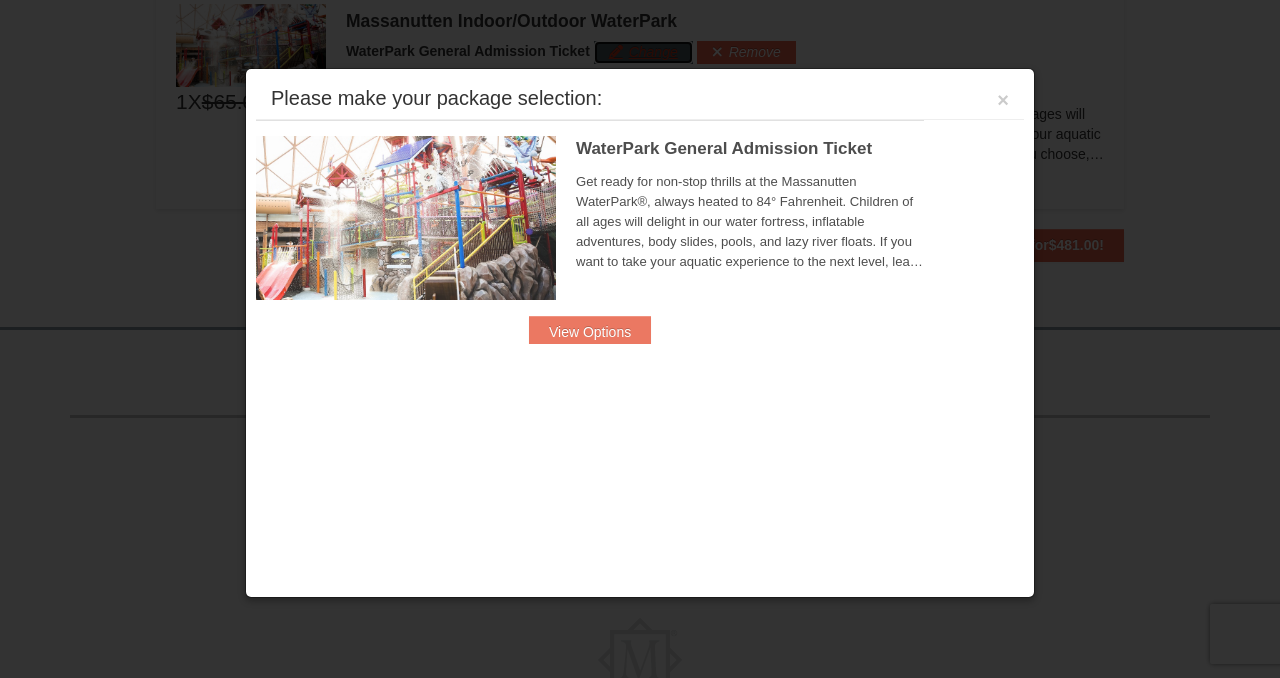 scroll, scrollTop: 2029, scrollLeft: 0, axis: vertical 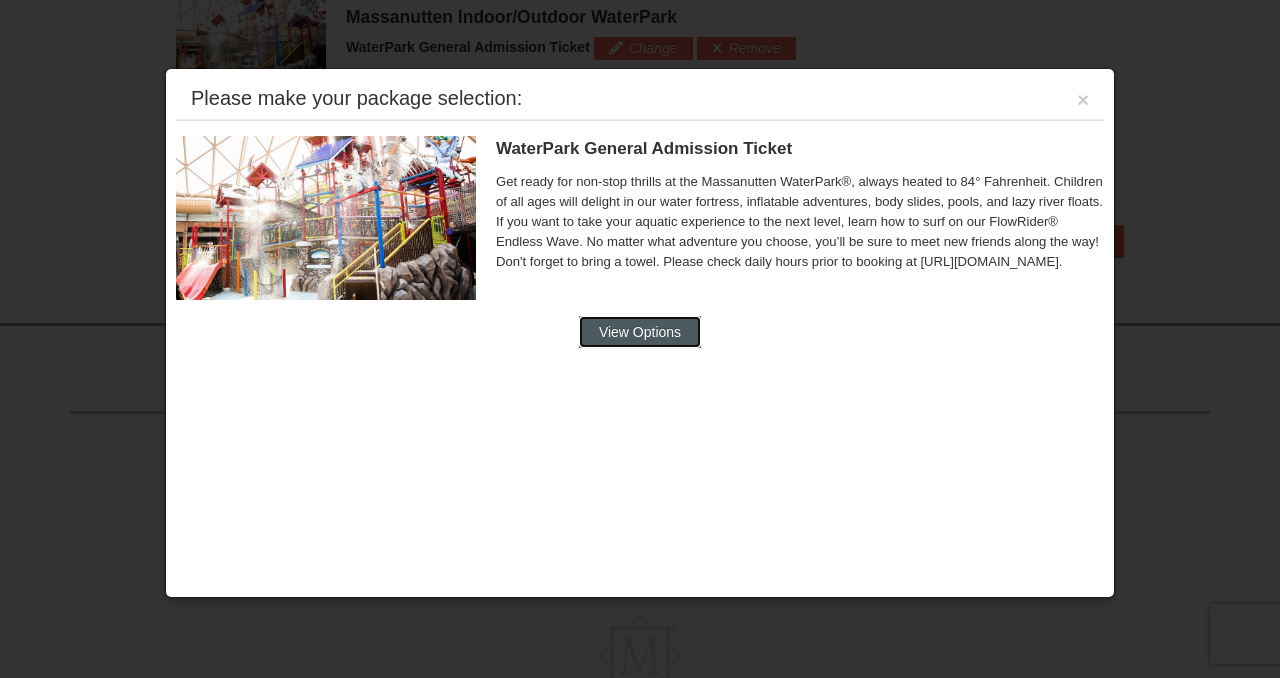 click on "View Options" at bounding box center [640, 332] 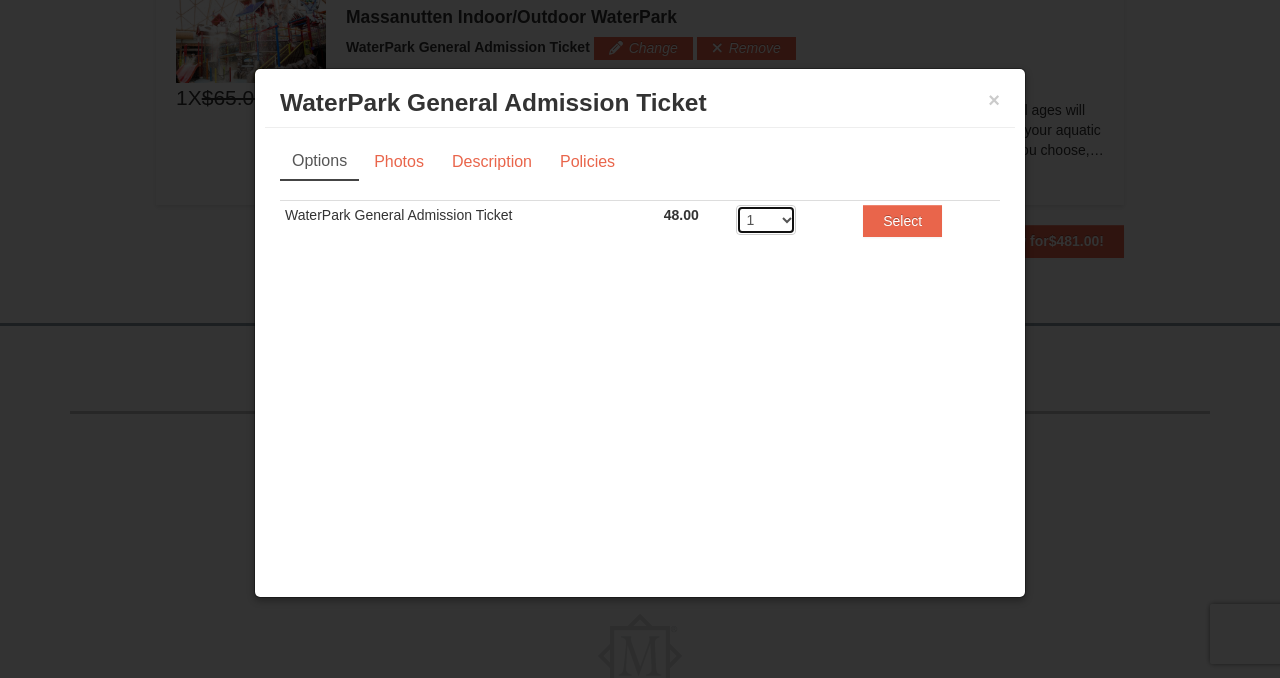 click on "1 2 3 4 5 6 7 8 9 10 11 12 13 14 15 16 17 18 19 20" at bounding box center (766, 220) 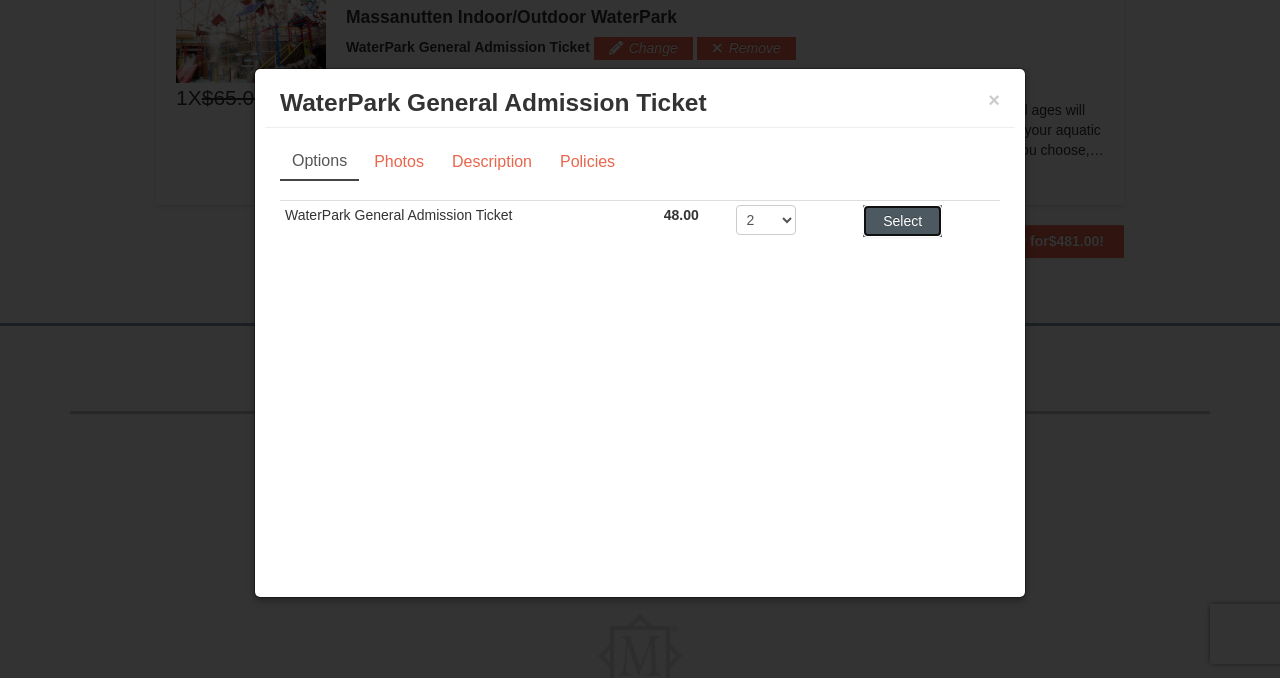 click on "Select" at bounding box center [902, 221] 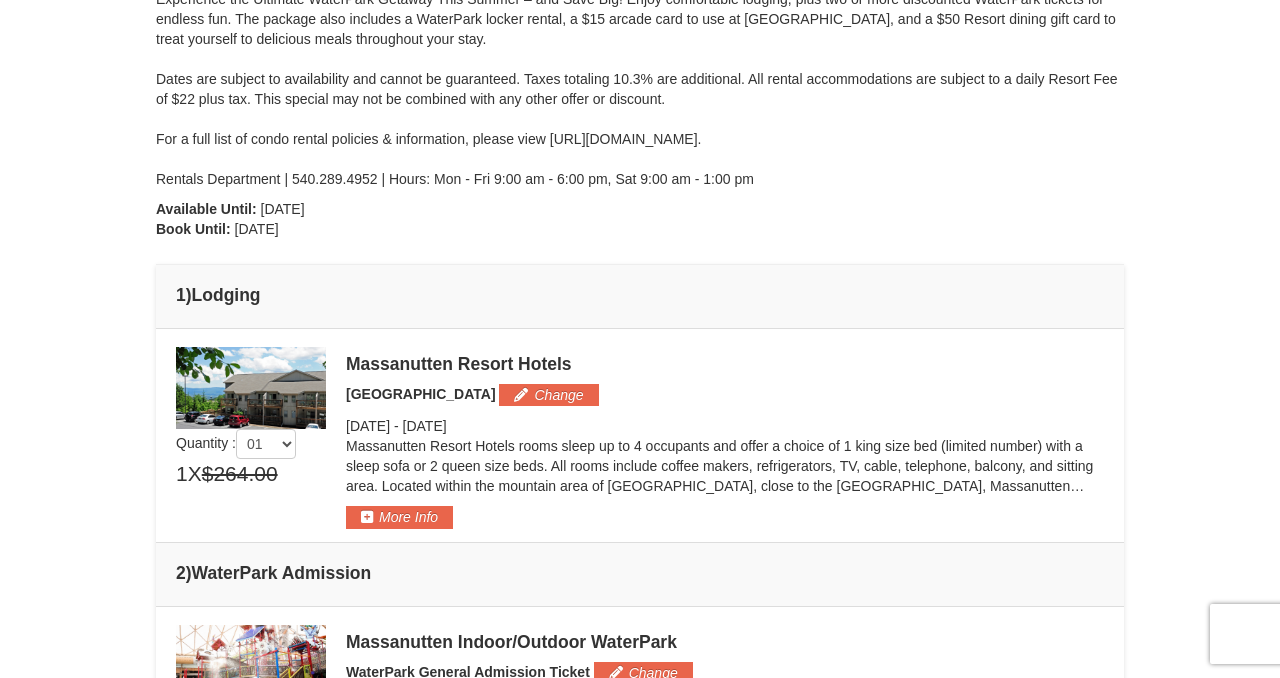 scroll, scrollTop: 0, scrollLeft: 0, axis: both 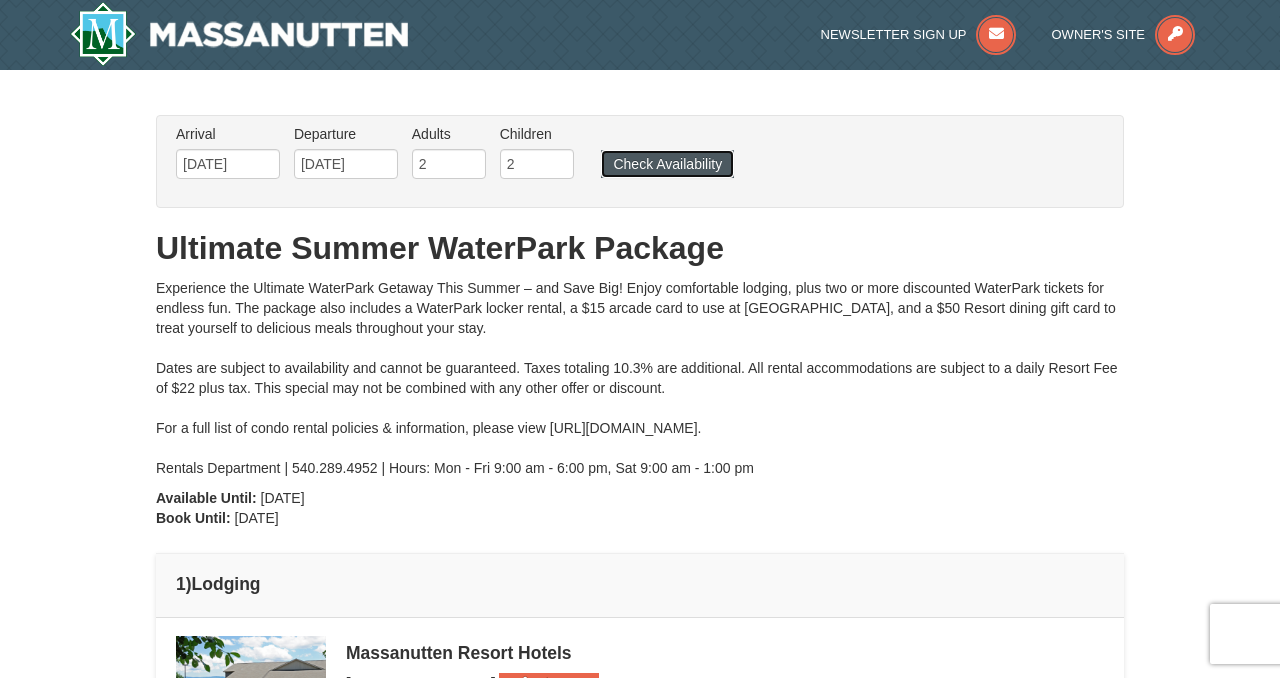 click on "Check Availability" at bounding box center [667, 164] 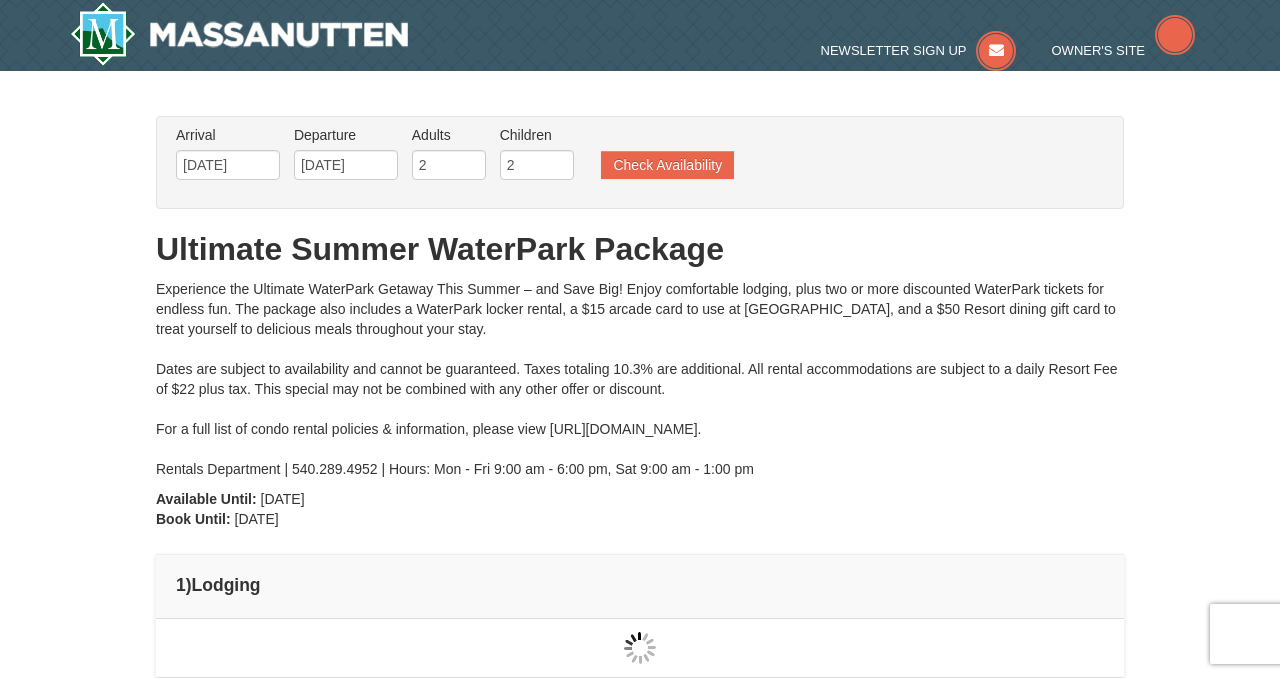scroll, scrollTop: 395, scrollLeft: 0, axis: vertical 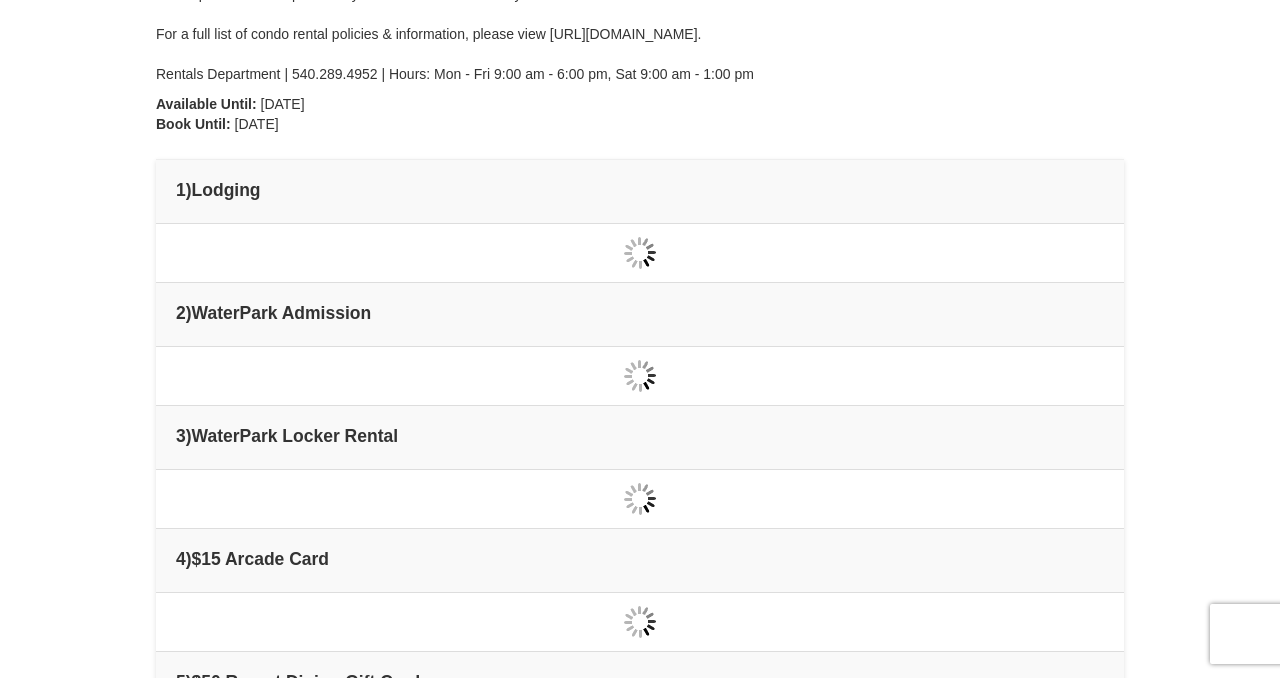 type on "[DATE]" 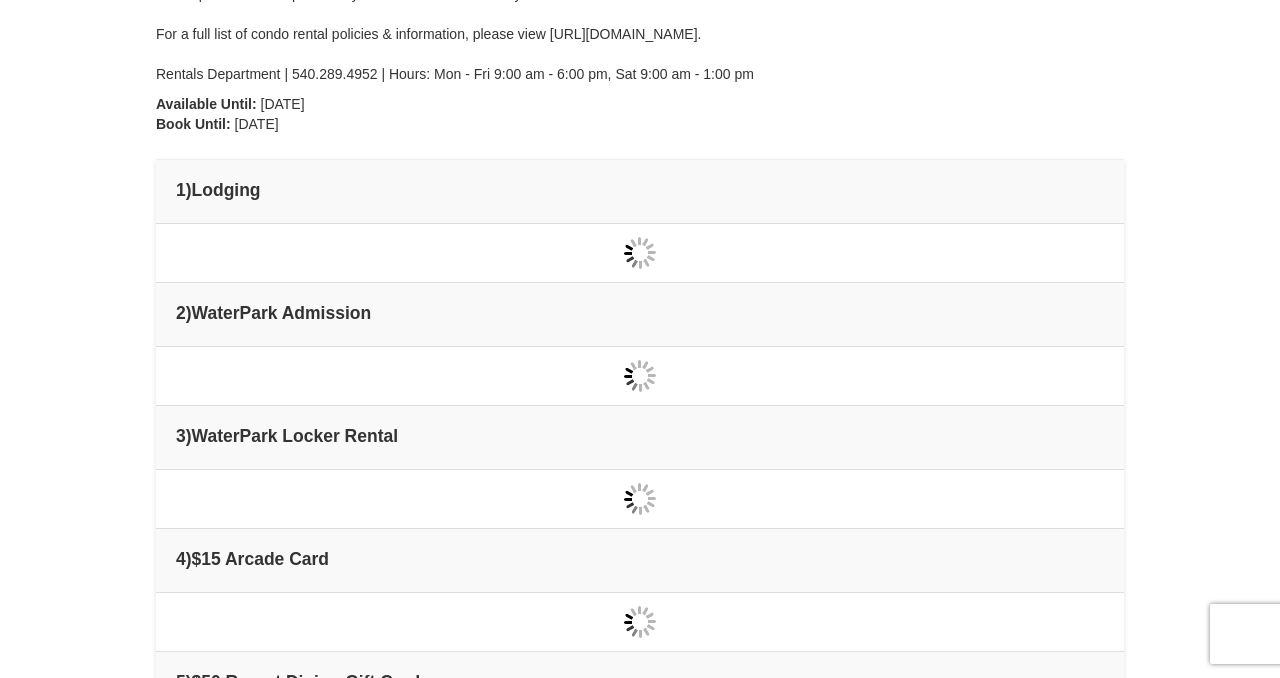 type on "[DATE]" 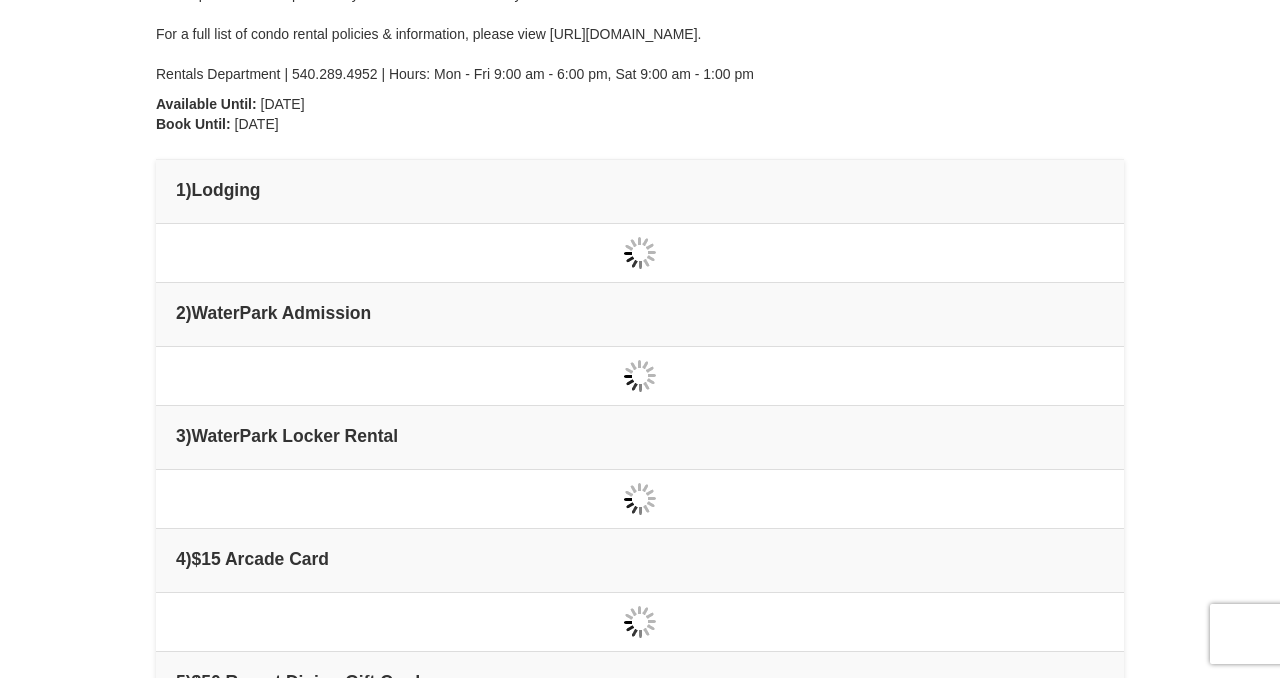 type on "[DATE]" 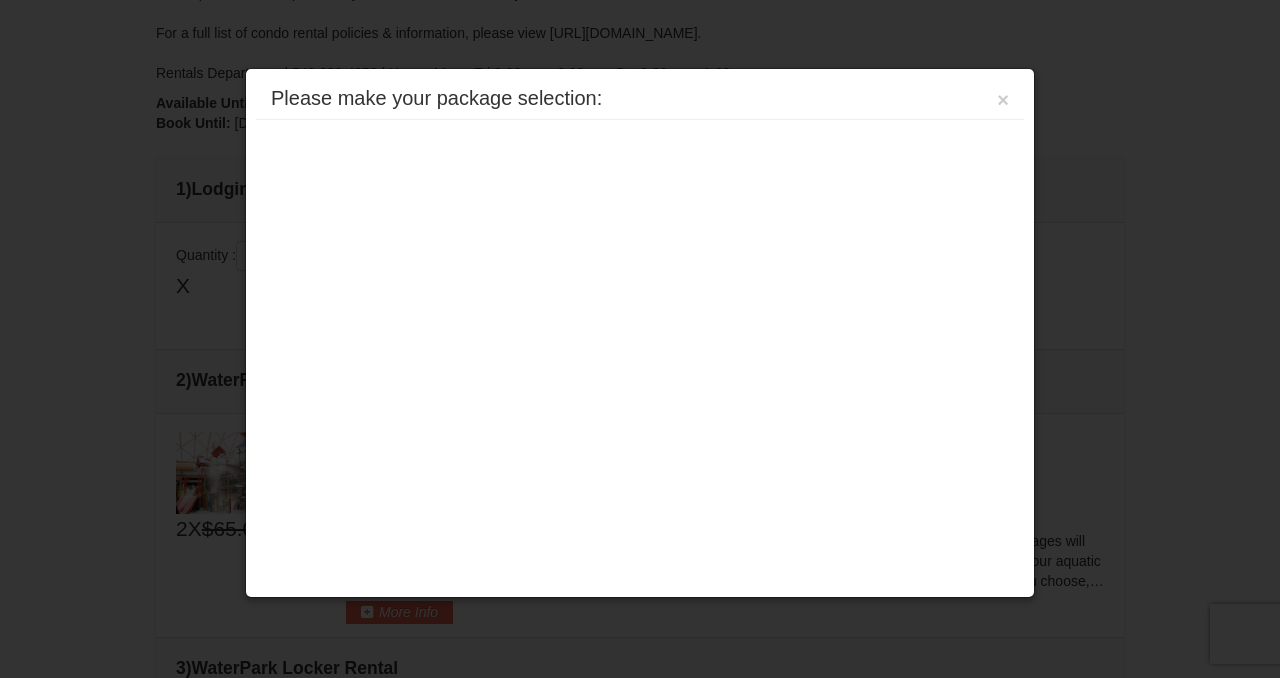 scroll, scrollTop: 631, scrollLeft: 0, axis: vertical 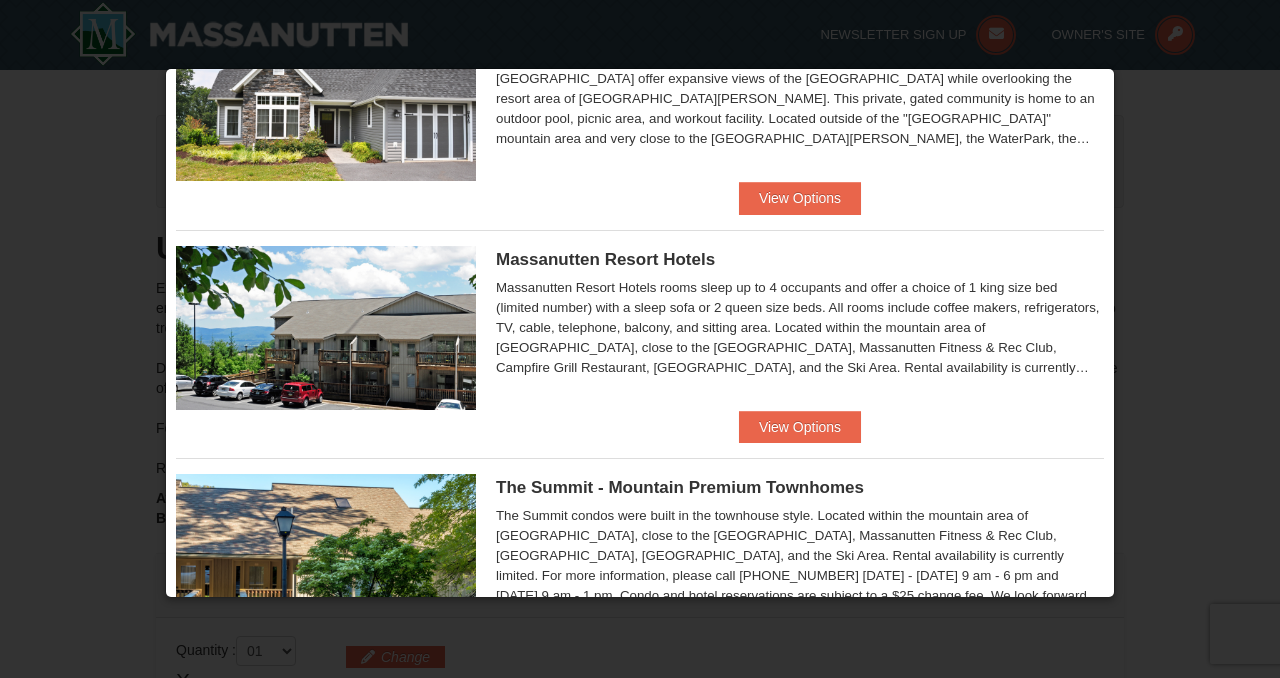 click on "Massanutten Resort Hotels
Hotel Queen Room
$121.00
$132.00" at bounding box center (640, 320) 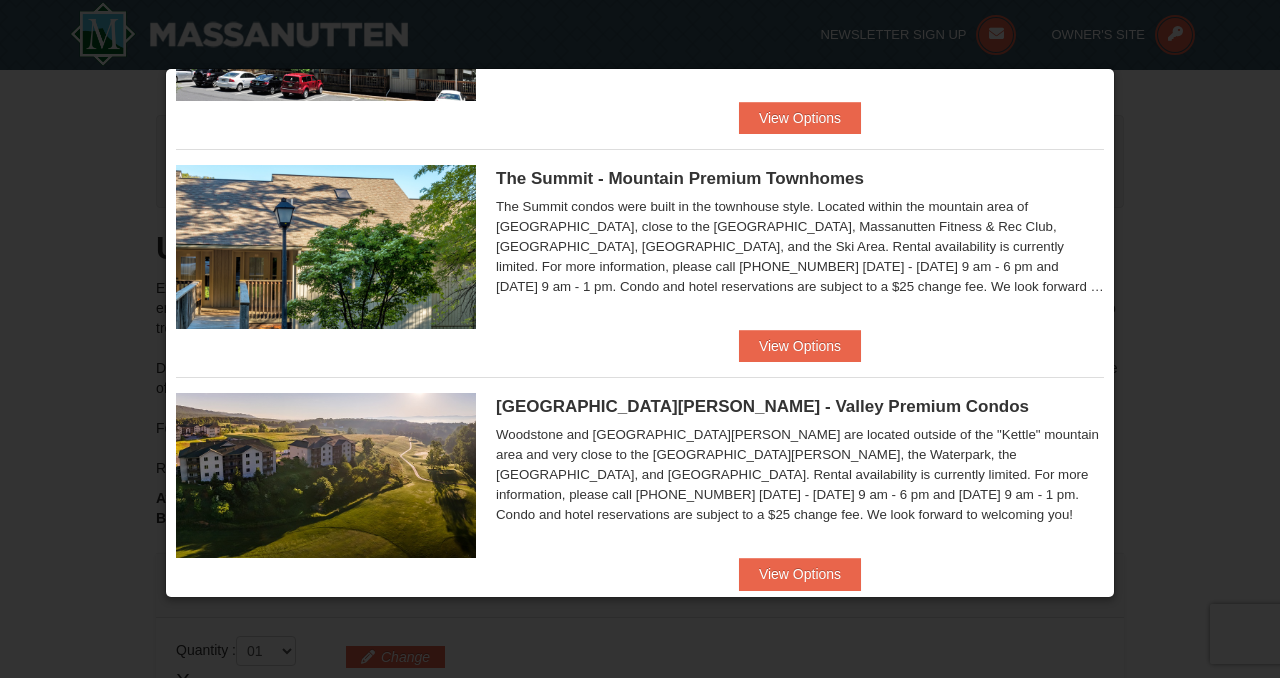 scroll, scrollTop: 640, scrollLeft: 0, axis: vertical 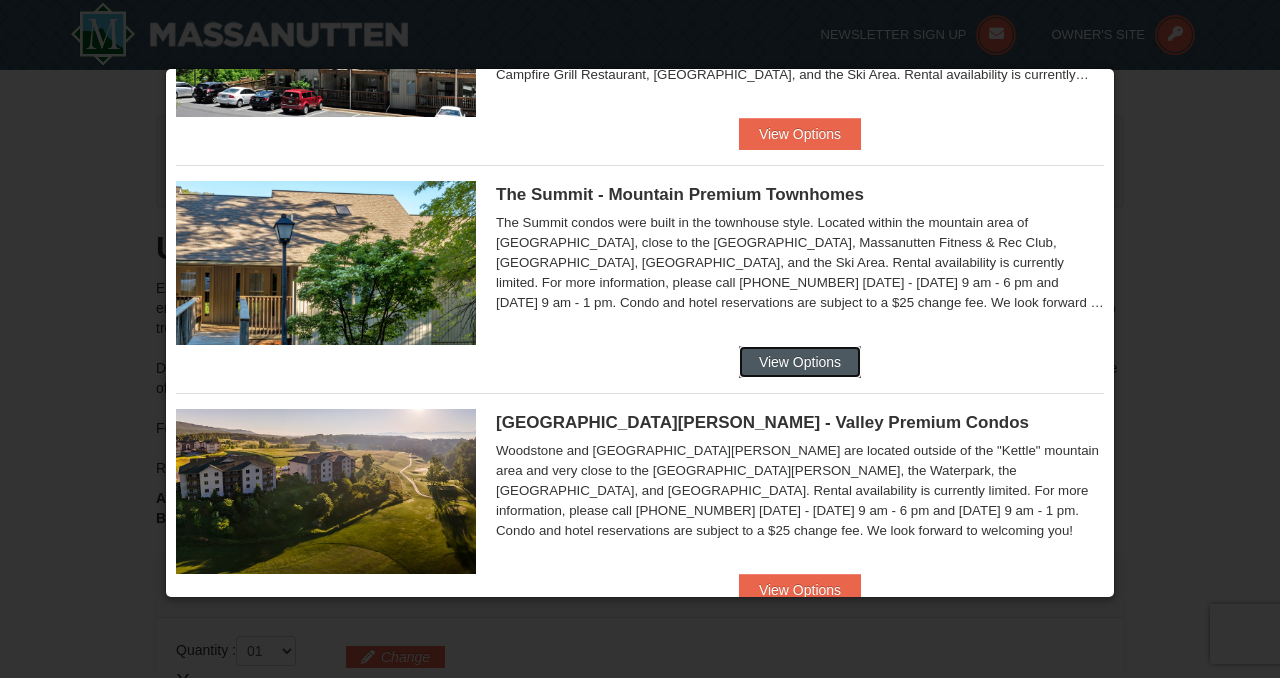 click on "View Options" at bounding box center [800, 362] 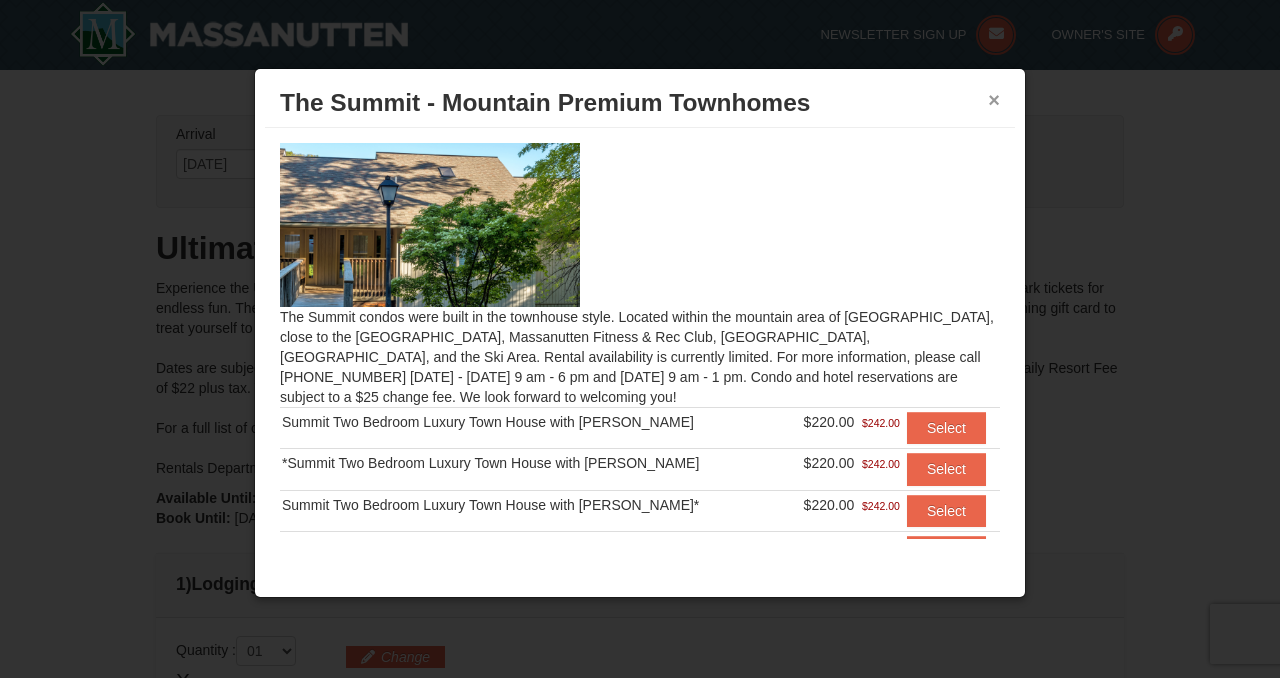 click on "×" at bounding box center [994, 100] 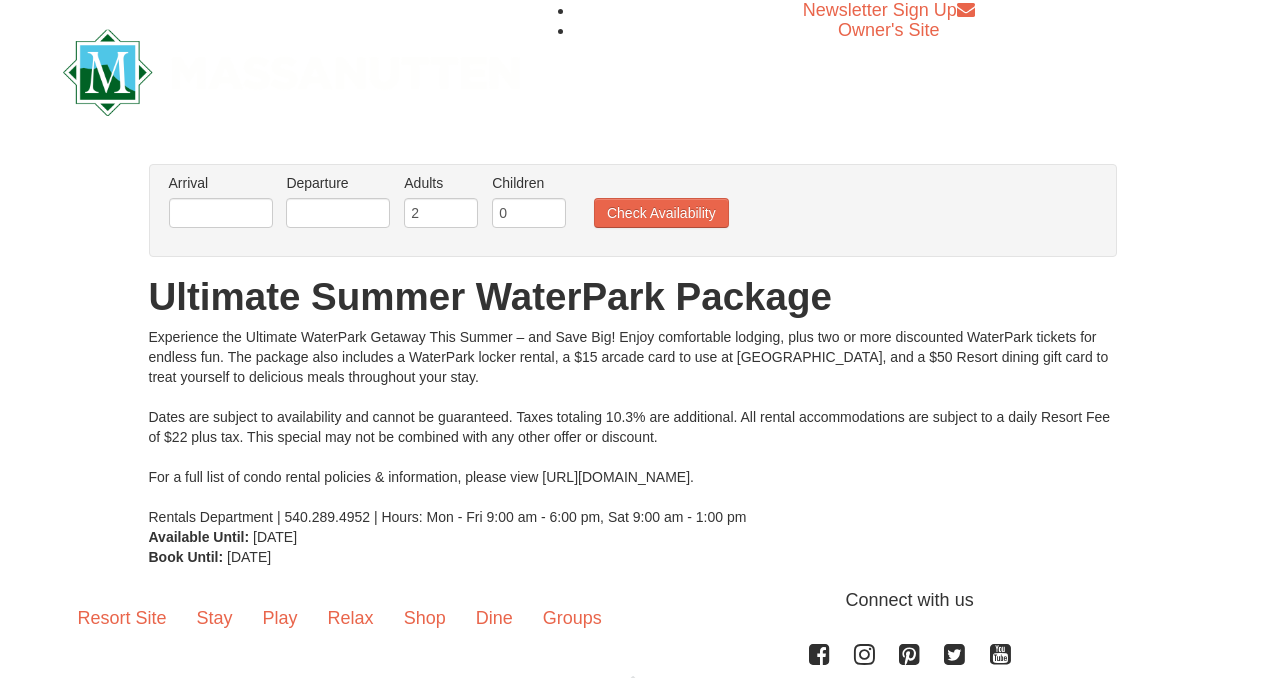 scroll, scrollTop: 0, scrollLeft: 0, axis: both 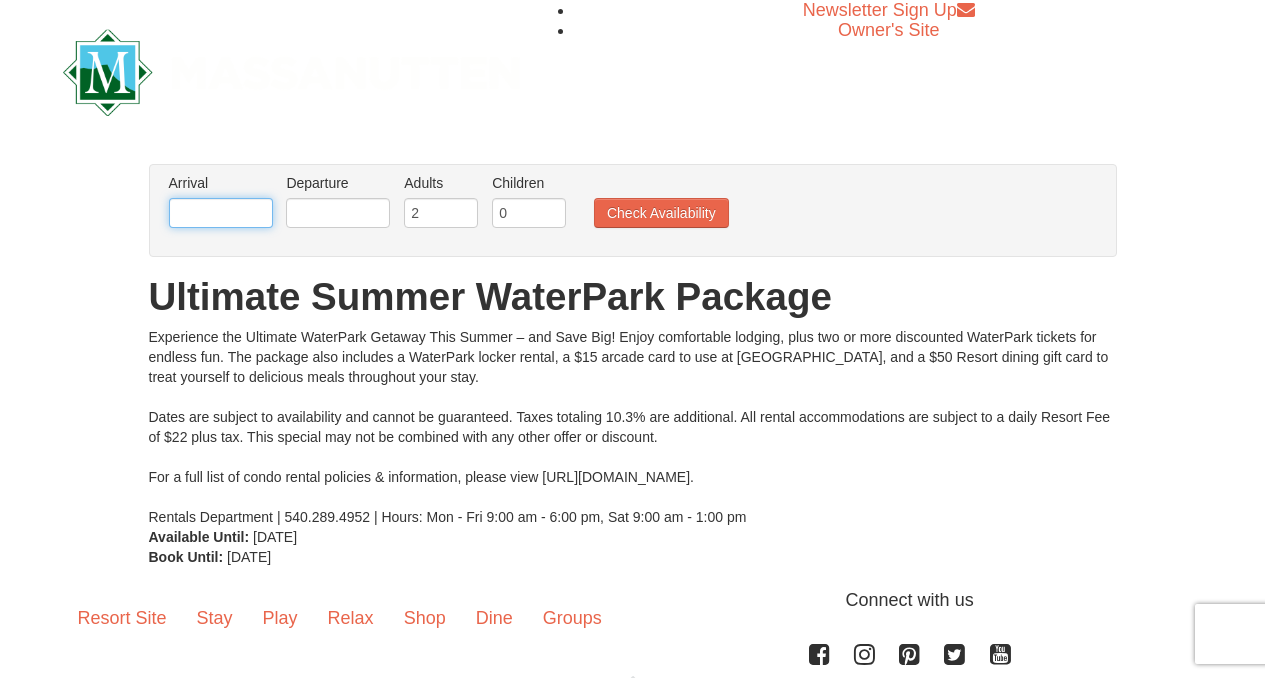 click at bounding box center (221, 213) 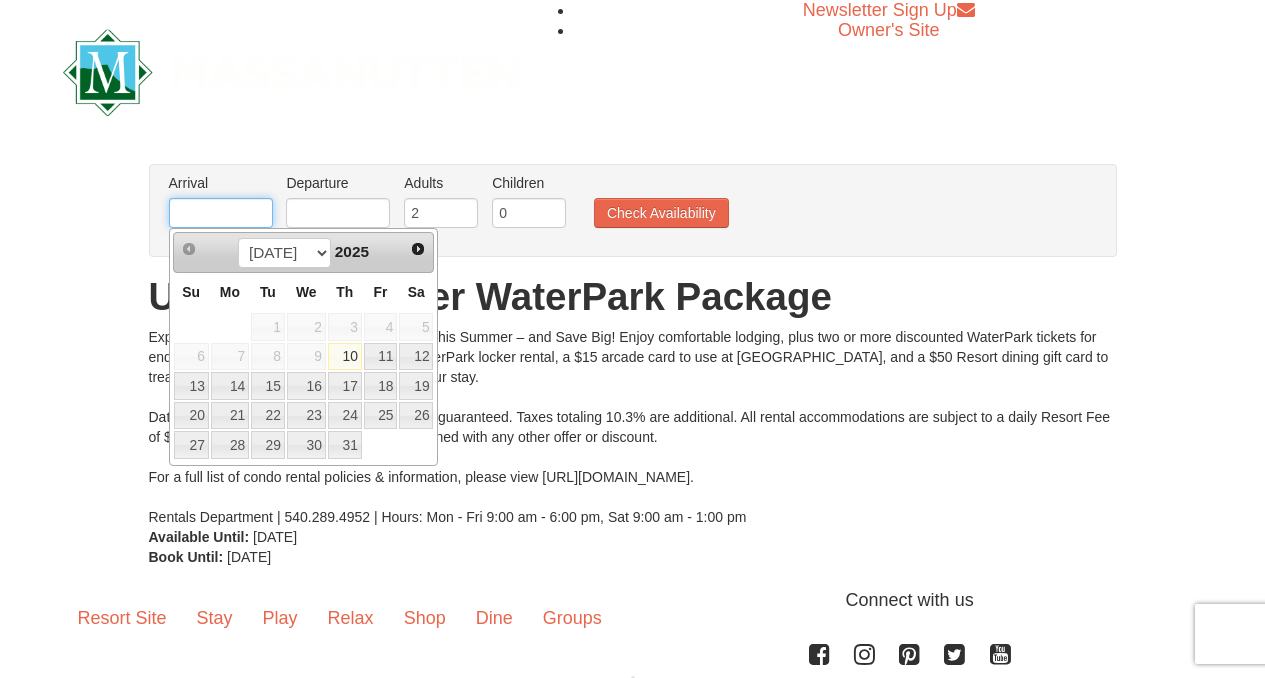 type on "[DATE]" 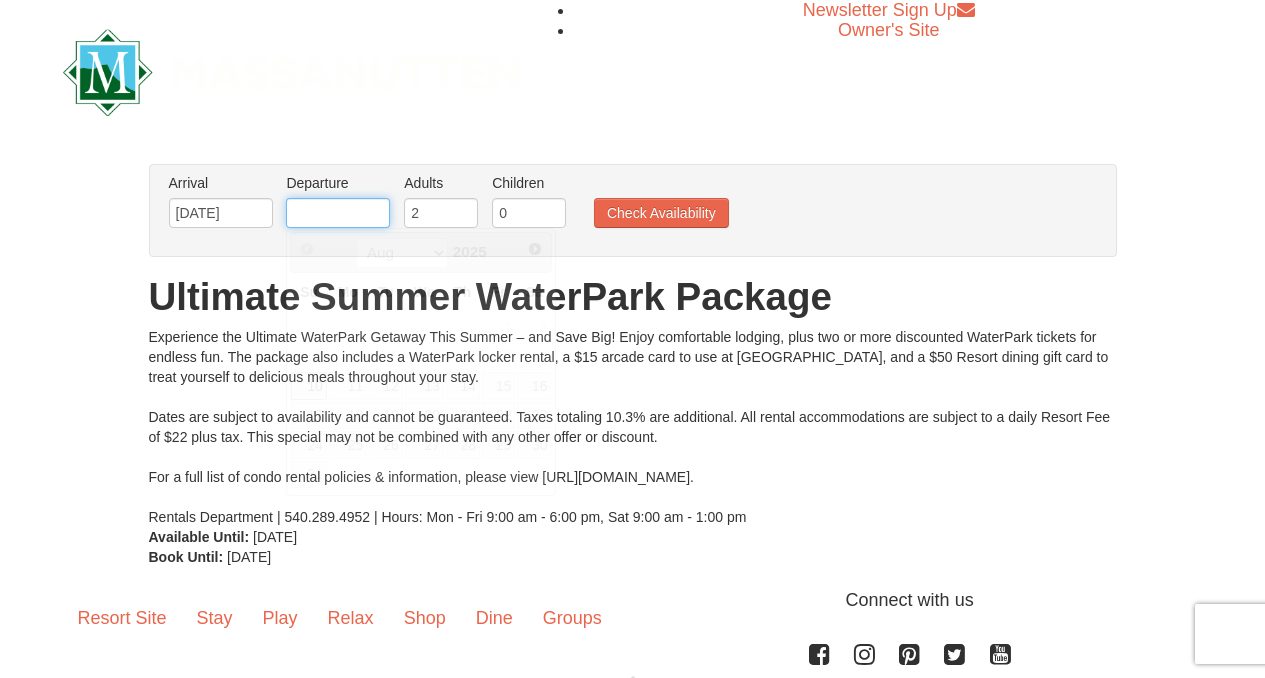 click at bounding box center [338, 213] 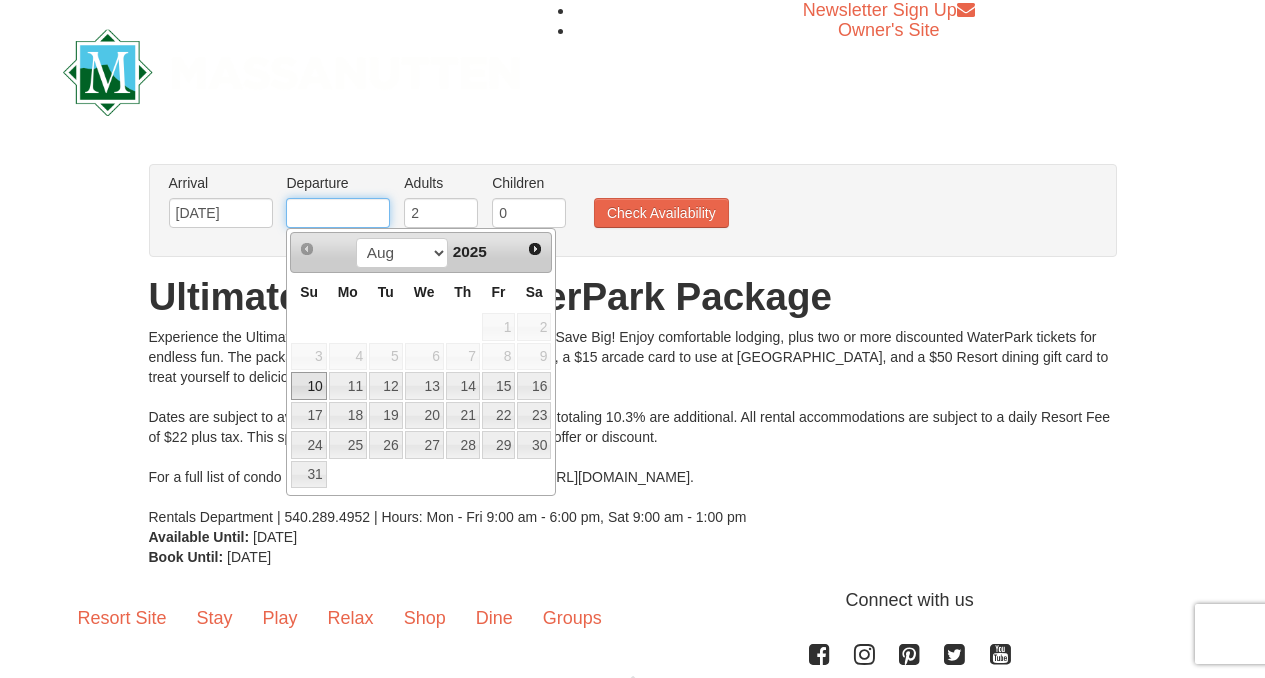 type on "[DATE]" 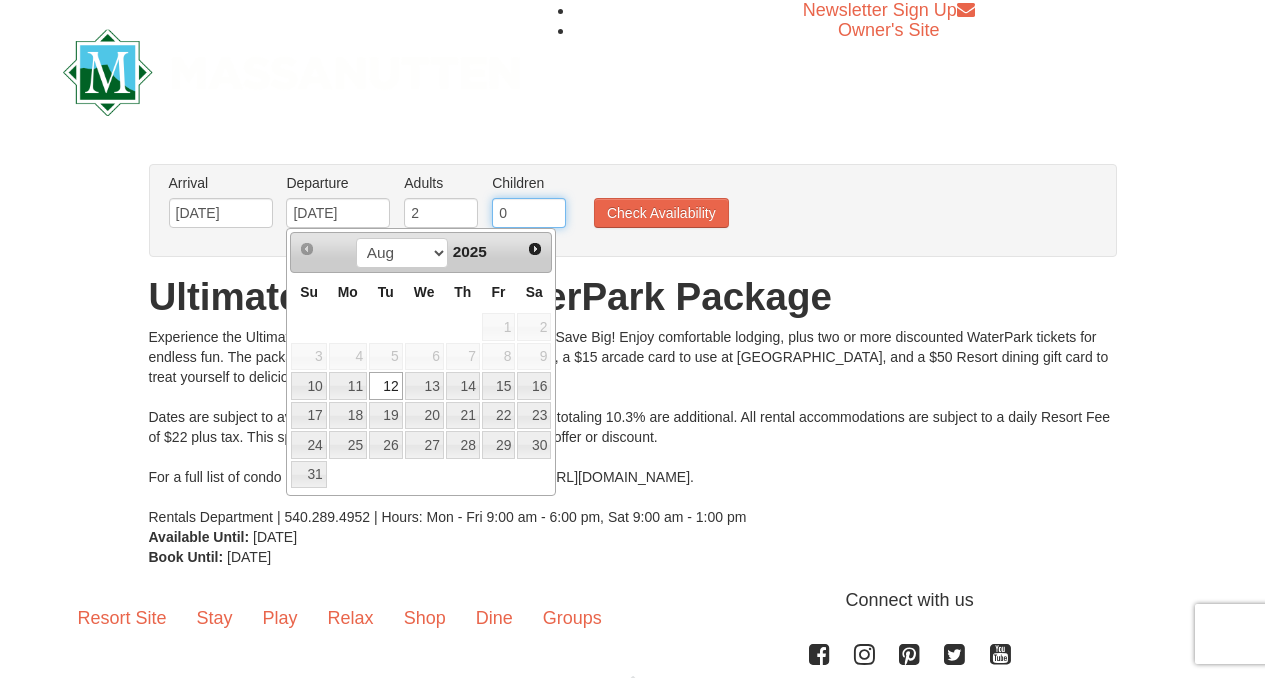 click on "0" at bounding box center (529, 213) 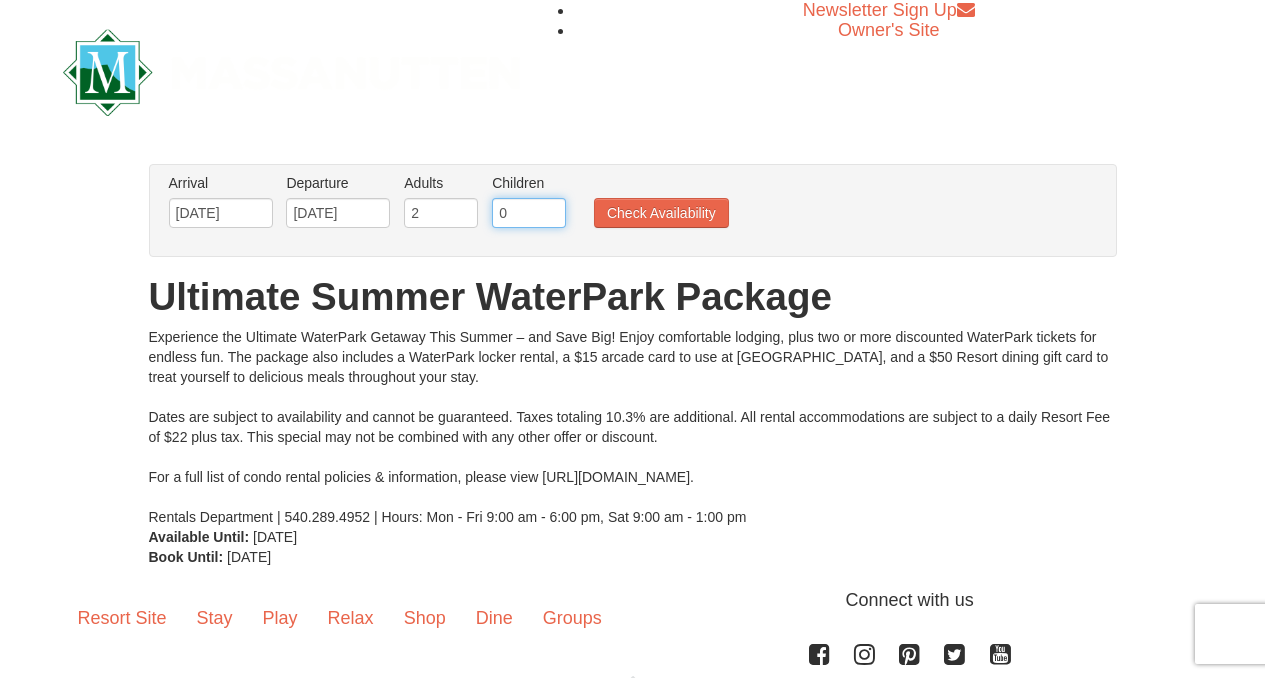 click on "0" at bounding box center (529, 213) 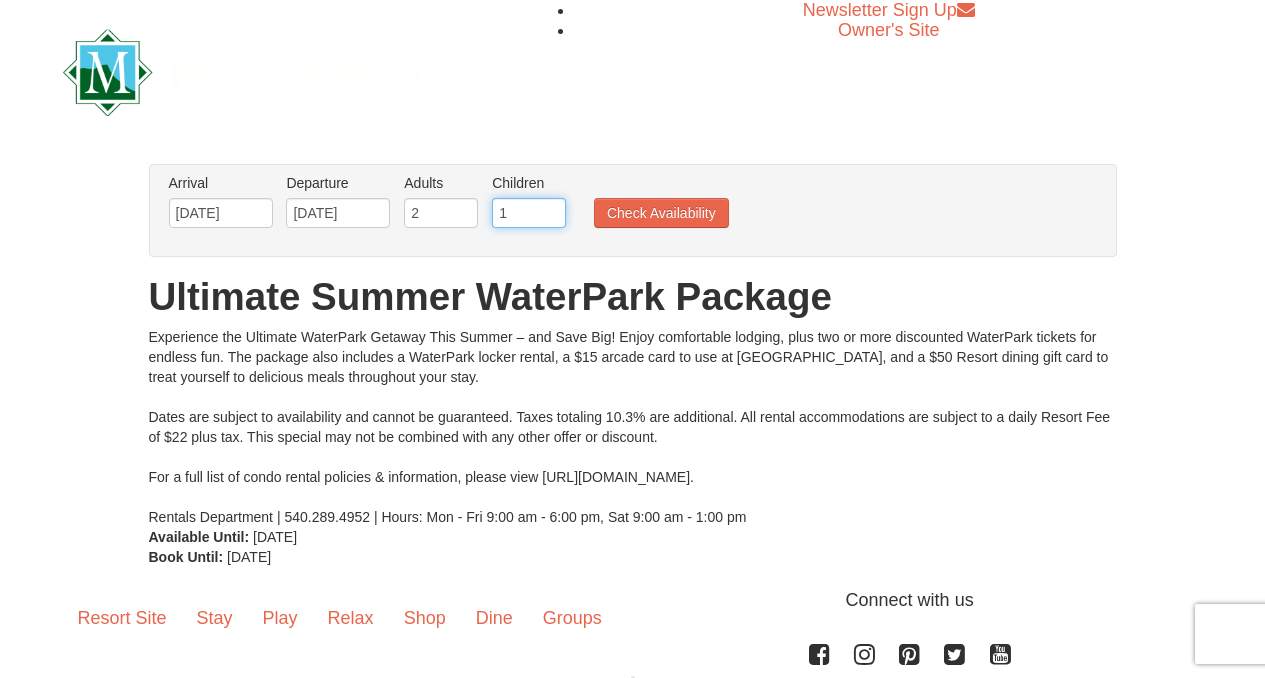 click on "1" at bounding box center (529, 213) 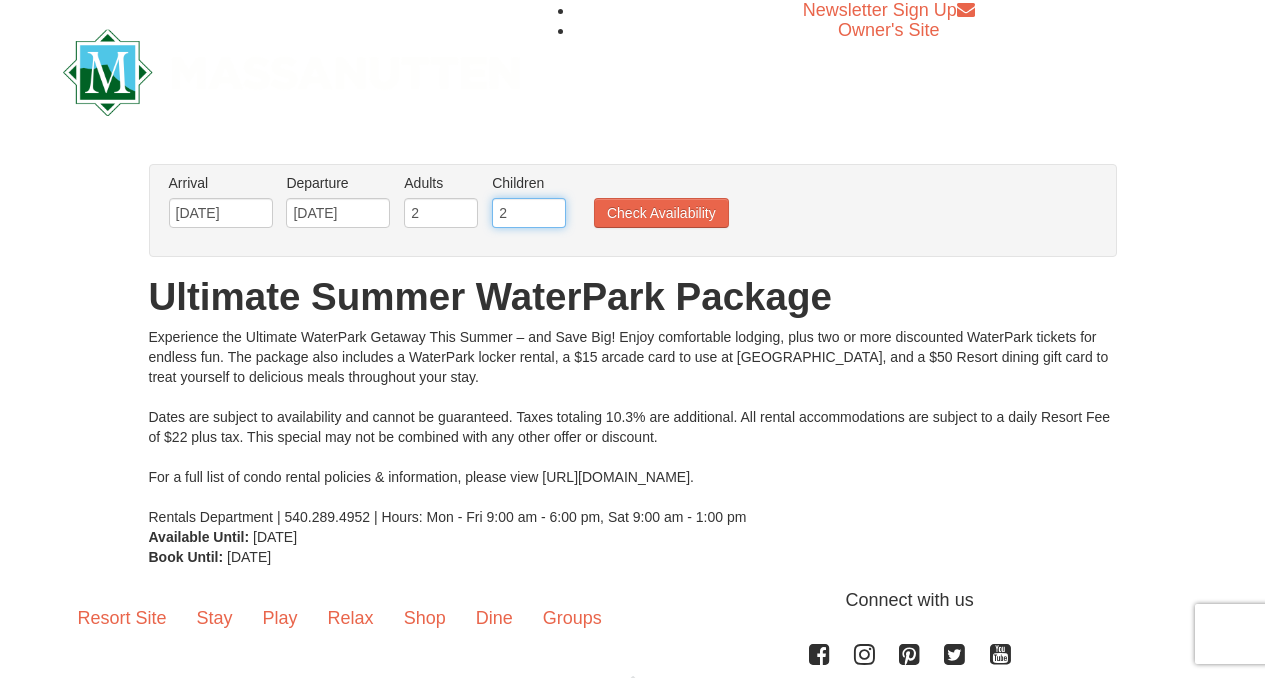 type on "2" 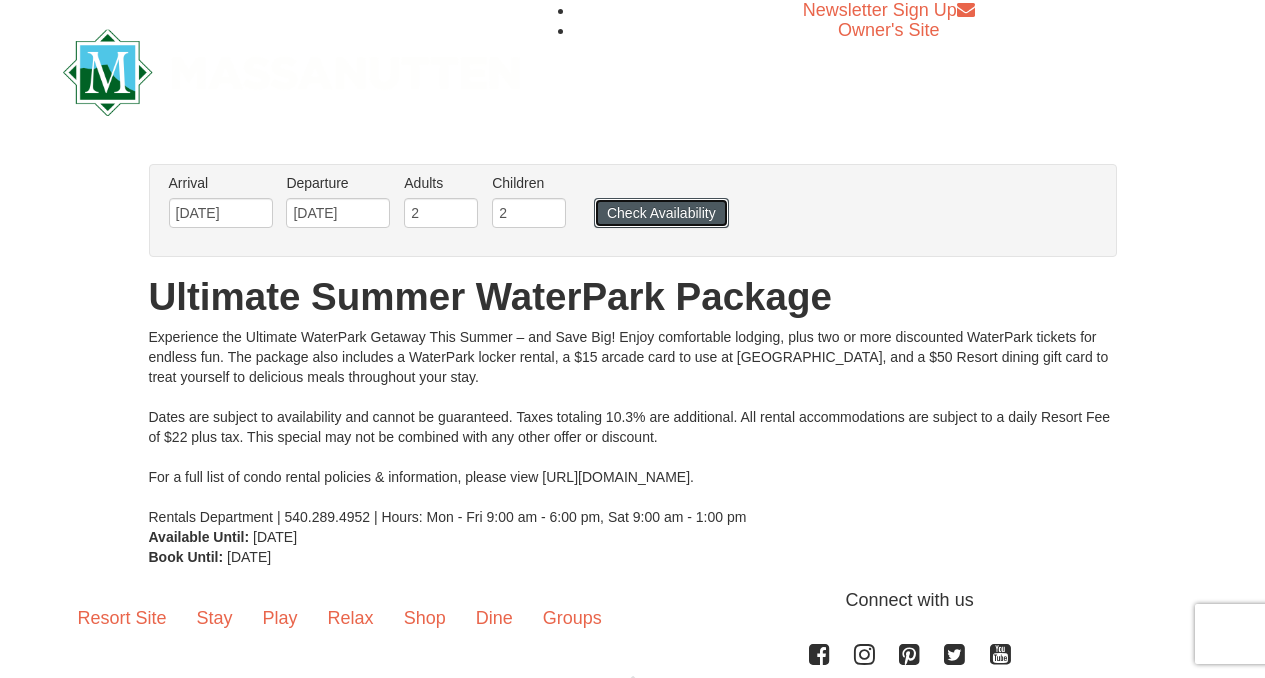 click on "Check Availability" at bounding box center [661, 213] 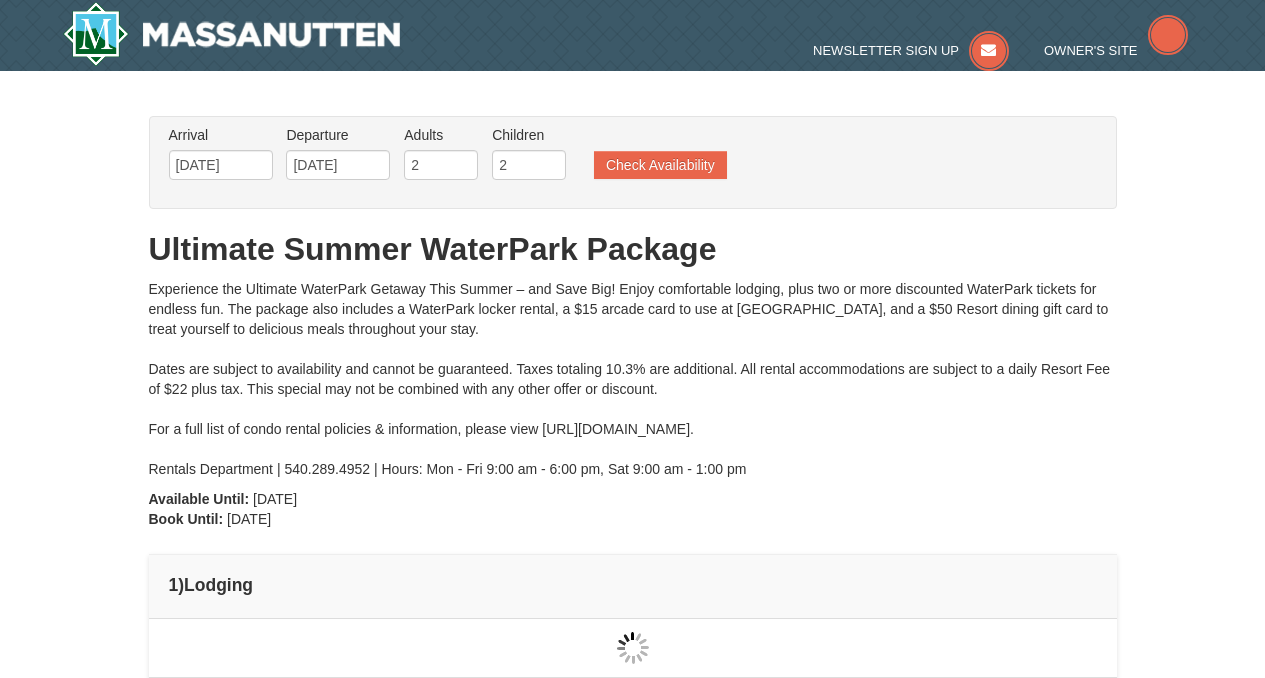 scroll, scrollTop: 0, scrollLeft: 0, axis: both 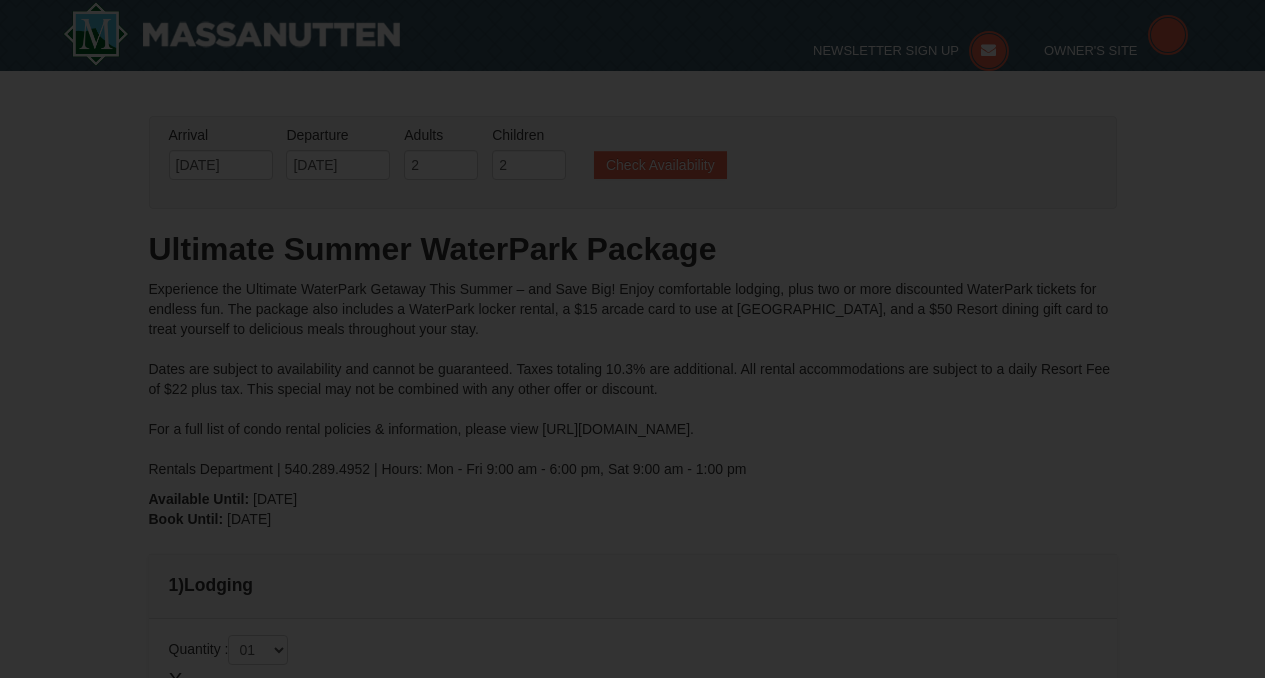 type on "[DATE]" 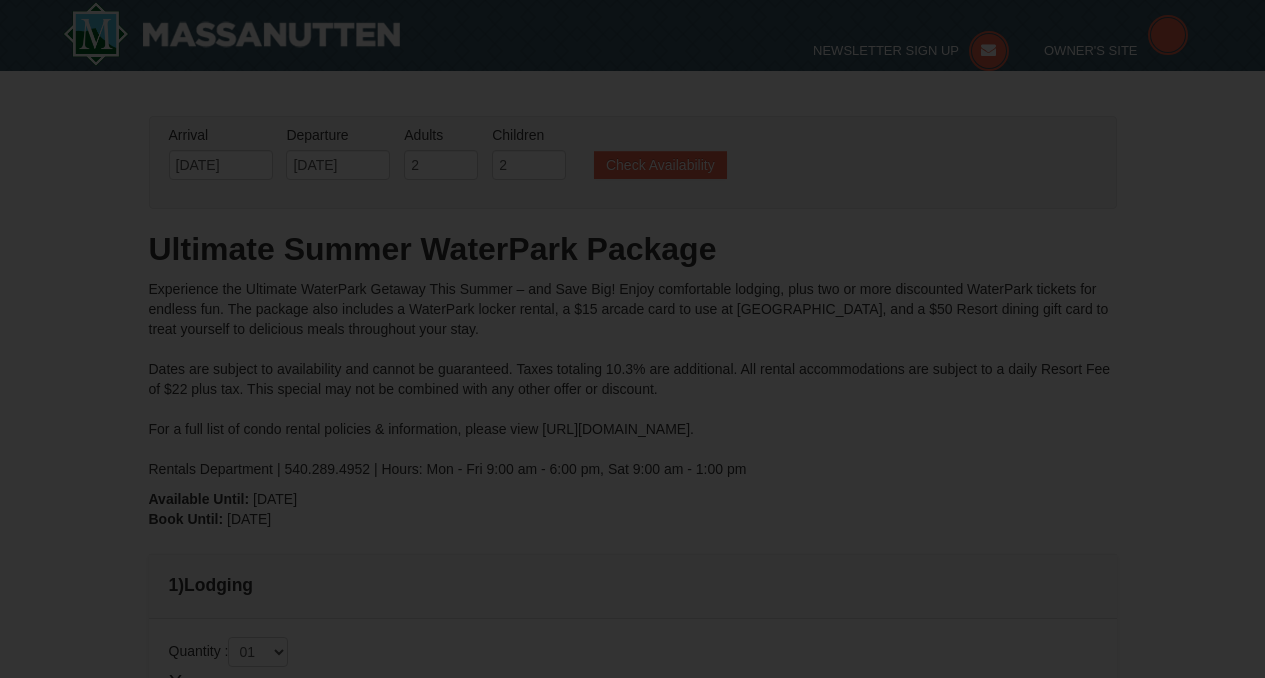 scroll, scrollTop: 271, scrollLeft: 0, axis: vertical 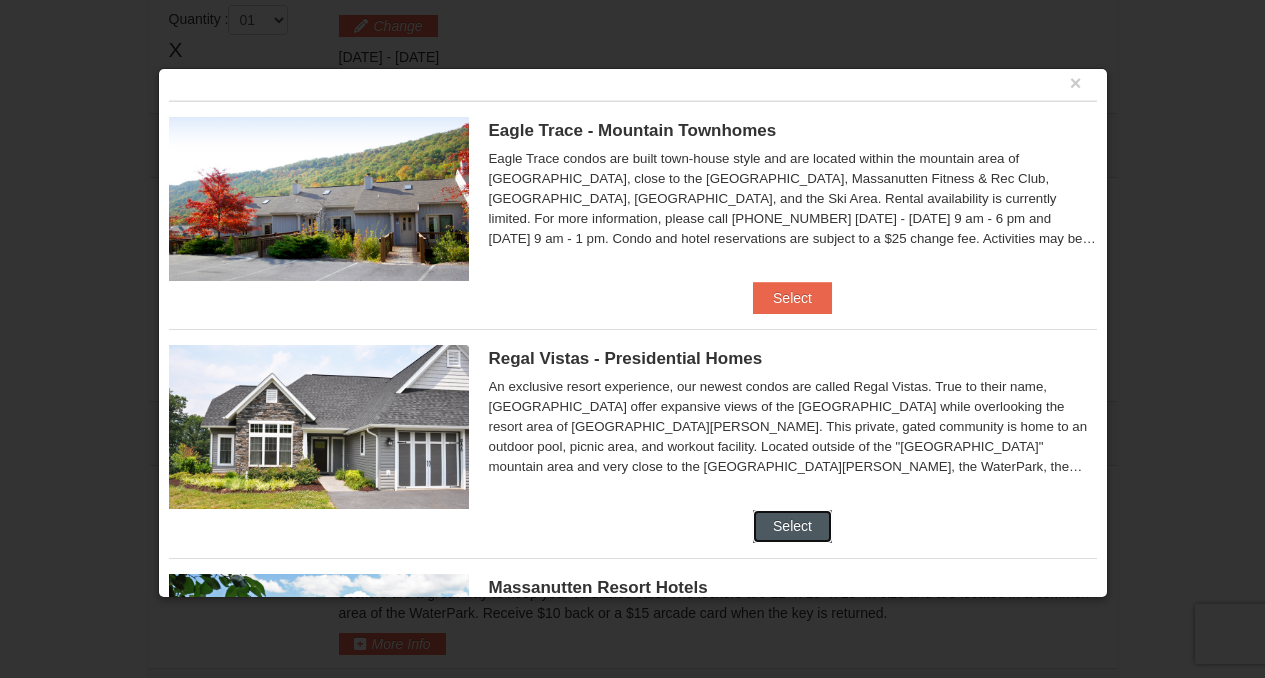 click on "Select" at bounding box center (792, 526) 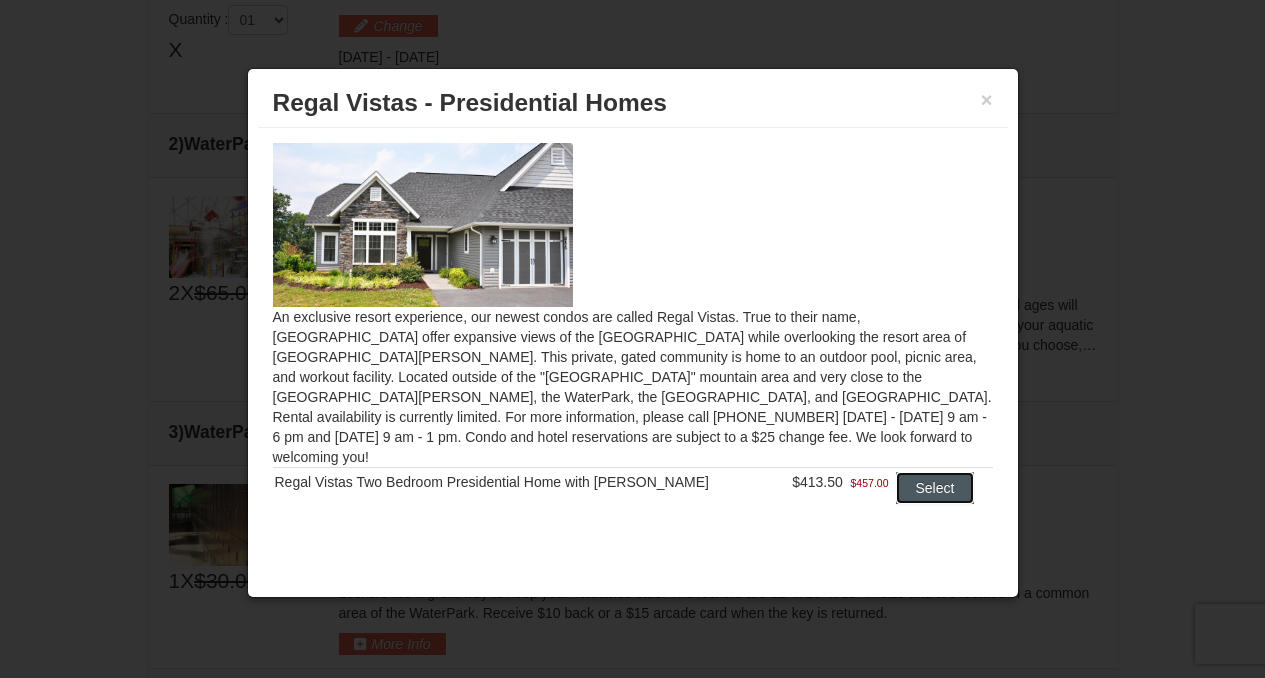 click on "Select" at bounding box center [935, 488] 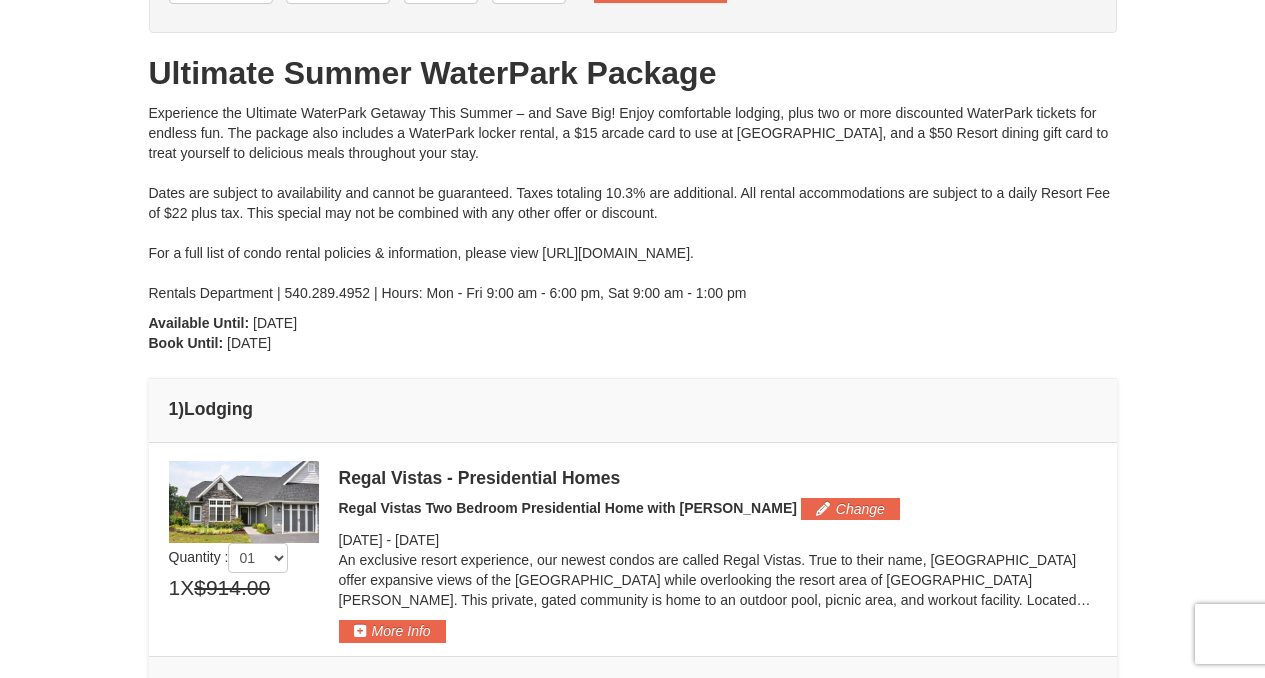 scroll, scrollTop: 177, scrollLeft: 0, axis: vertical 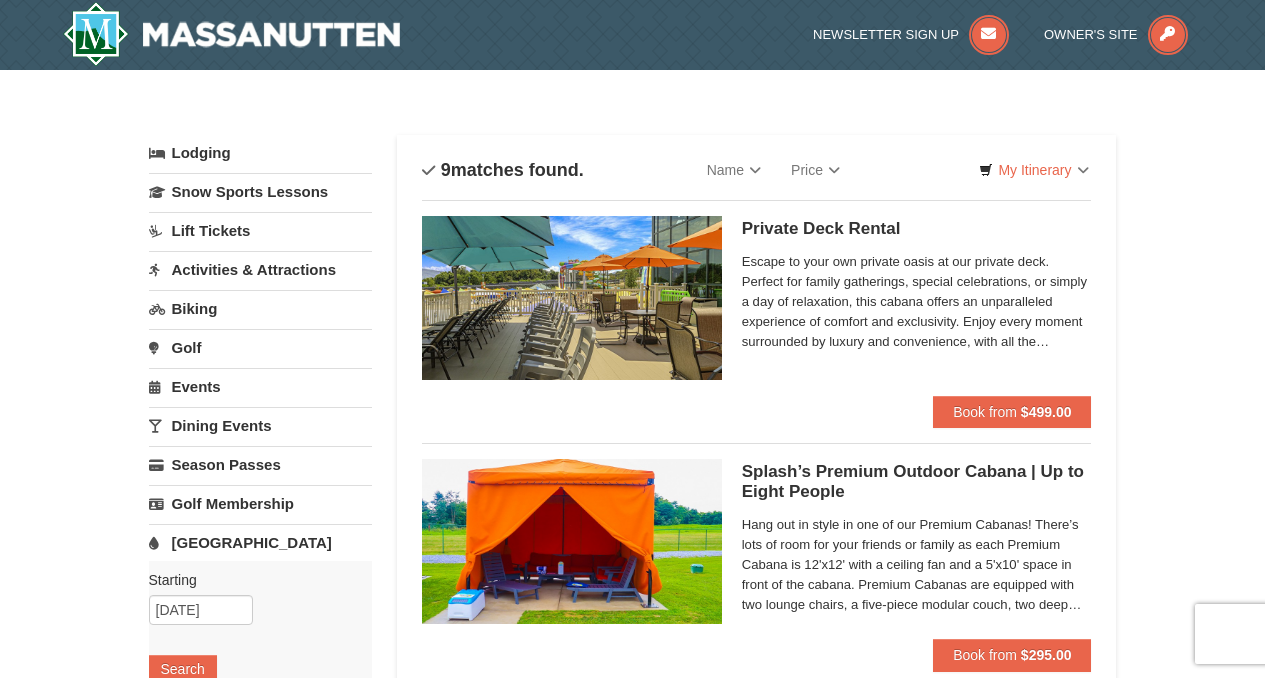 click on "Activities & Attractions" at bounding box center (260, 269) 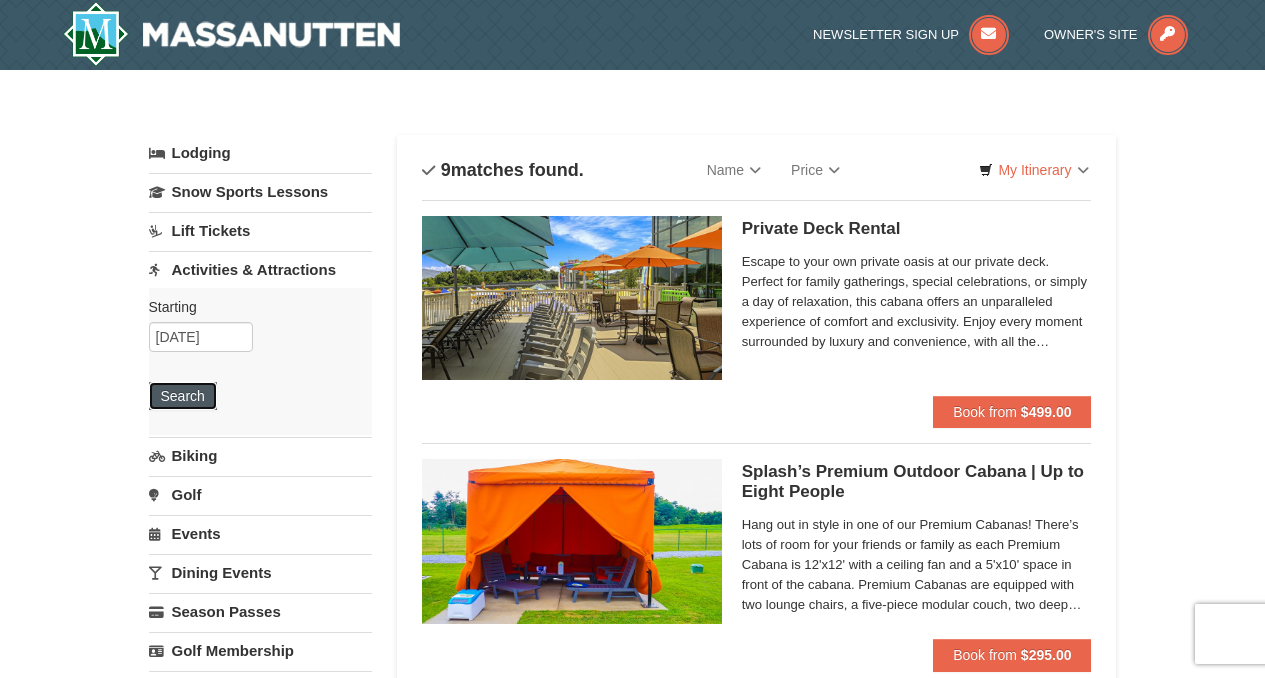 click on "Search" at bounding box center (183, 396) 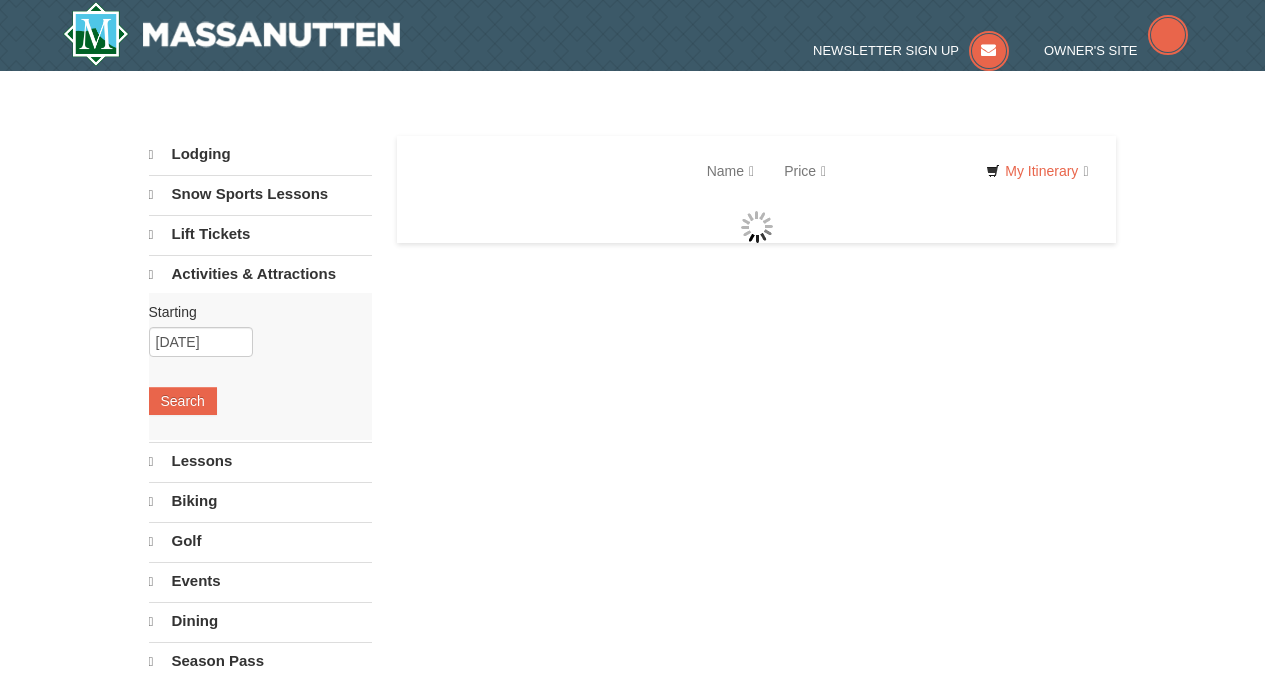 scroll, scrollTop: 0, scrollLeft: 0, axis: both 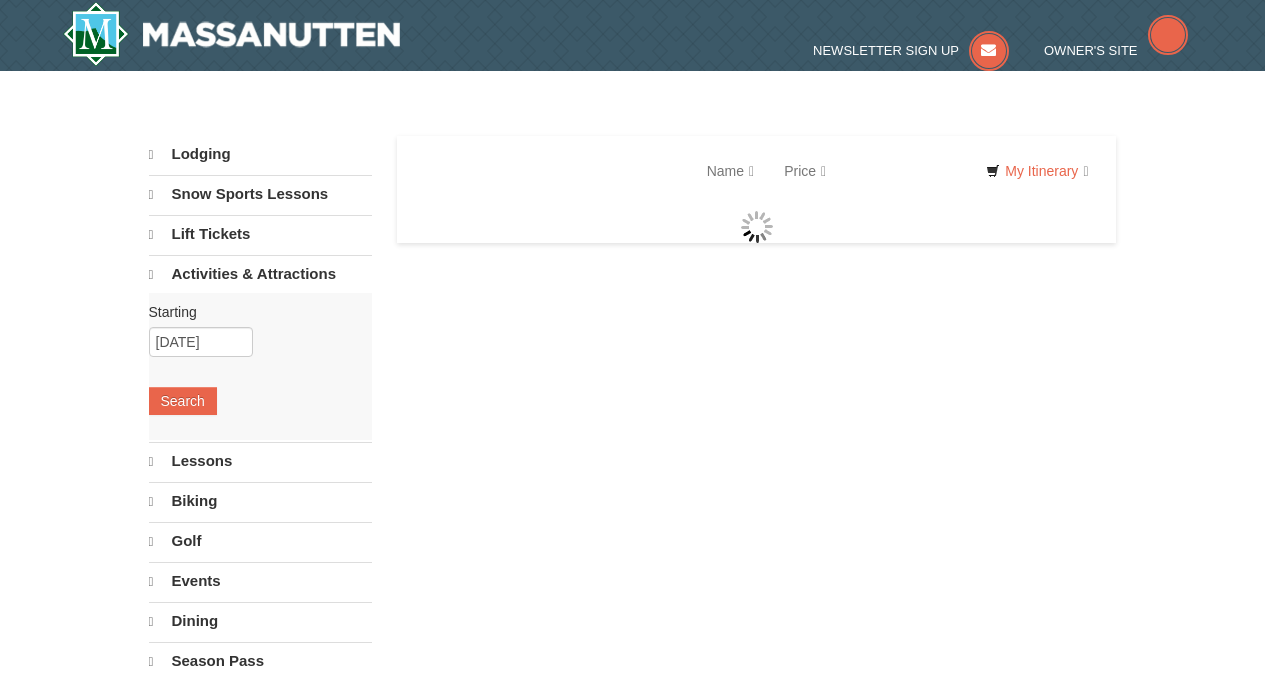 select on "7" 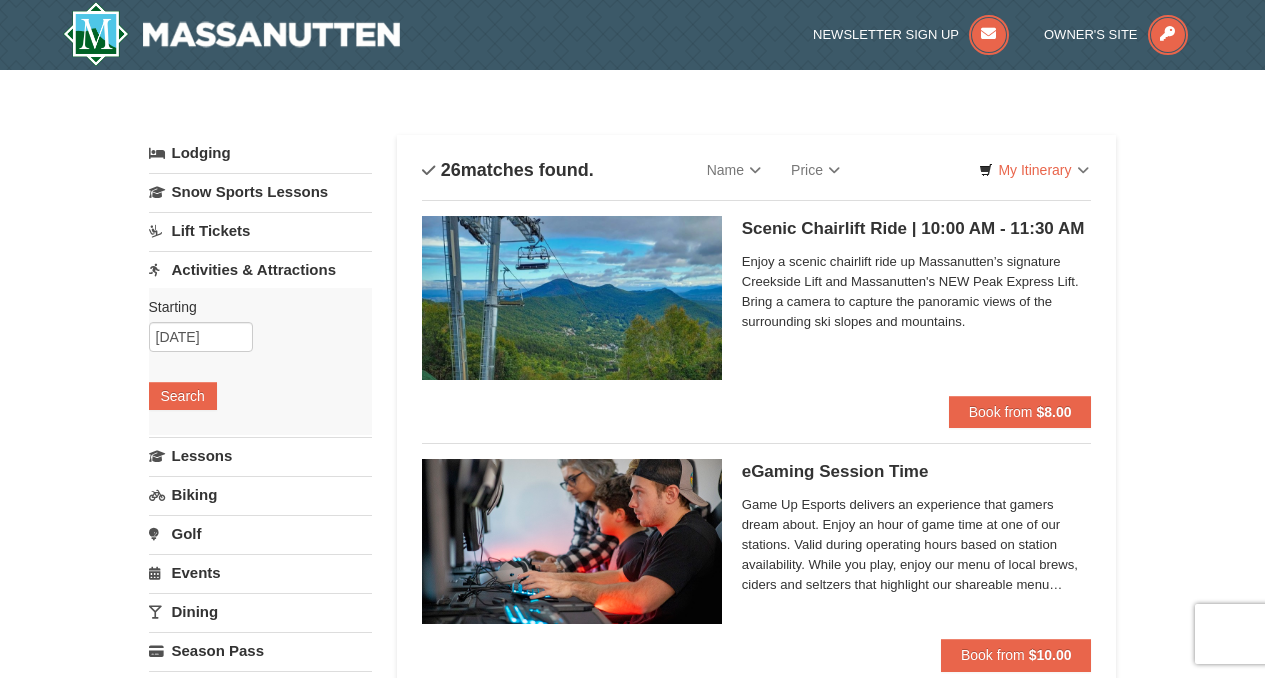 scroll, scrollTop: 0, scrollLeft: 0, axis: both 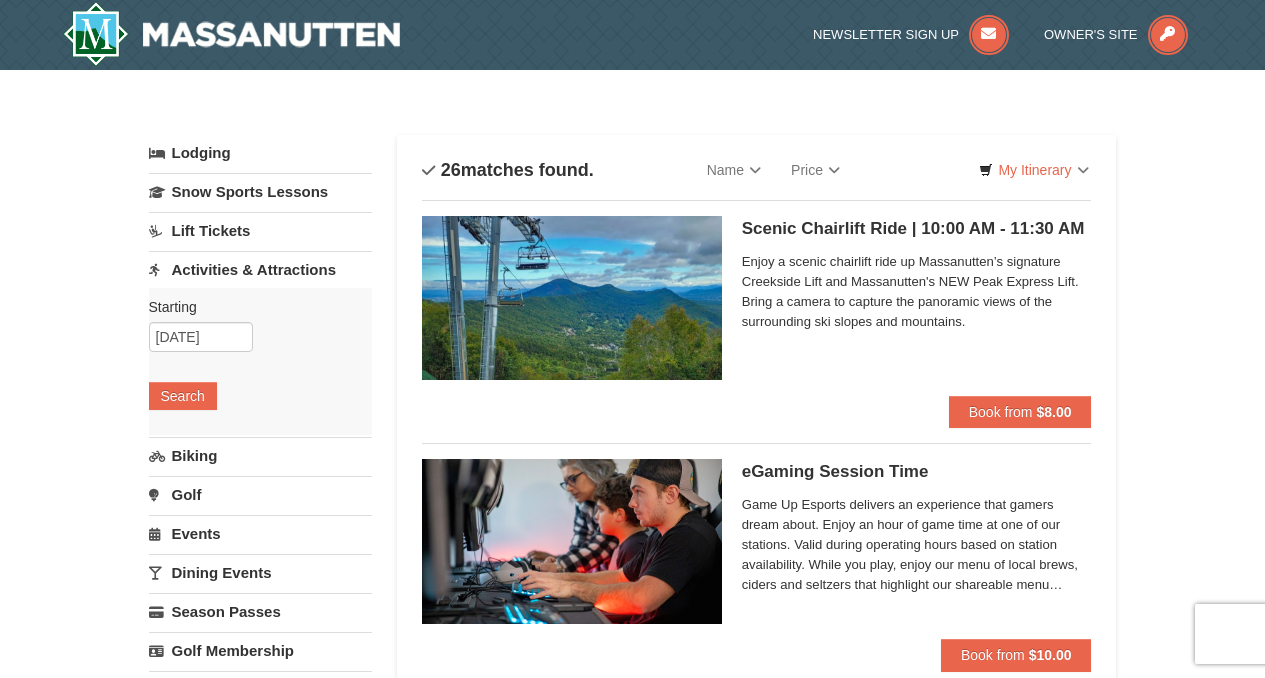 click on "Biking" at bounding box center (260, 455) 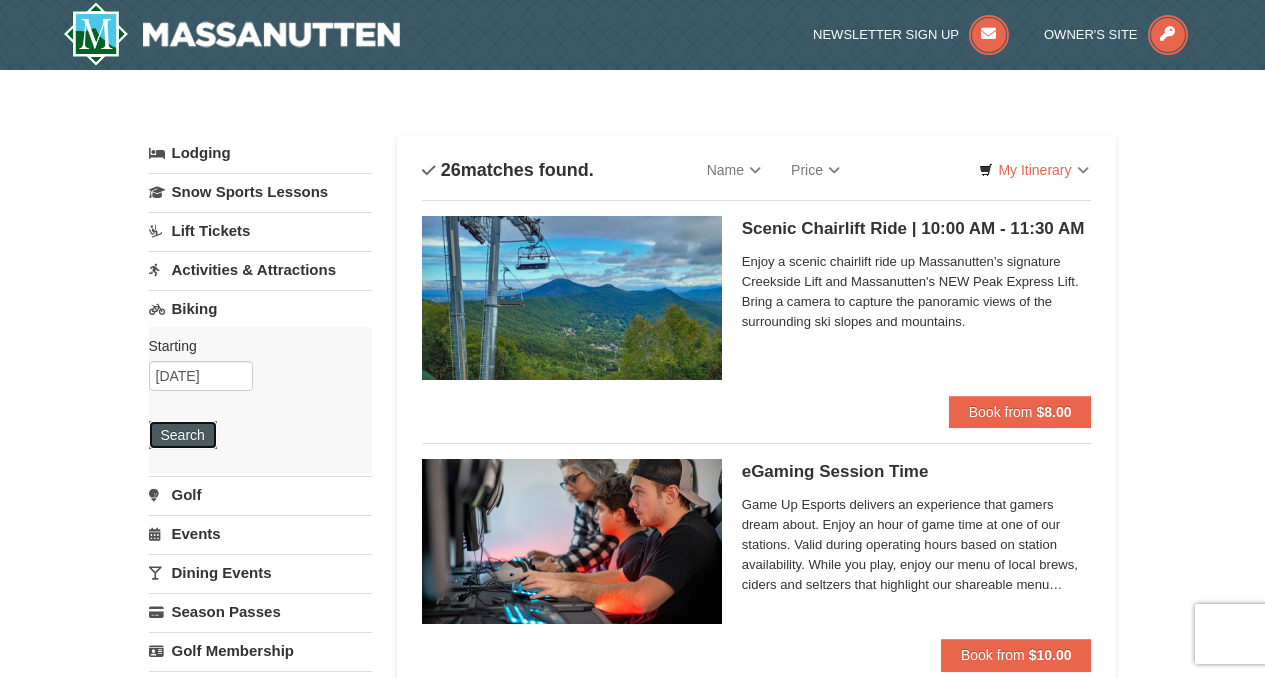 click on "Search" at bounding box center (183, 435) 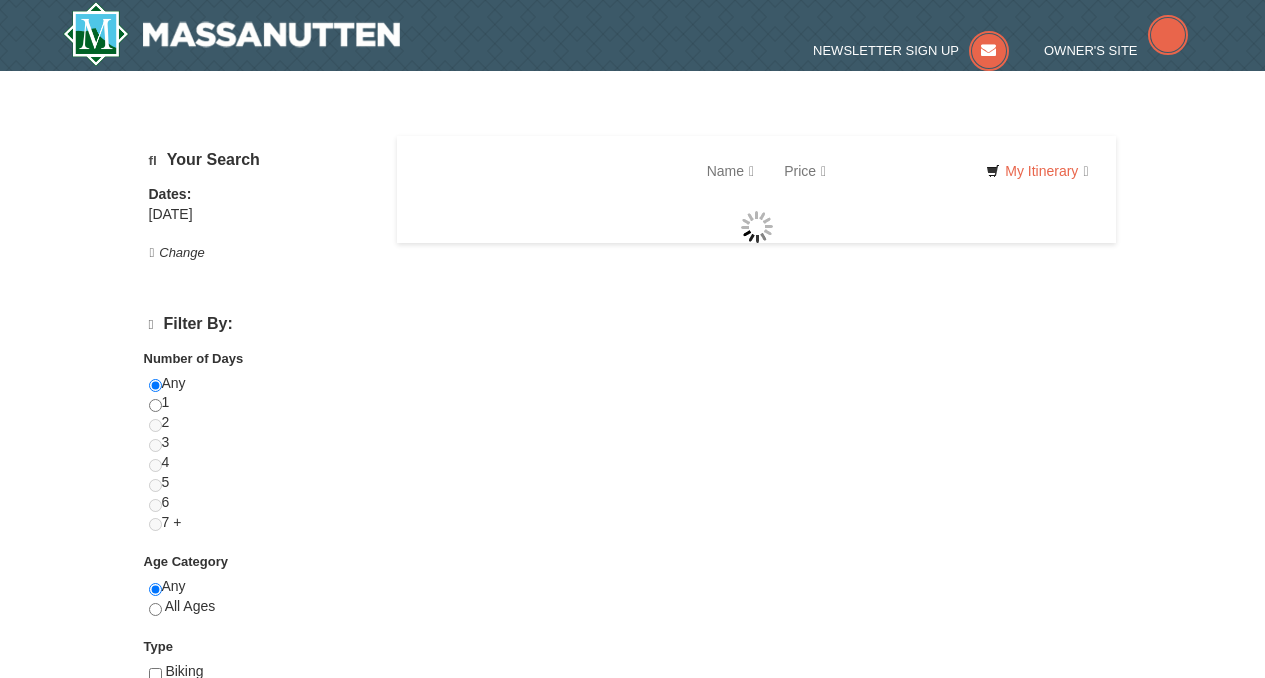 scroll, scrollTop: 0, scrollLeft: 0, axis: both 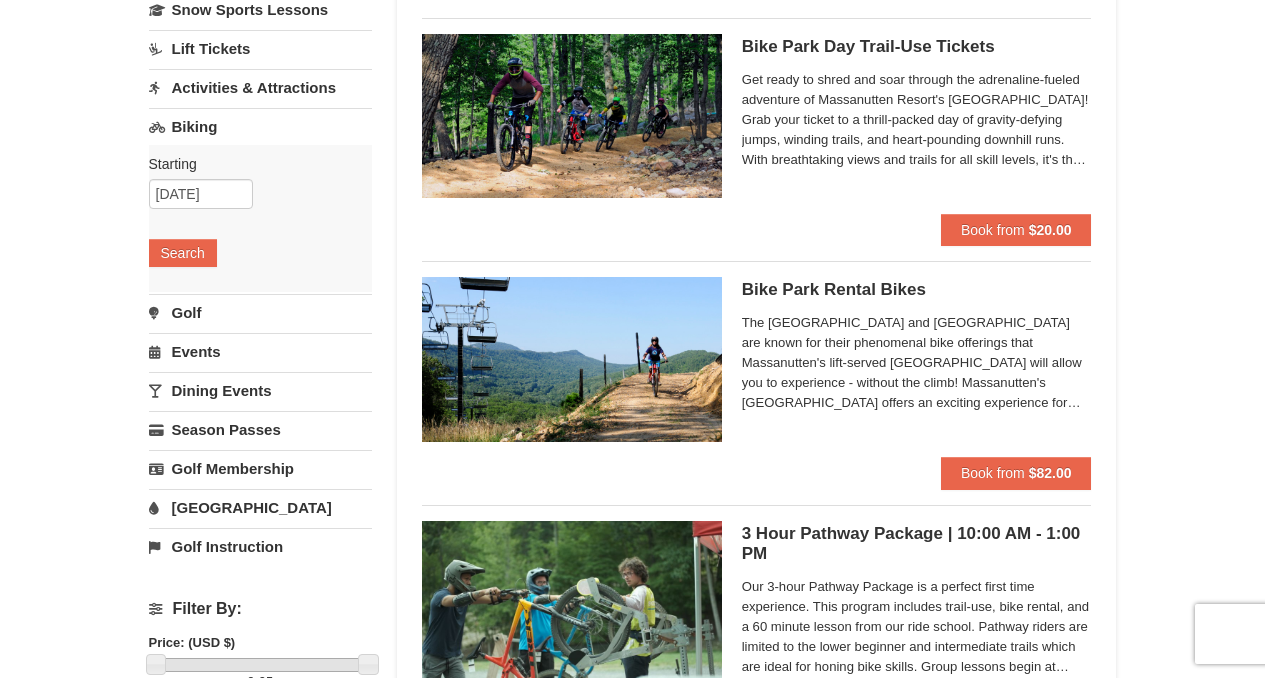 click on "[GEOGRAPHIC_DATA]" at bounding box center [260, 507] 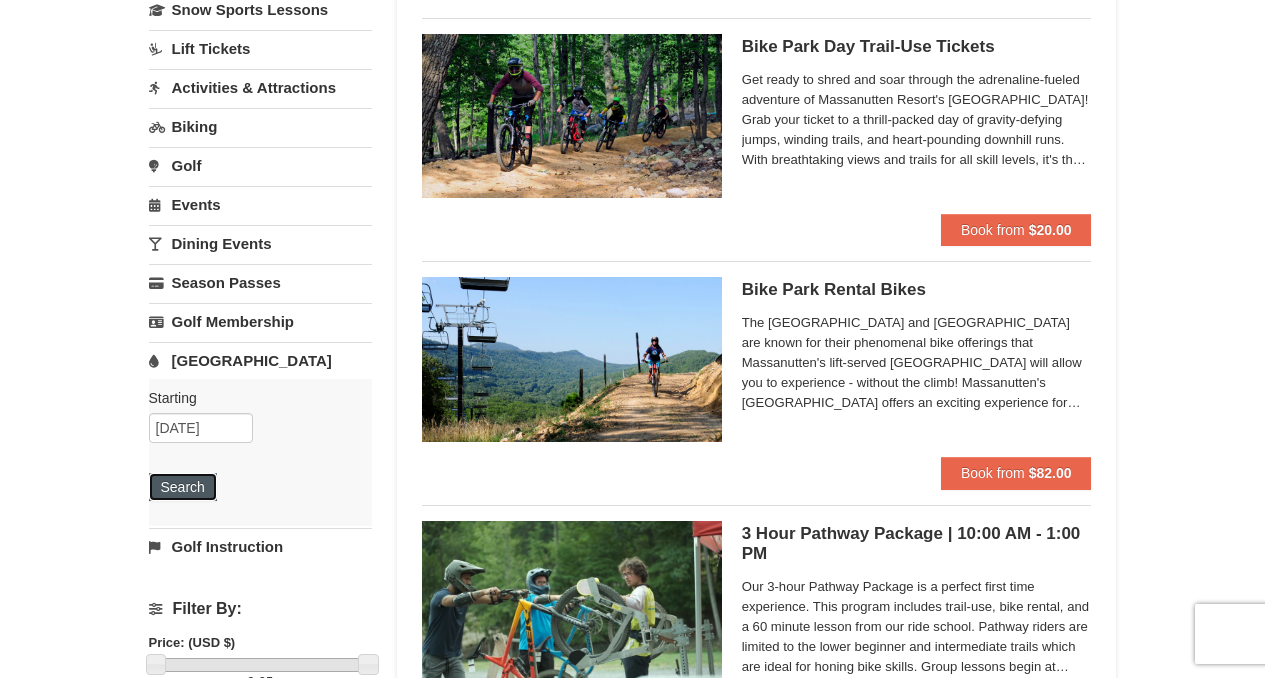 click on "Search" at bounding box center [183, 487] 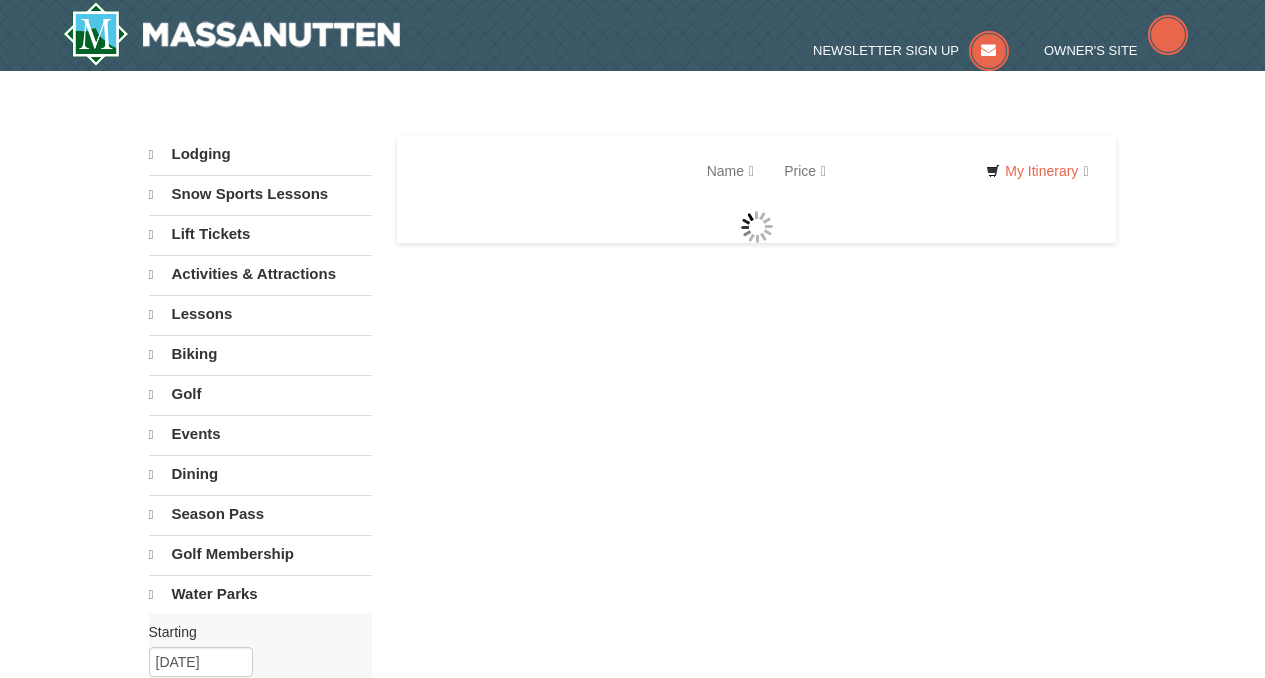 scroll, scrollTop: 0, scrollLeft: 0, axis: both 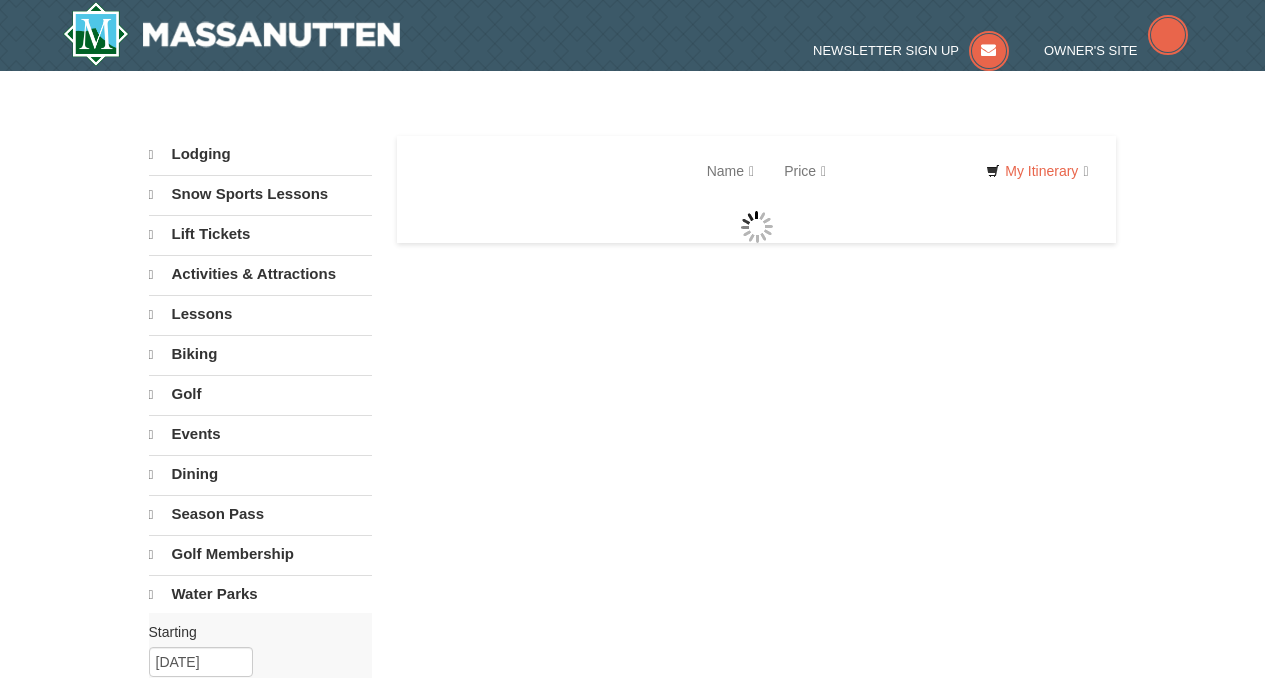select on "7" 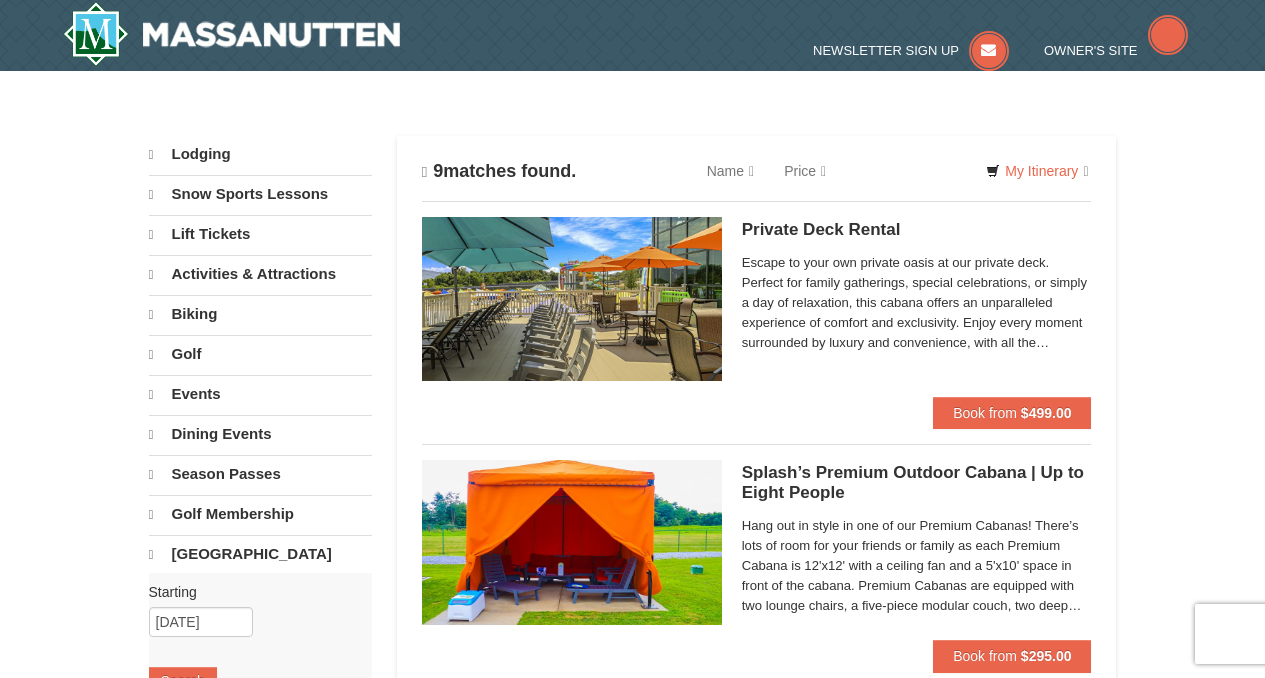 scroll, scrollTop: 0, scrollLeft: 0, axis: both 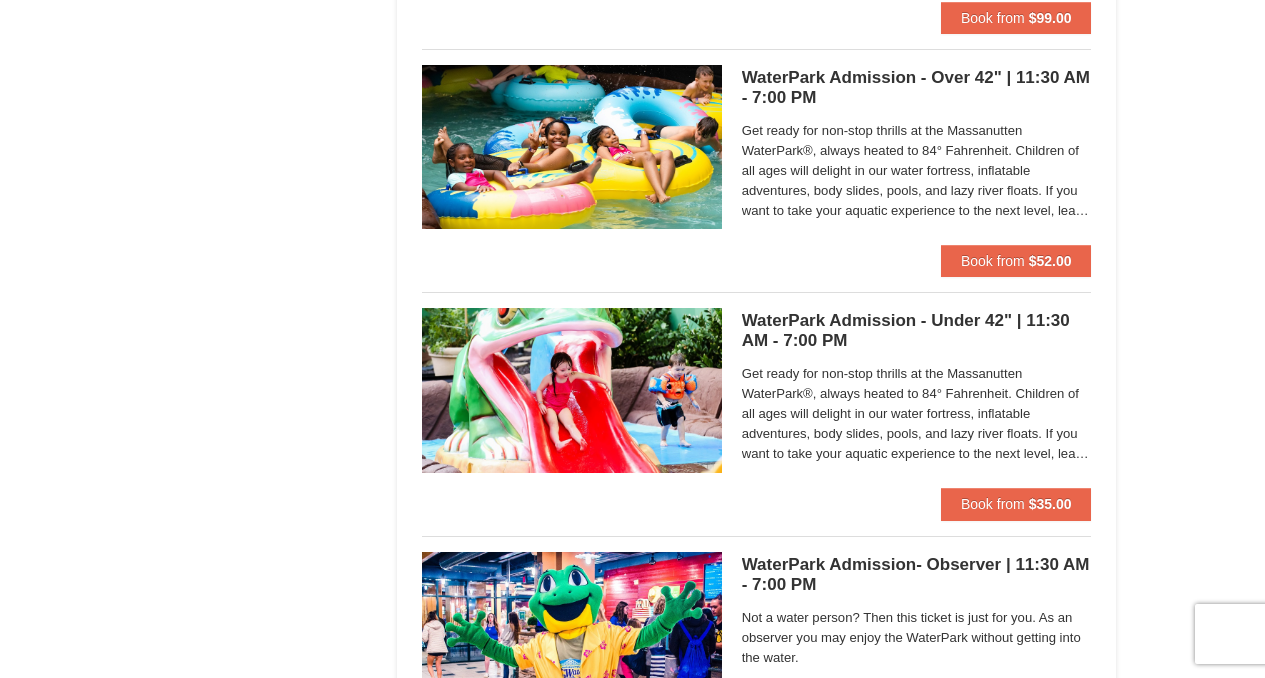 click on "Get ready for non-stop thrills at the Massanutten WaterPark®, always heated to 84° Fahrenheit. Children of all ages will delight in our water fortress, inflatable adventures, body slides, pools, and lazy river floats. If you want to take your aquatic experience to the next level, learn how to surf on our FlowRider® Endless Wave. No matter what adventure you choose, you’ll be sure to meet new friends along the way! Don't forget to bring a towel." at bounding box center [917, 171] 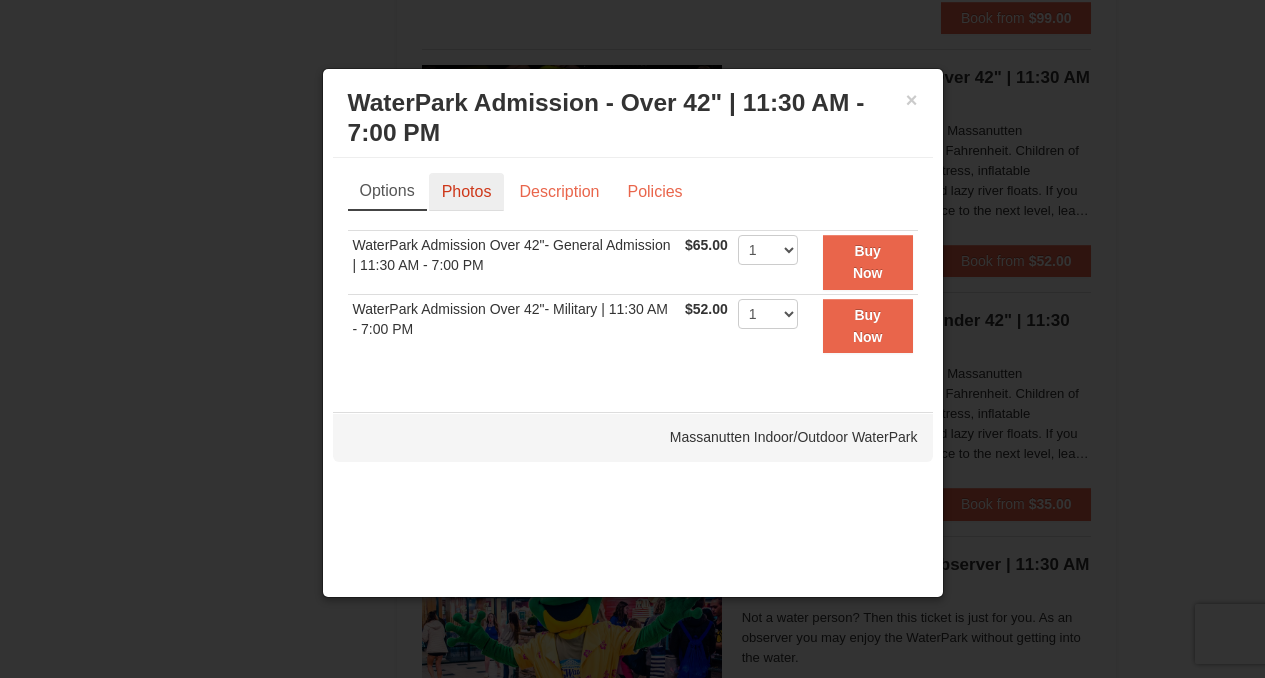 click on "Photos" at bounding box center [467, 192] 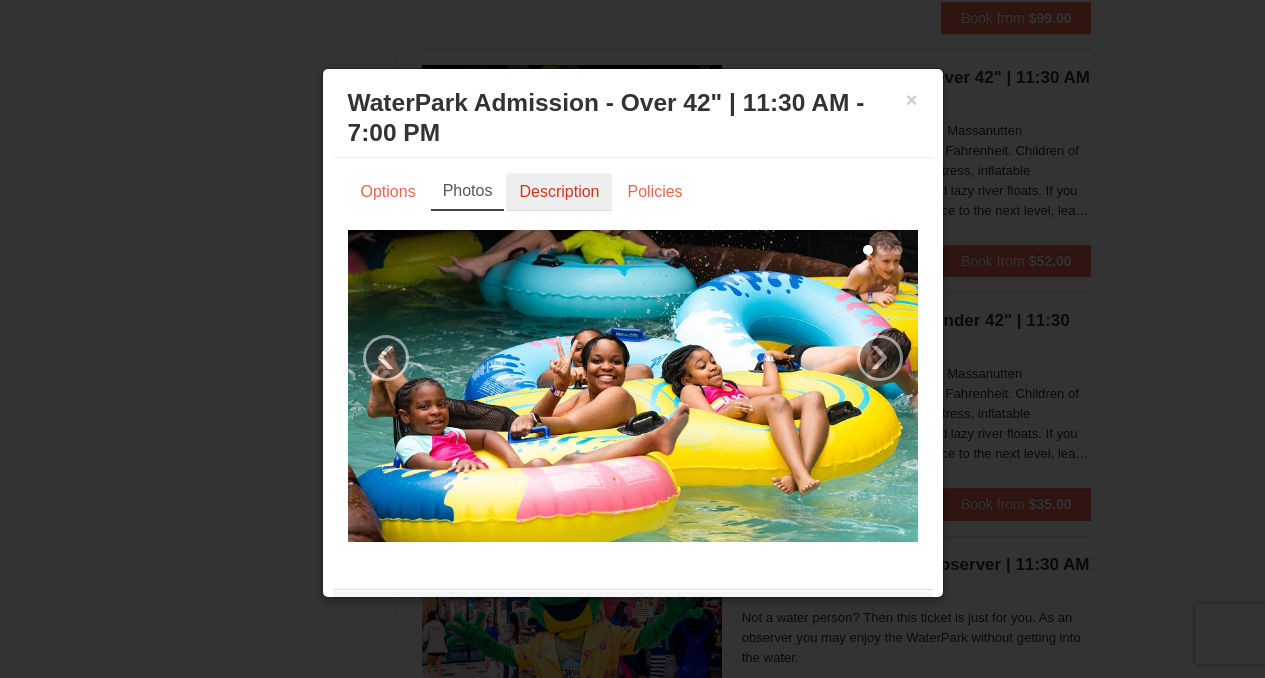 click on "Description" at bounding box center [559, 192] 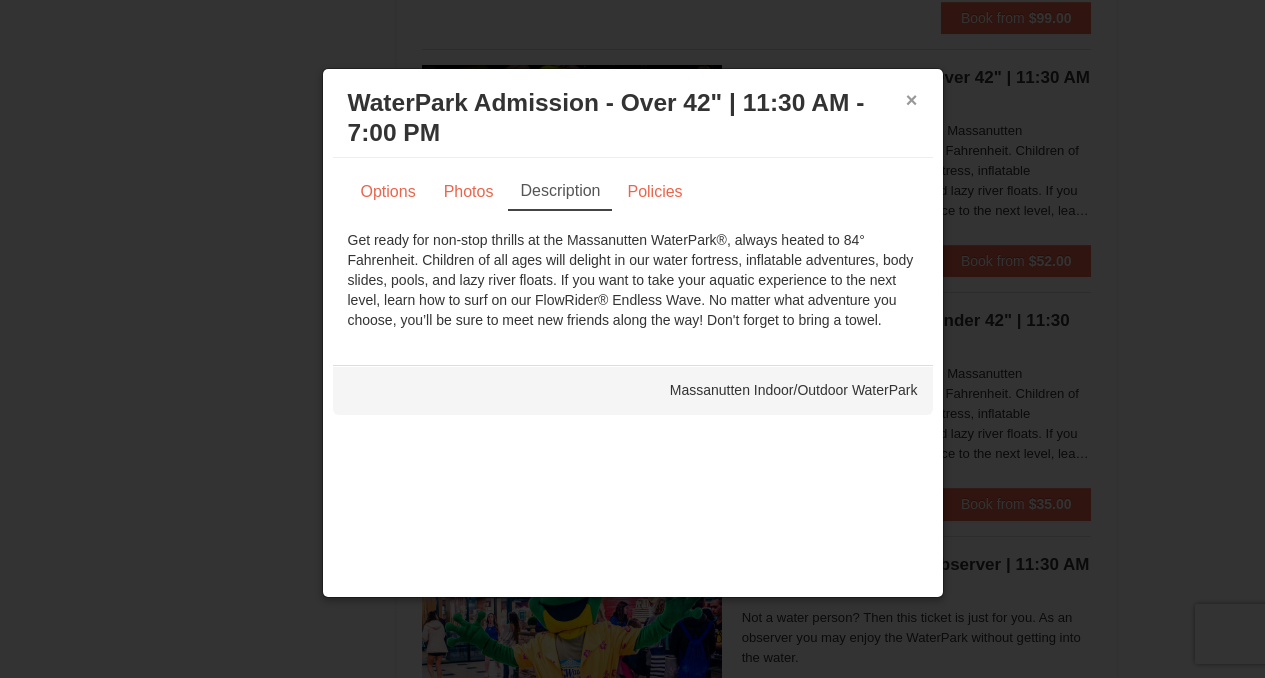 click on "×" at bounding box center (912, 100) 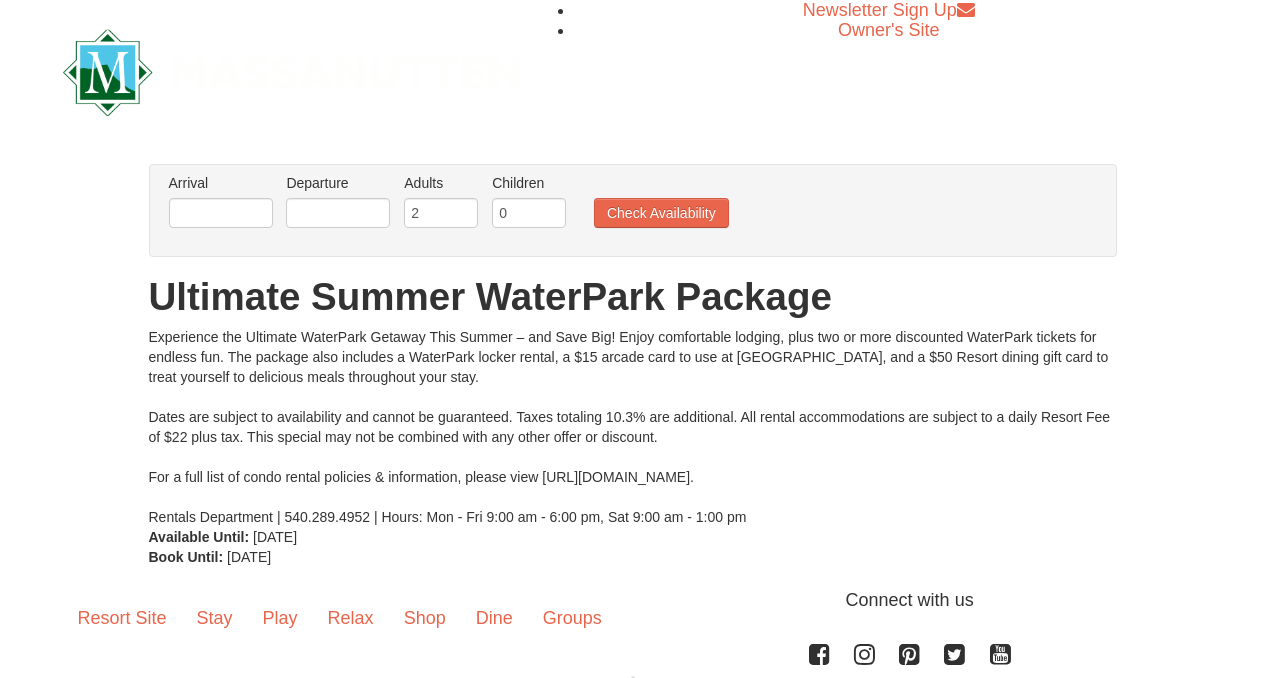scroll, scrollTop: 0, scrollLeft: 0, axis: both 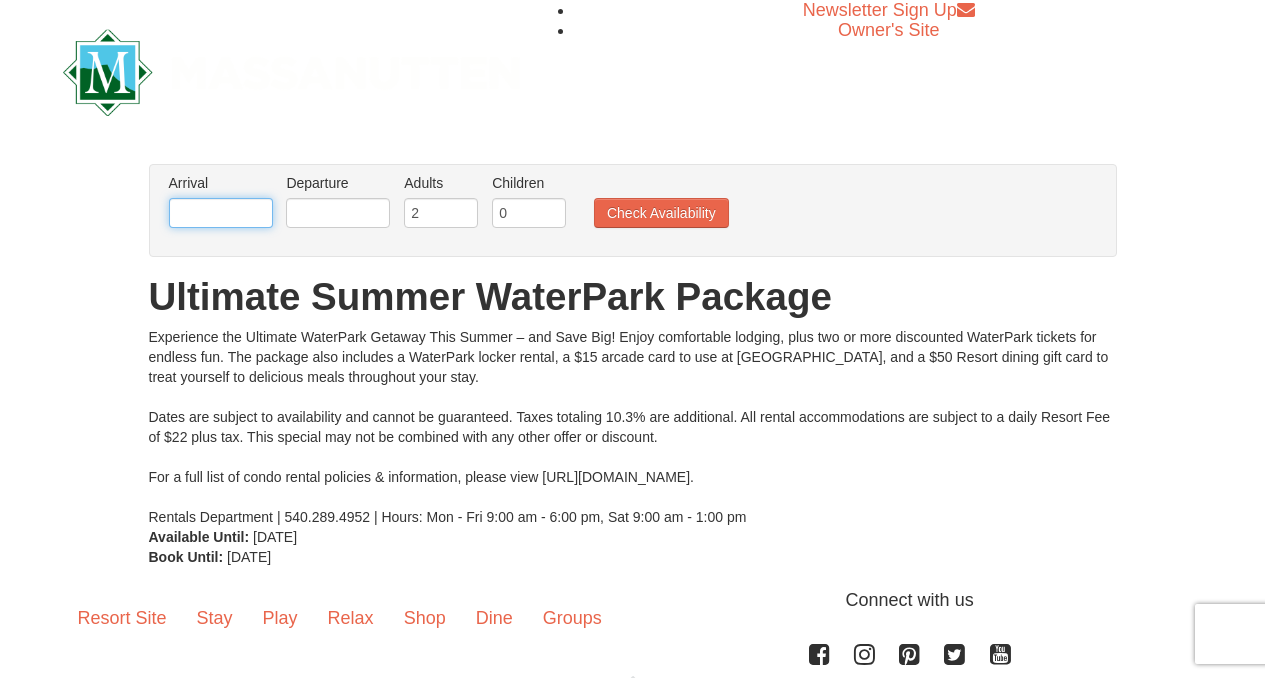 click at bounding box center (221, 213) 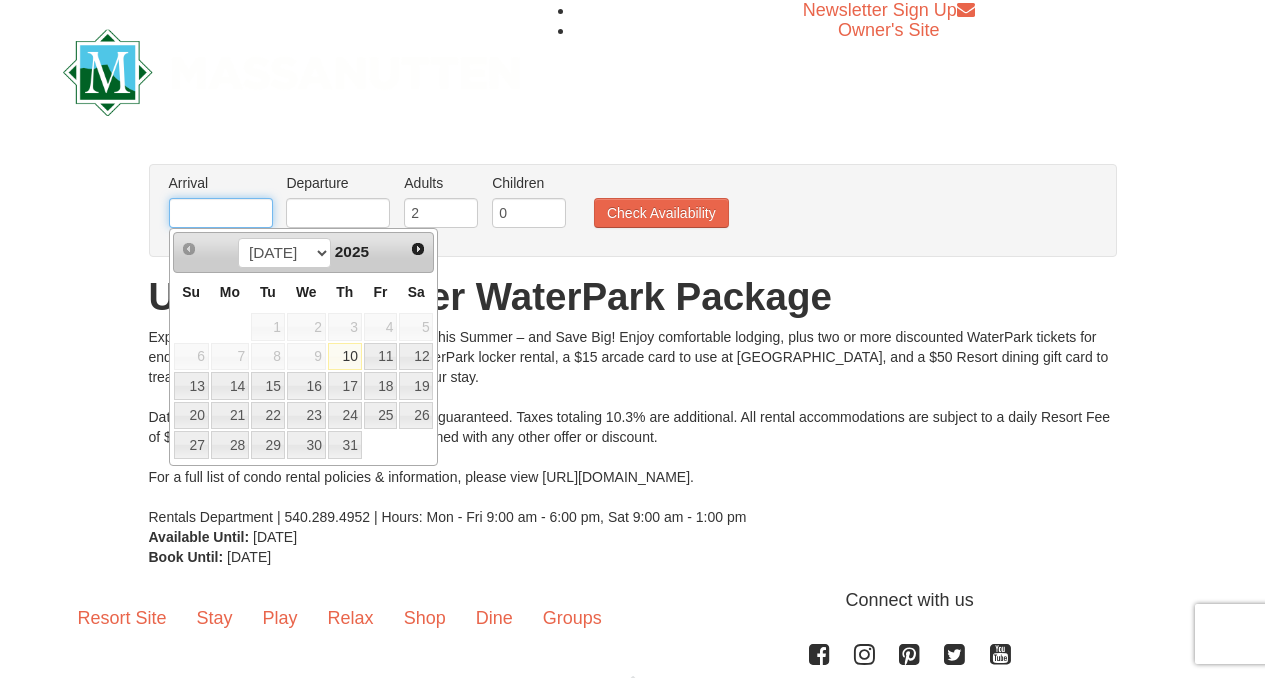 type on "[DATE]" 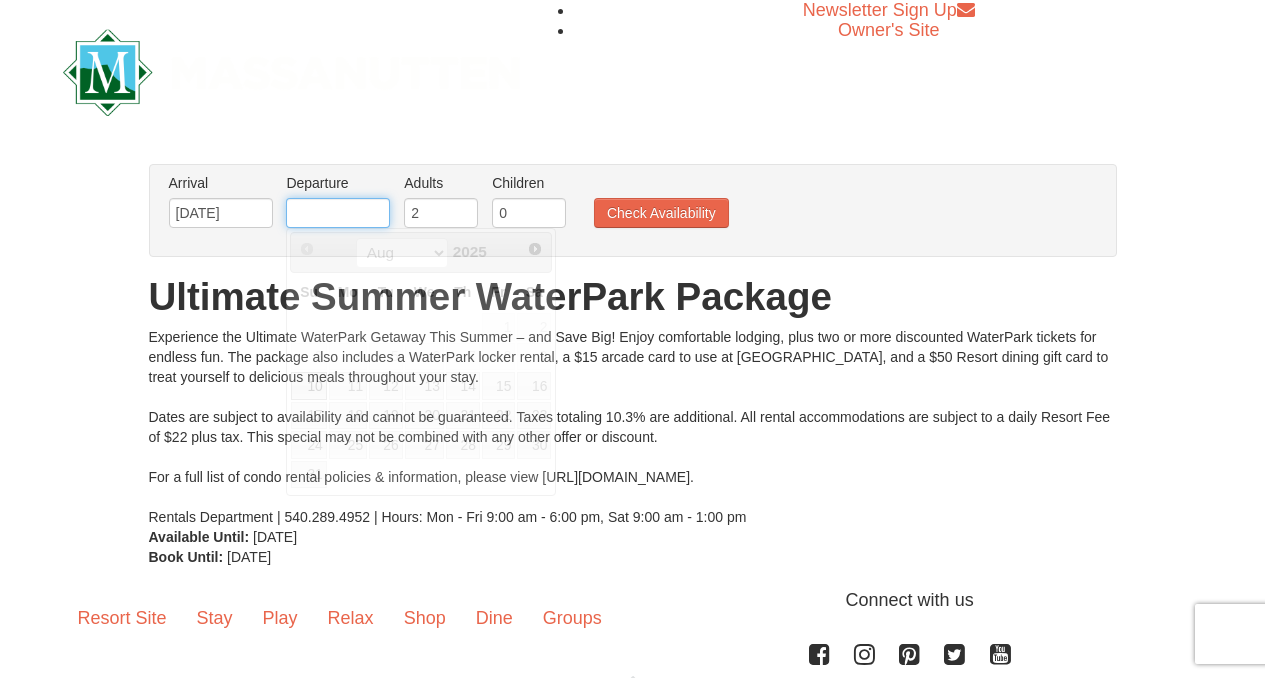 click at bounding box center [338, 213] 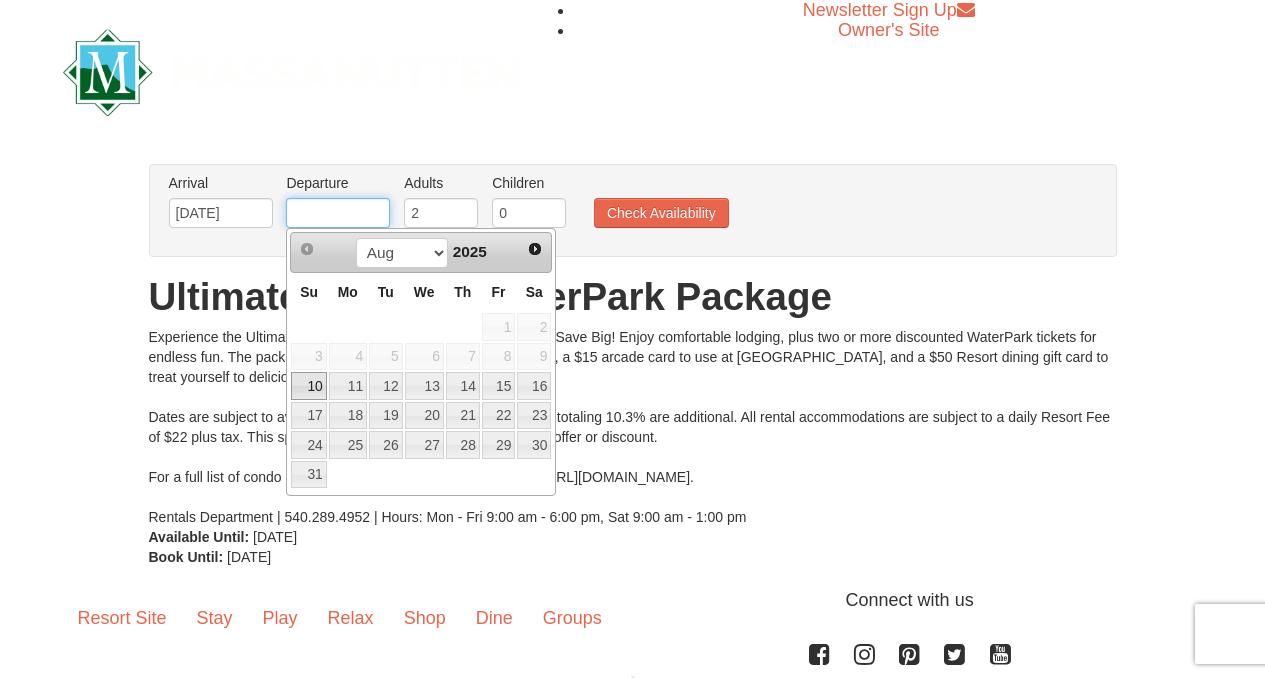 type on "[DATE]" 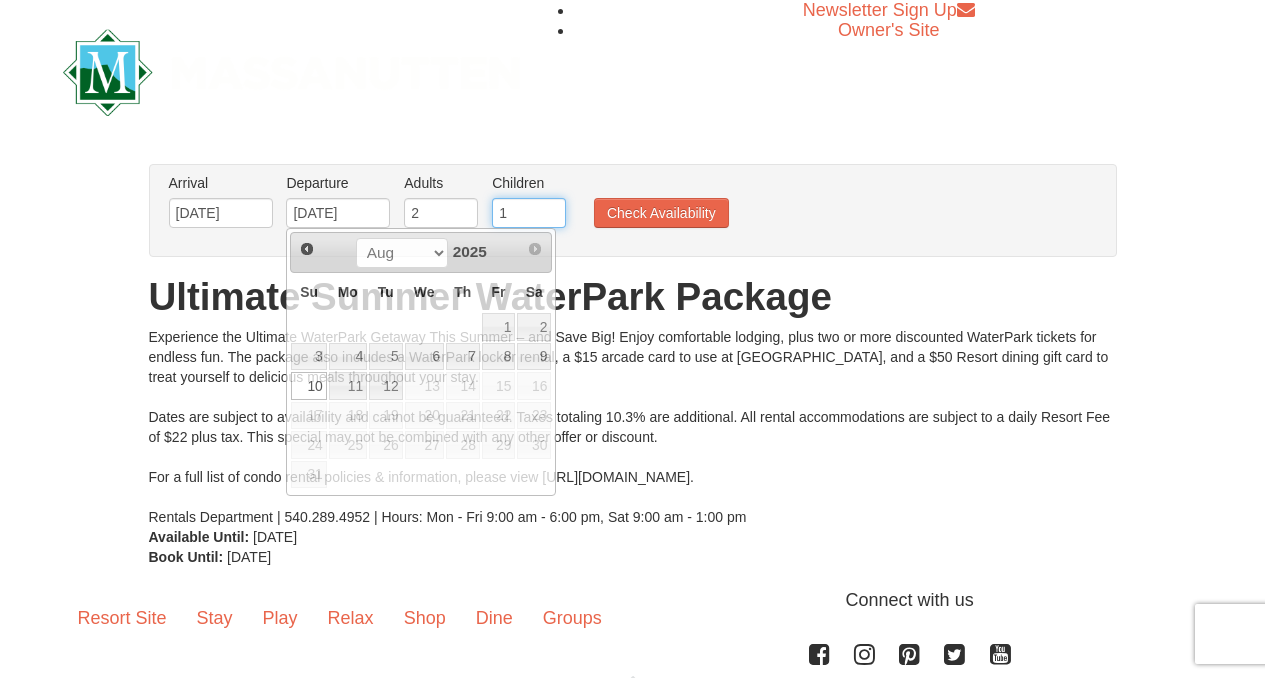 click on "1" at bounding box center [529, 213] 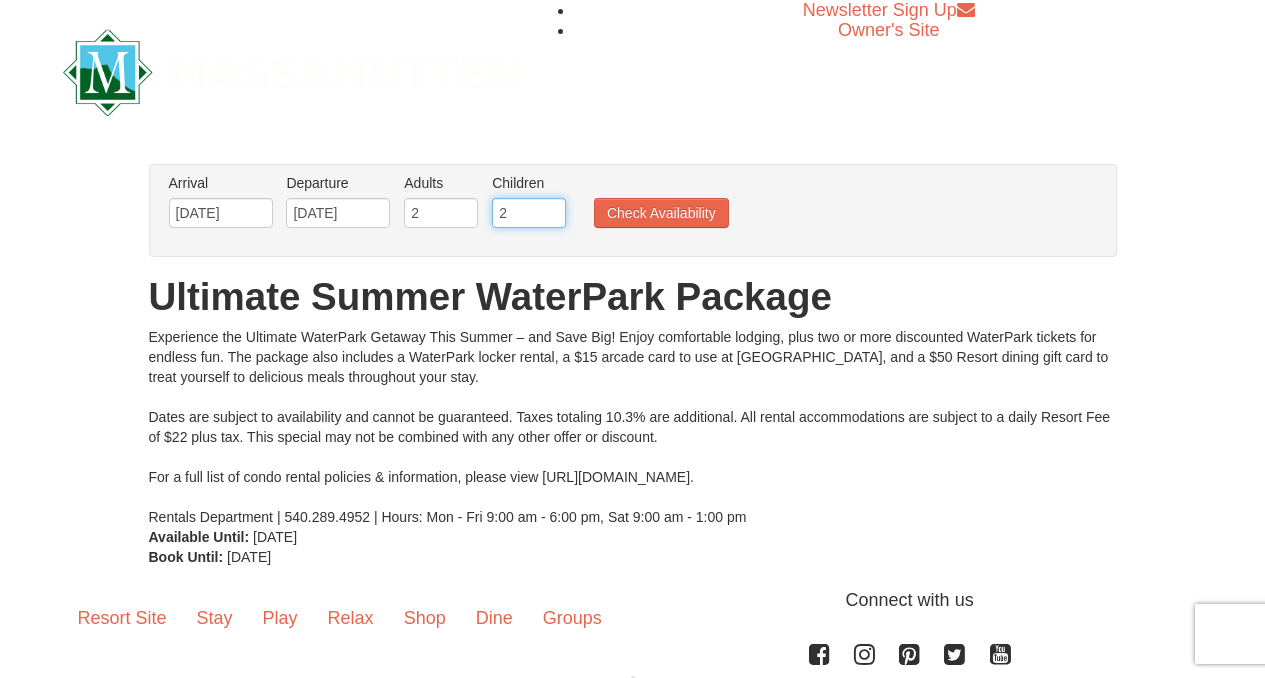 type on "2" 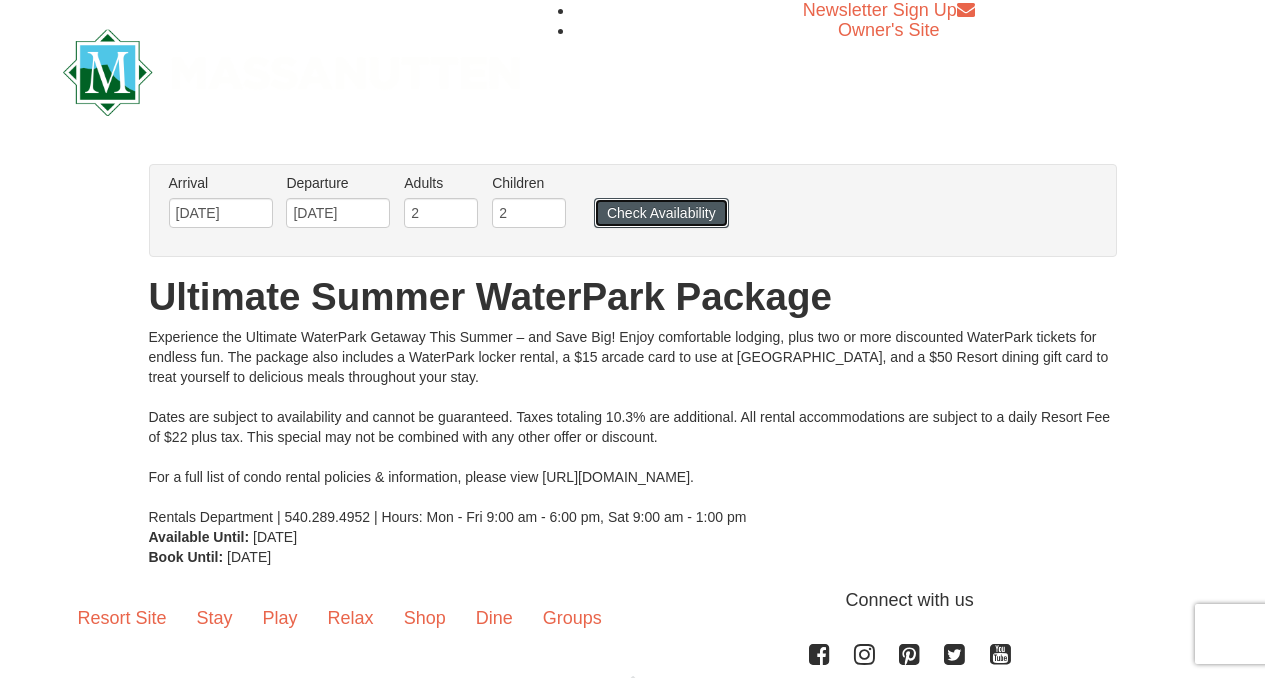 click on "Check Availability" at bounding box center (661, 213) 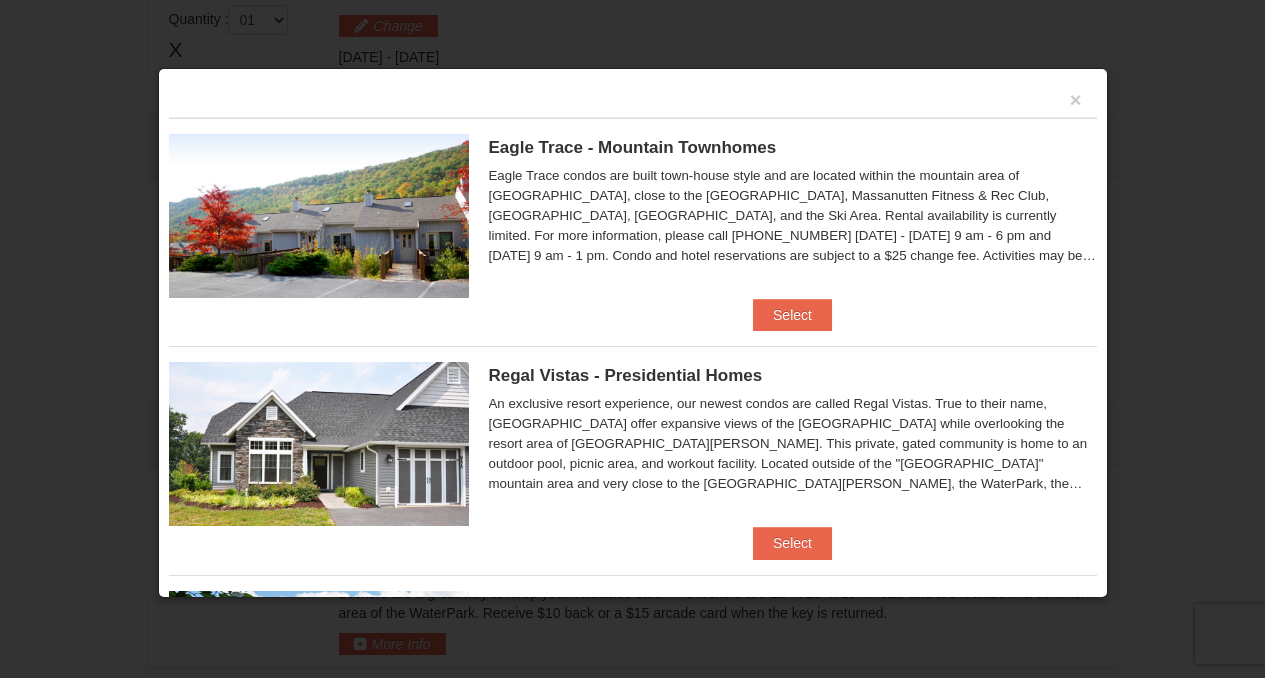 scroll, scrollTop: 631, scrollLeft: 0, axis: vertical 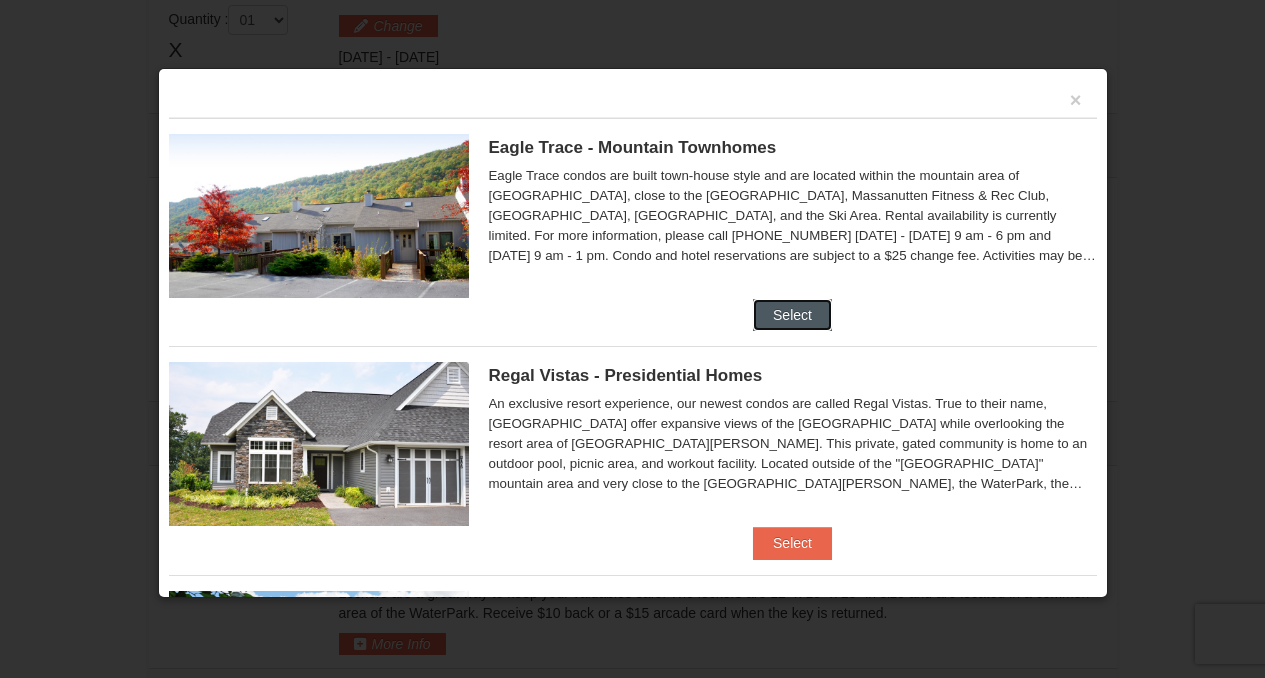 click on "Select" at bounding box center (792, 315) 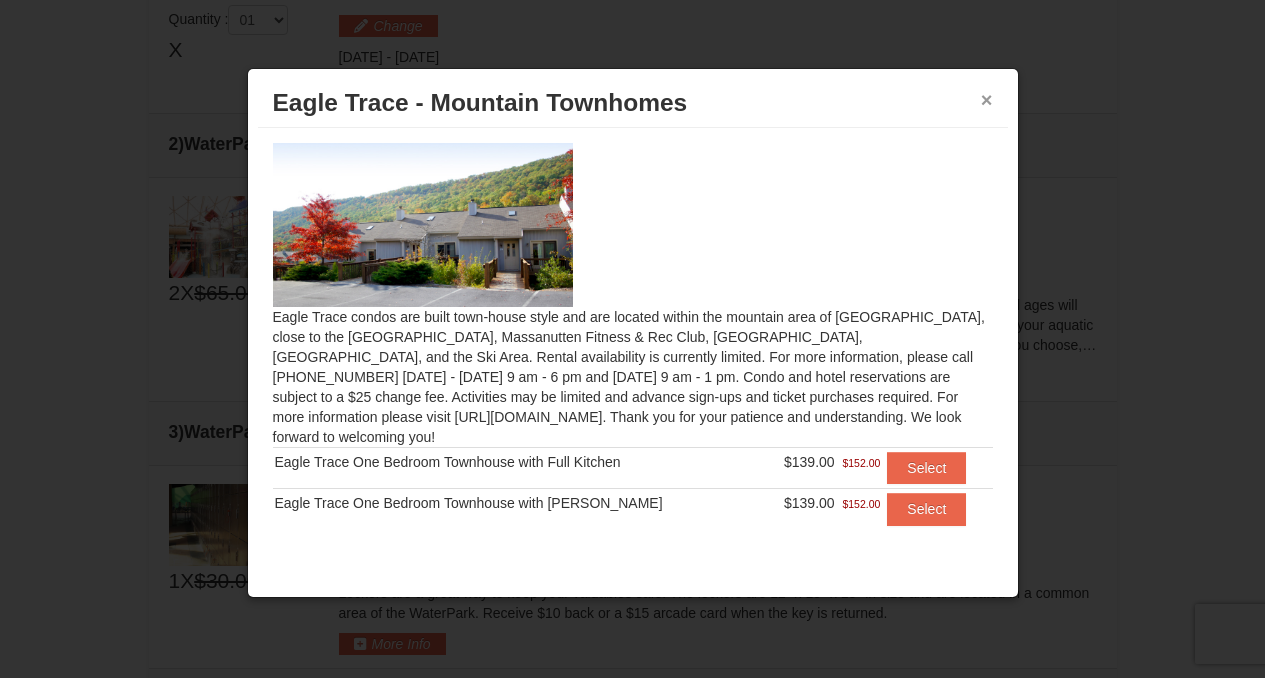 click on "×" at bounding box center (987, 100) 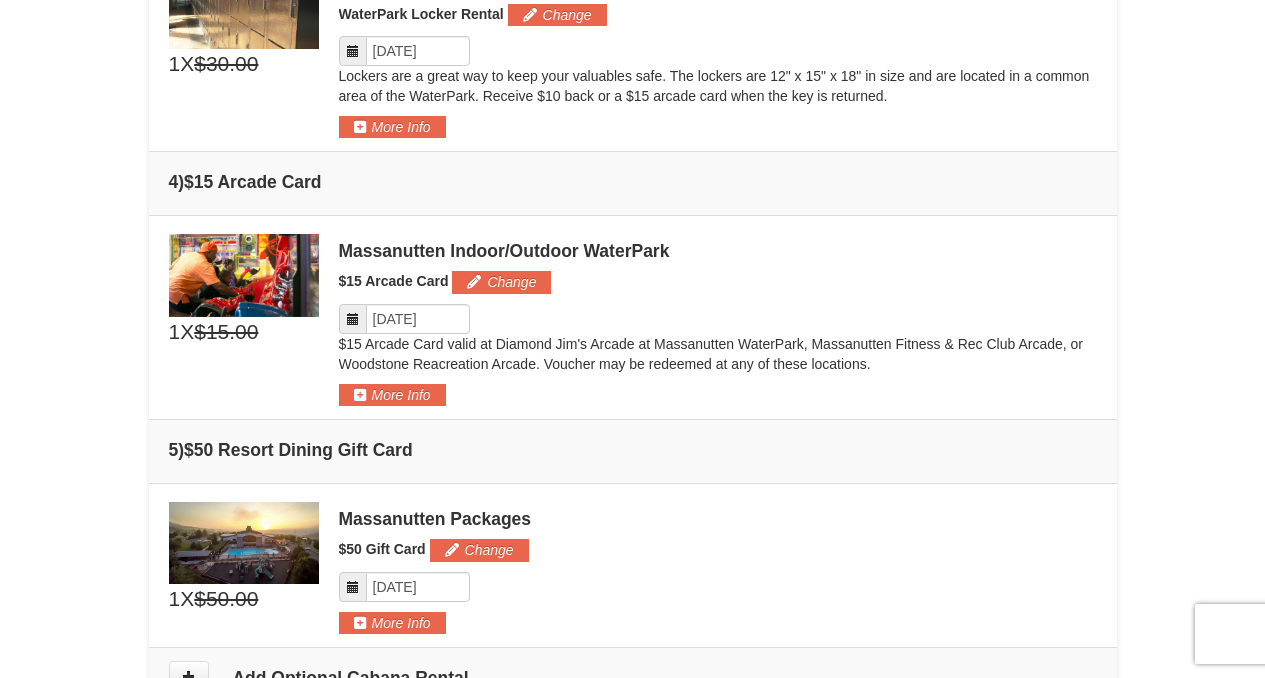 scroll, scrollTop: 1168, scrollLeft: 0, axis: vertical 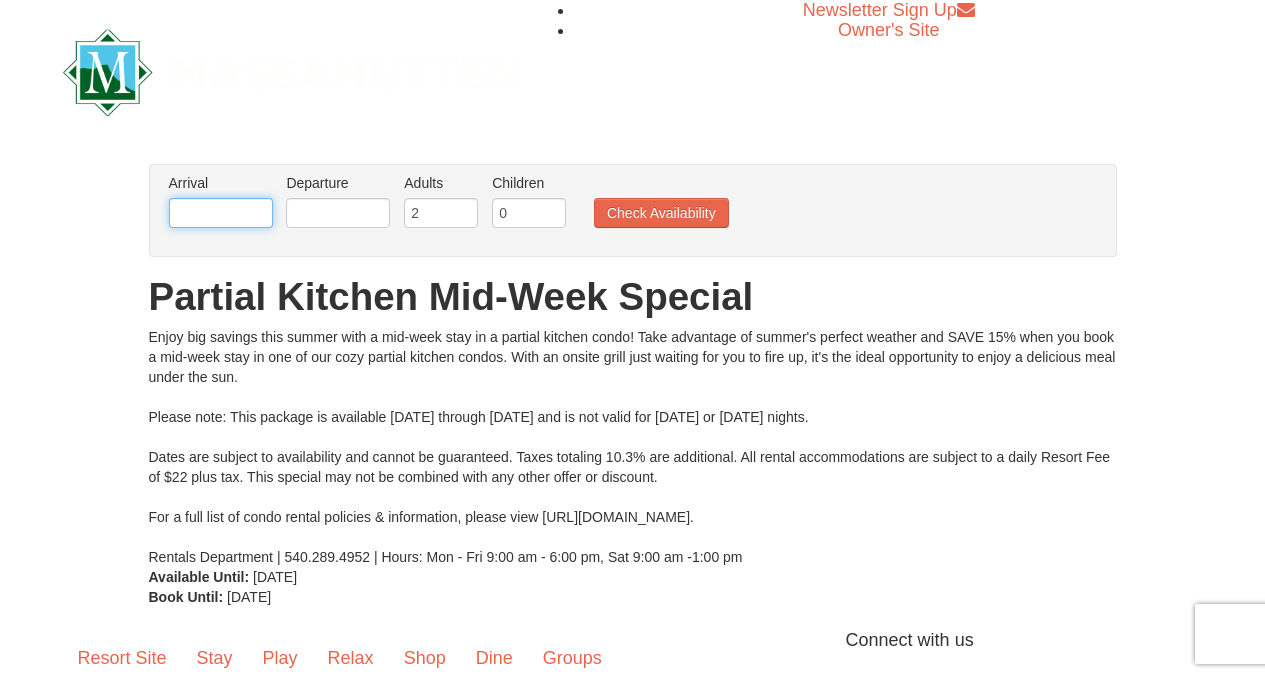 click at bounding box center (221, 213) 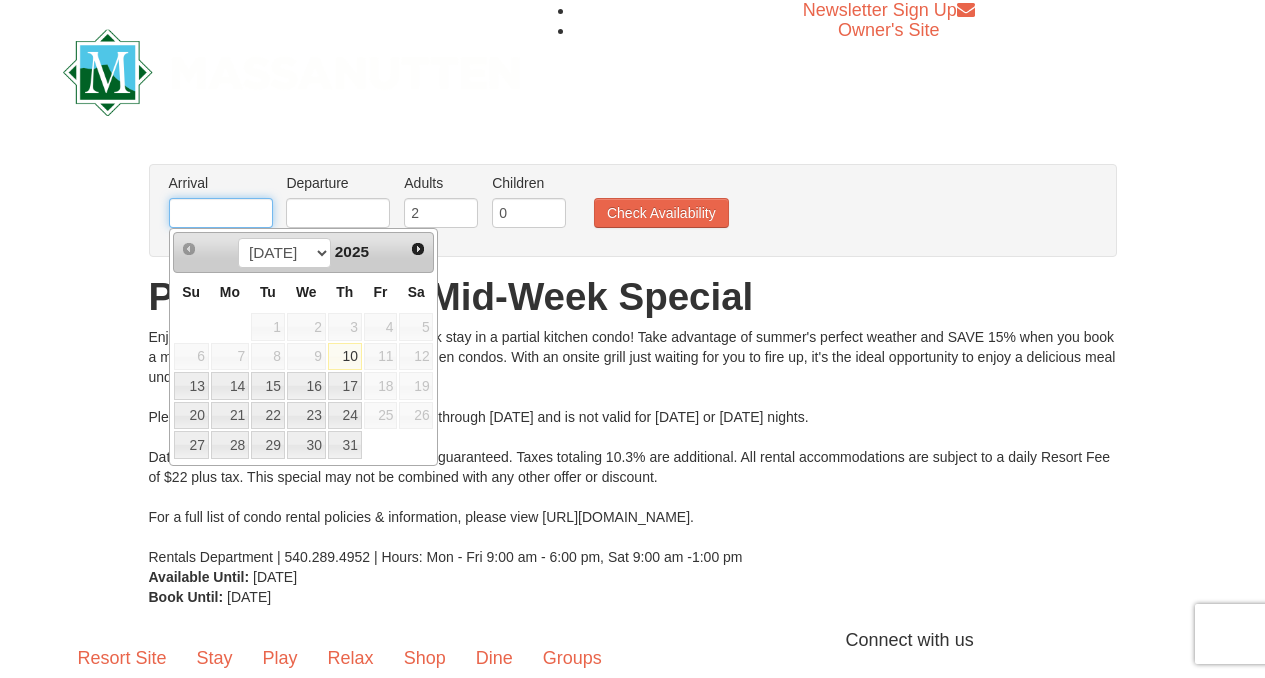 type on "[DATE]" 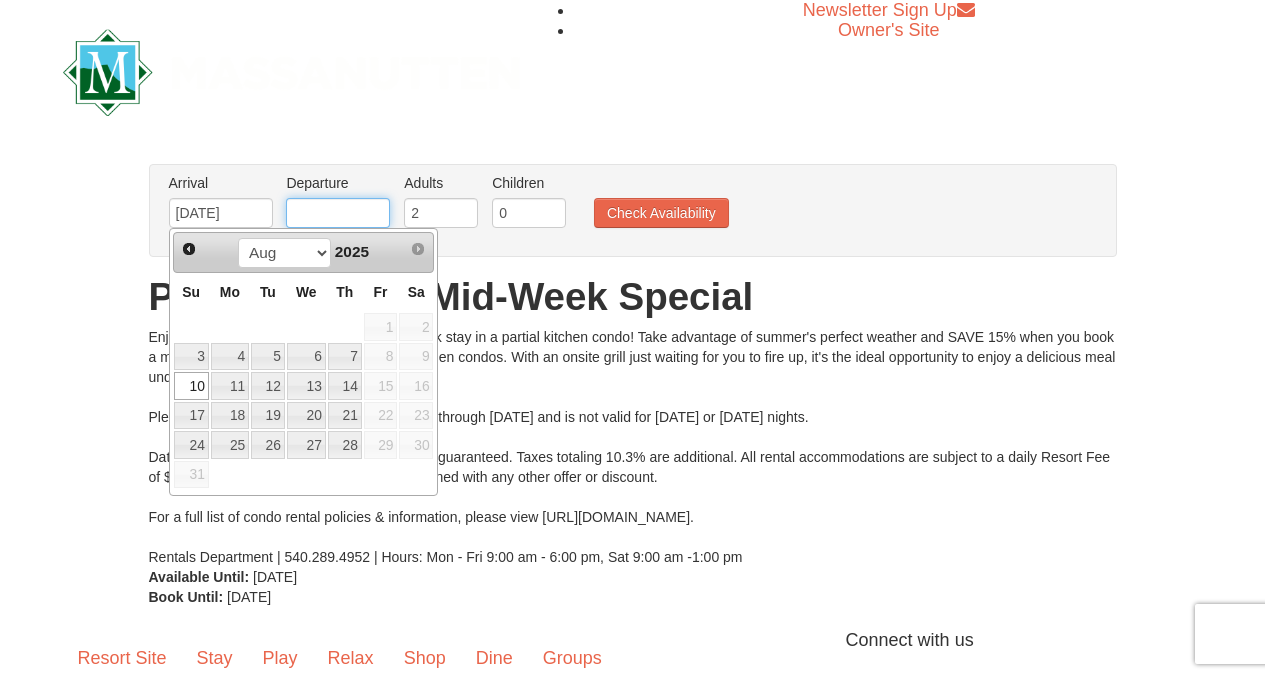 click at bounding box center (338, 213) 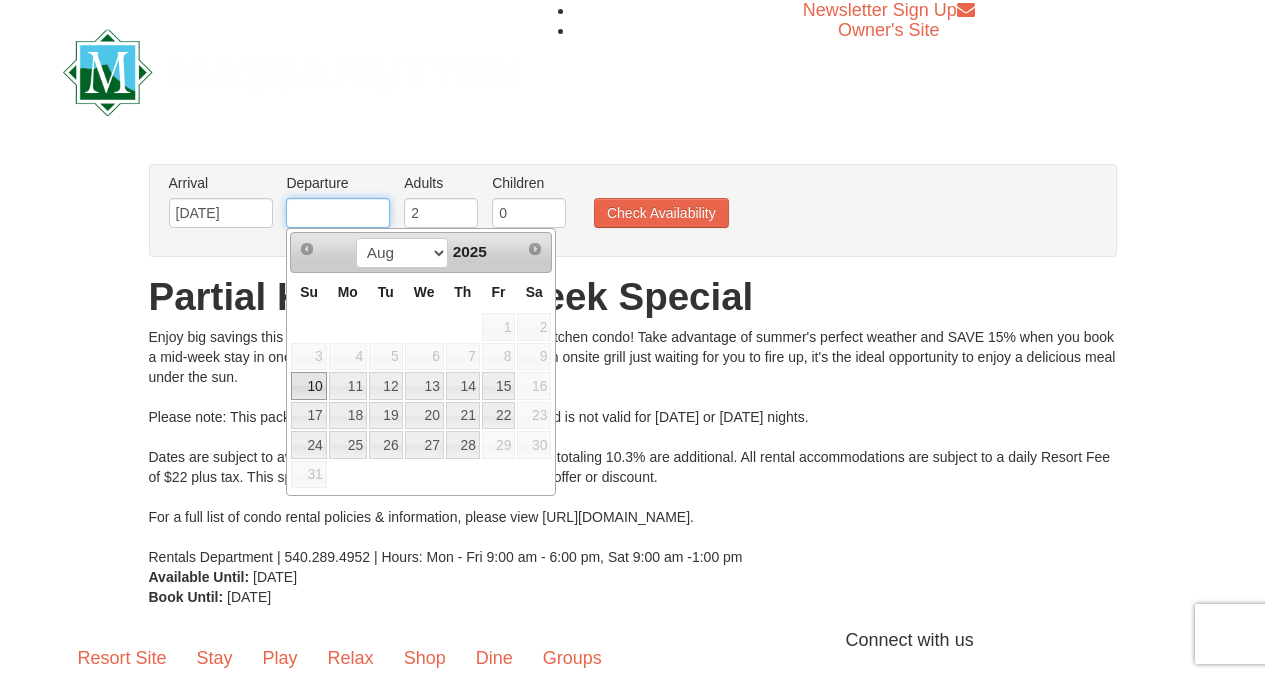 type on "[DATE]" 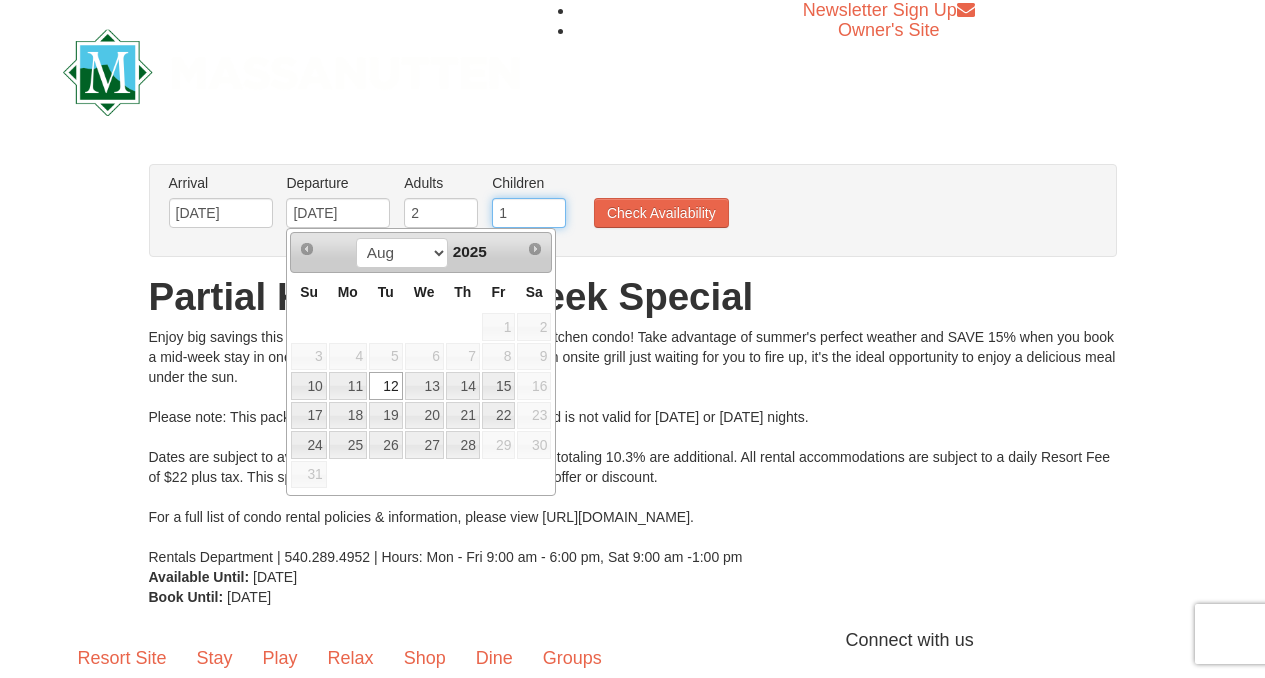 click on "1" at bounding box center (529, 213) 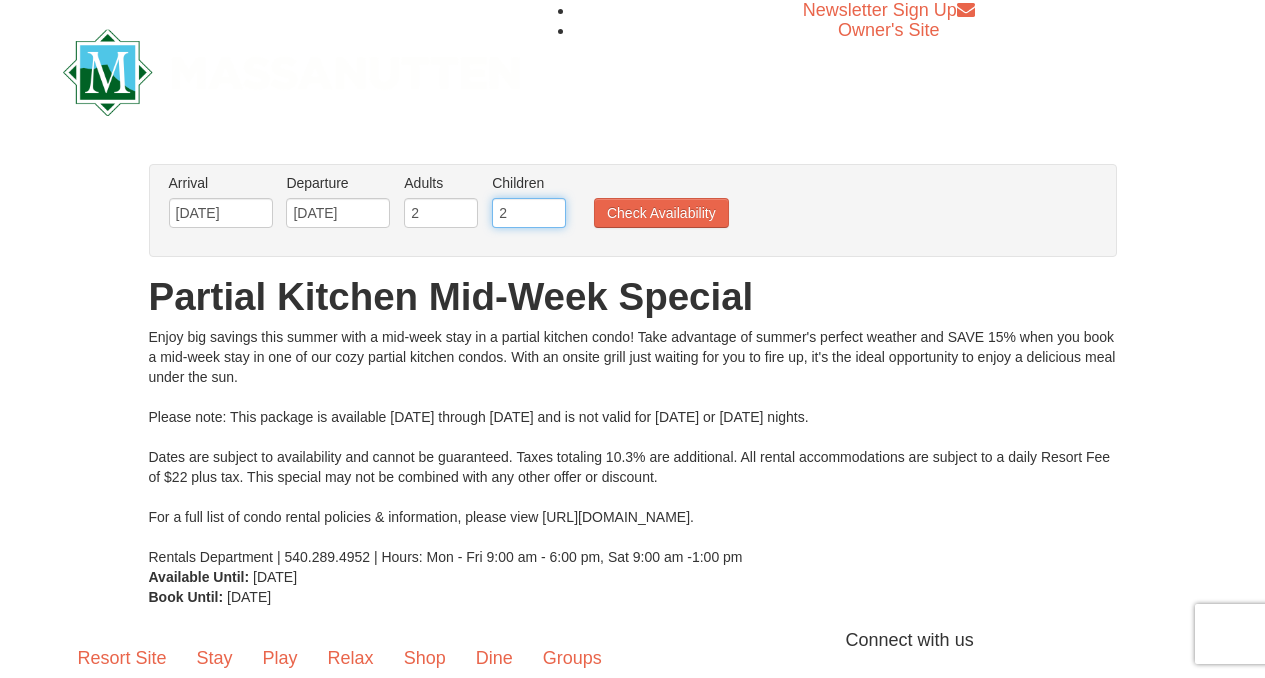 type on "2" 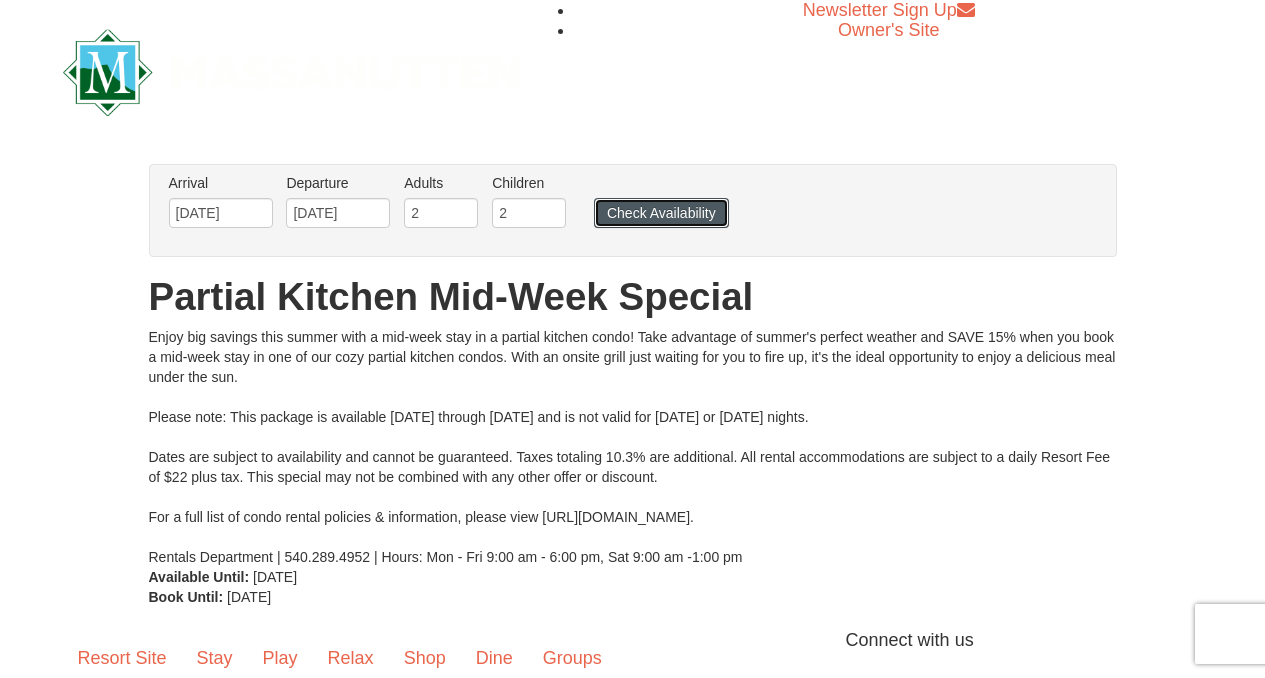 click on "Check Availability" at bounding box center [661, 213] 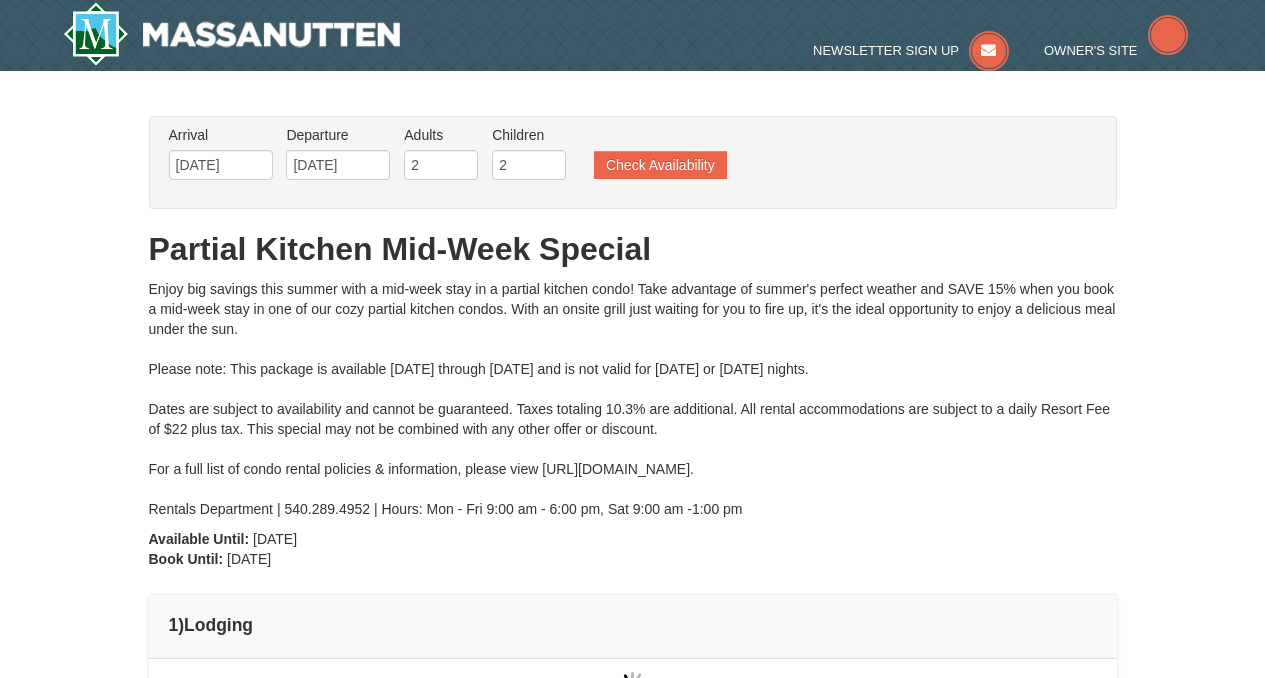 scroll, scrollTop: 0, scrollLeft: 0, axis: both 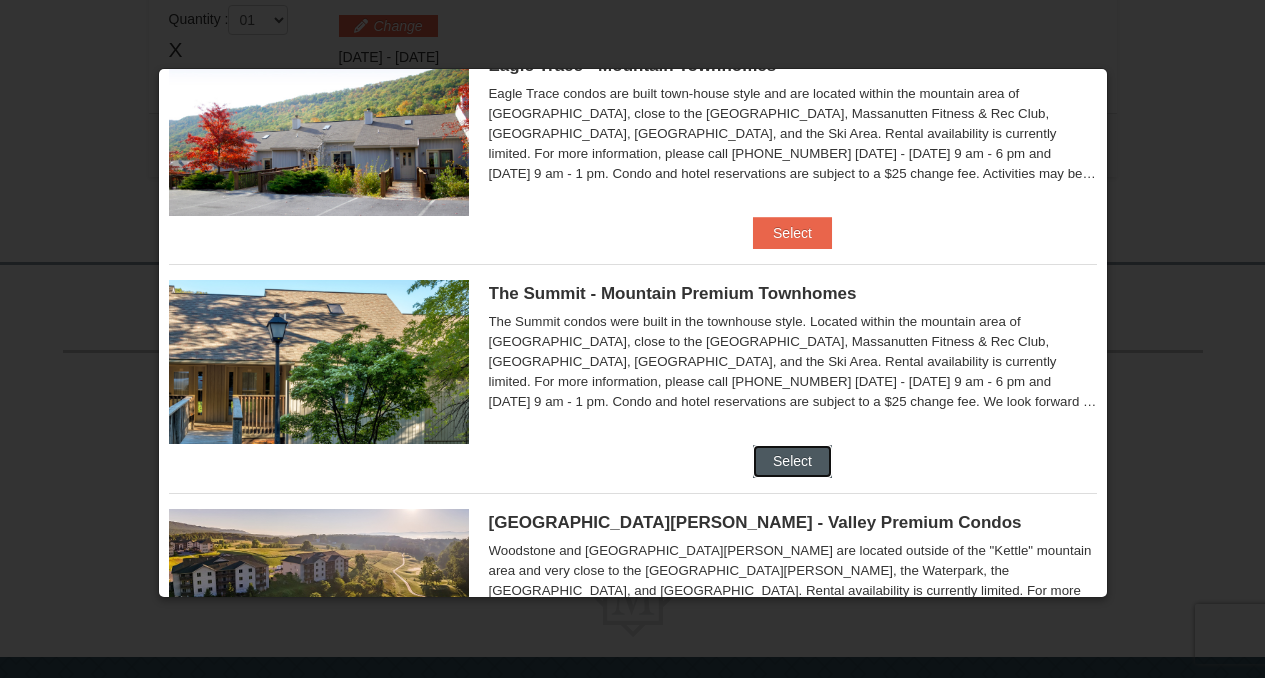 click on "Select" at bounding box center [792, 461] 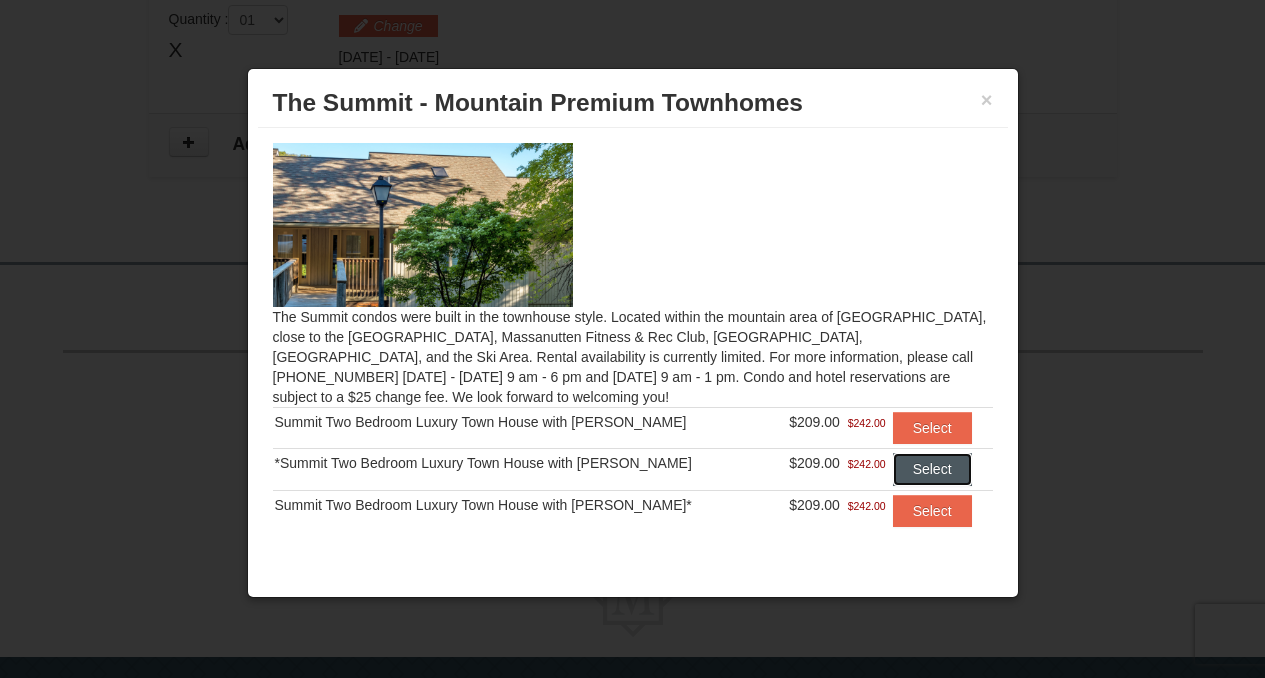 click on "Select" at bounding box center [932, 469] 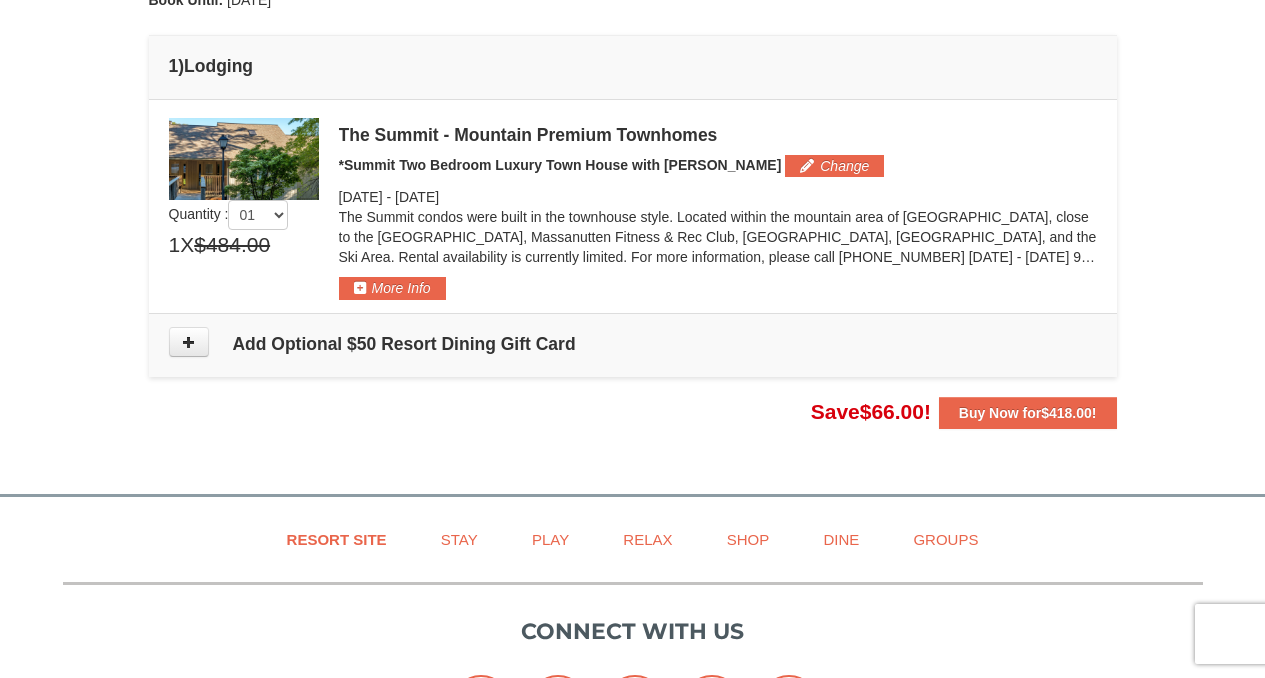 scroll, scrollTop: 546, scrollLeft: 0, axis: vertical 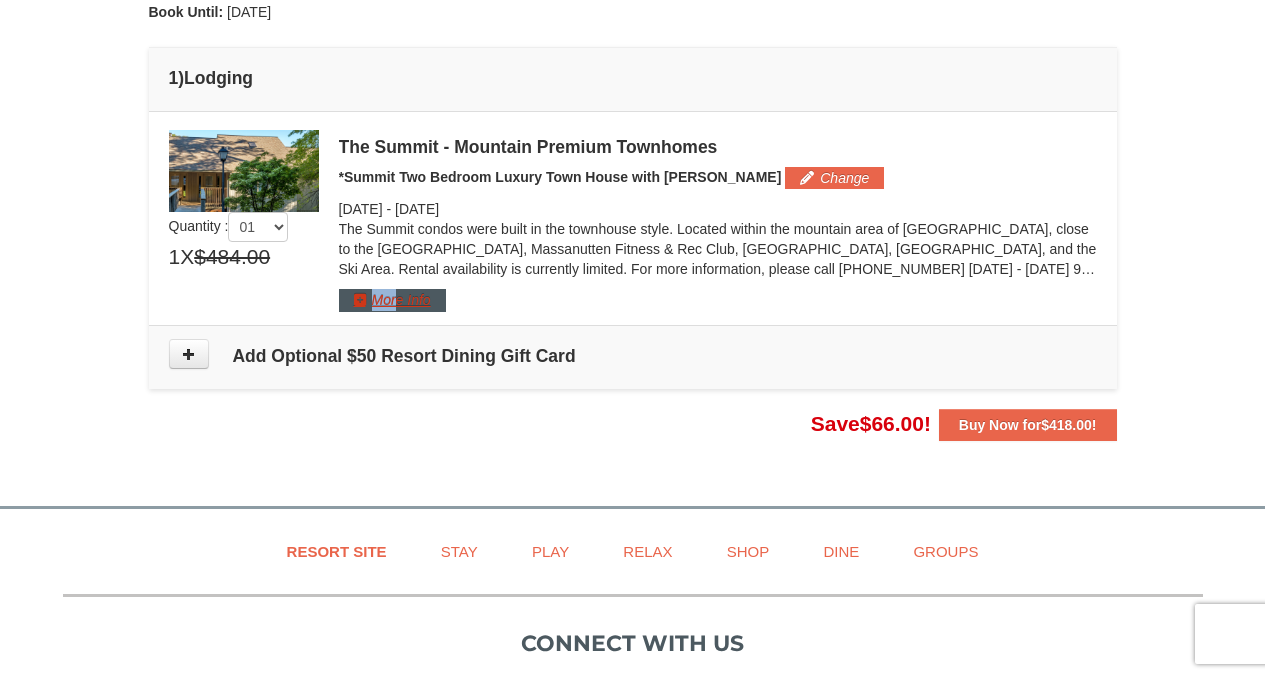 click on "The Summit - Mountain Premium Townhomes
*Summit Two Bedroom Luxury Town House with Jacuzzi
Change
[DATE]
-
[DATE]
More Info" at bounding box center [718, 221] 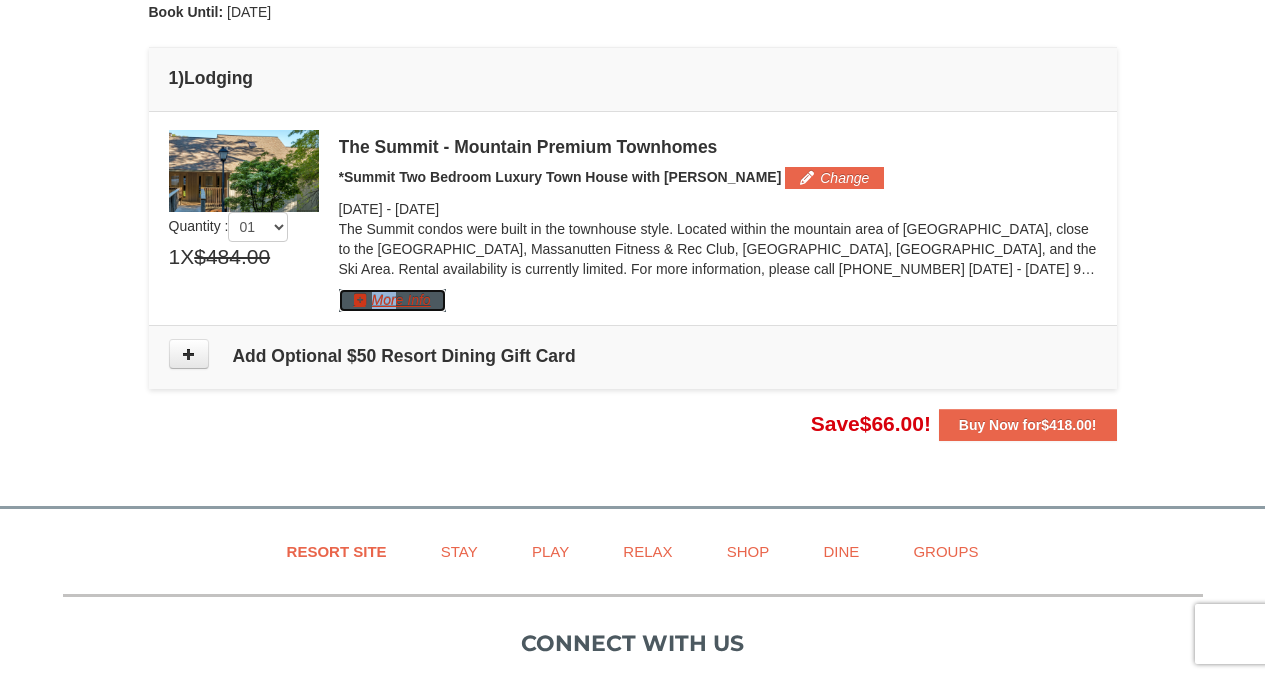 click on "More Info" at bounding box center [392, 300] 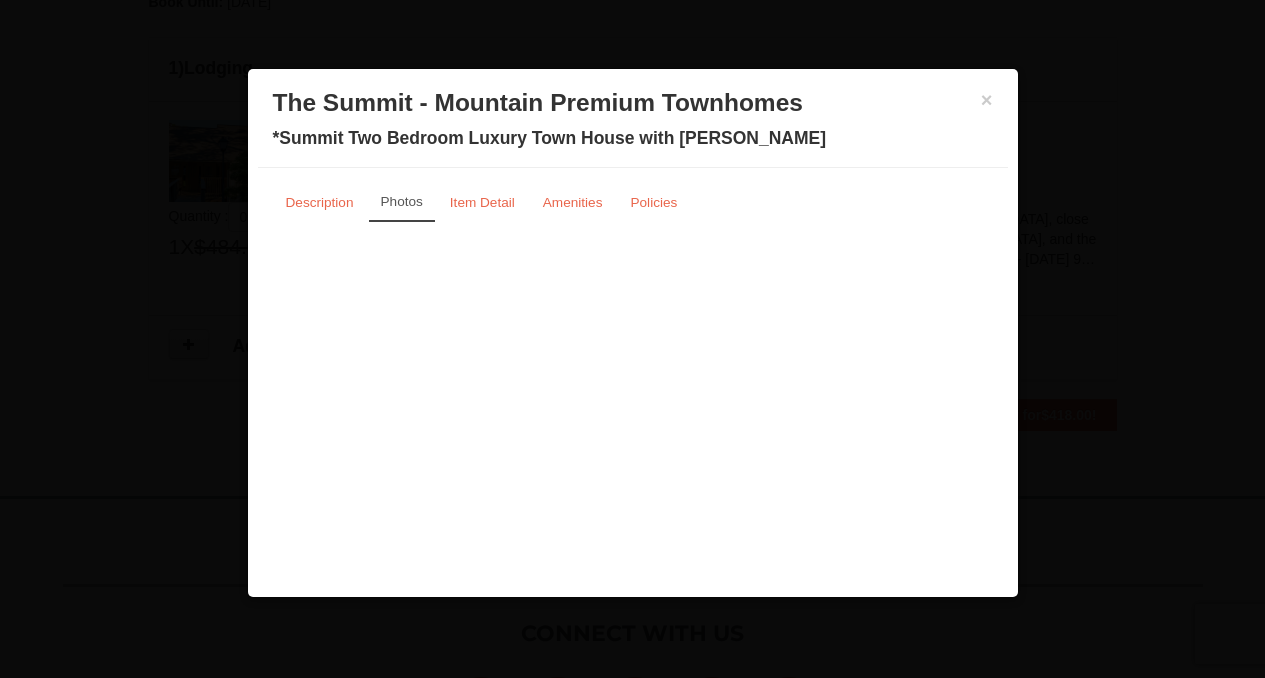 scroll, scrollTop: 593, scrollLeft: 0, axis: vertical 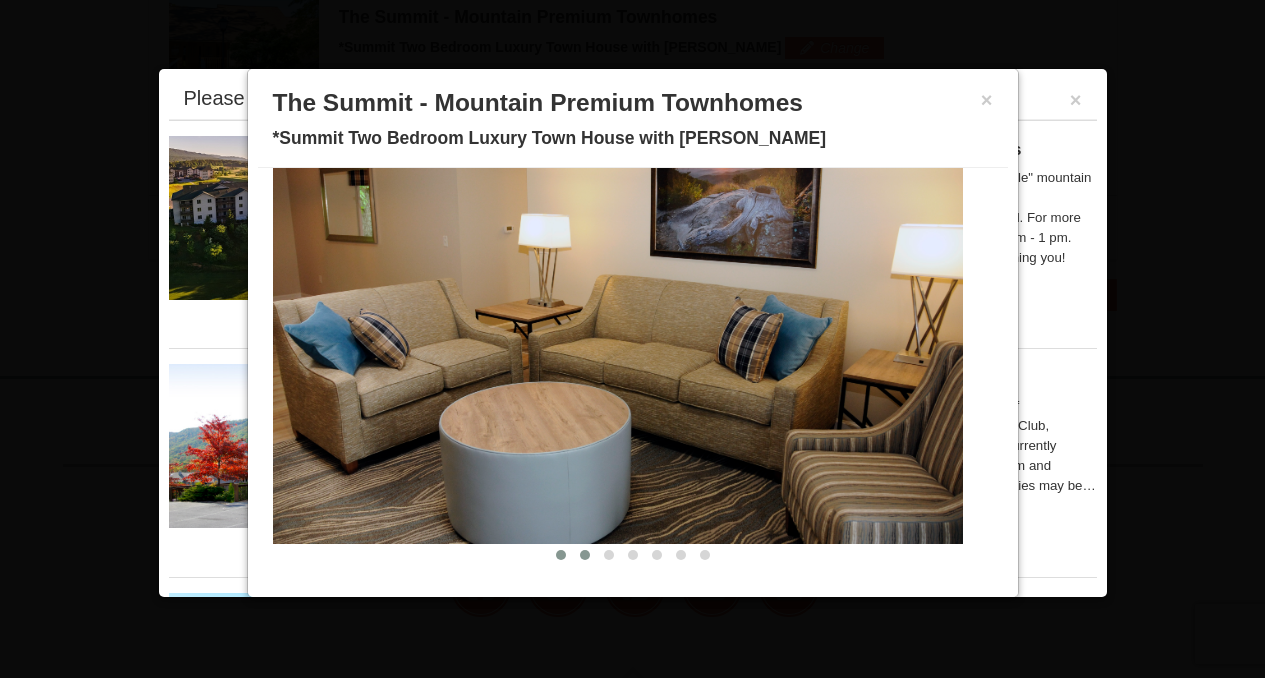 click at bounding box center [585, 555] 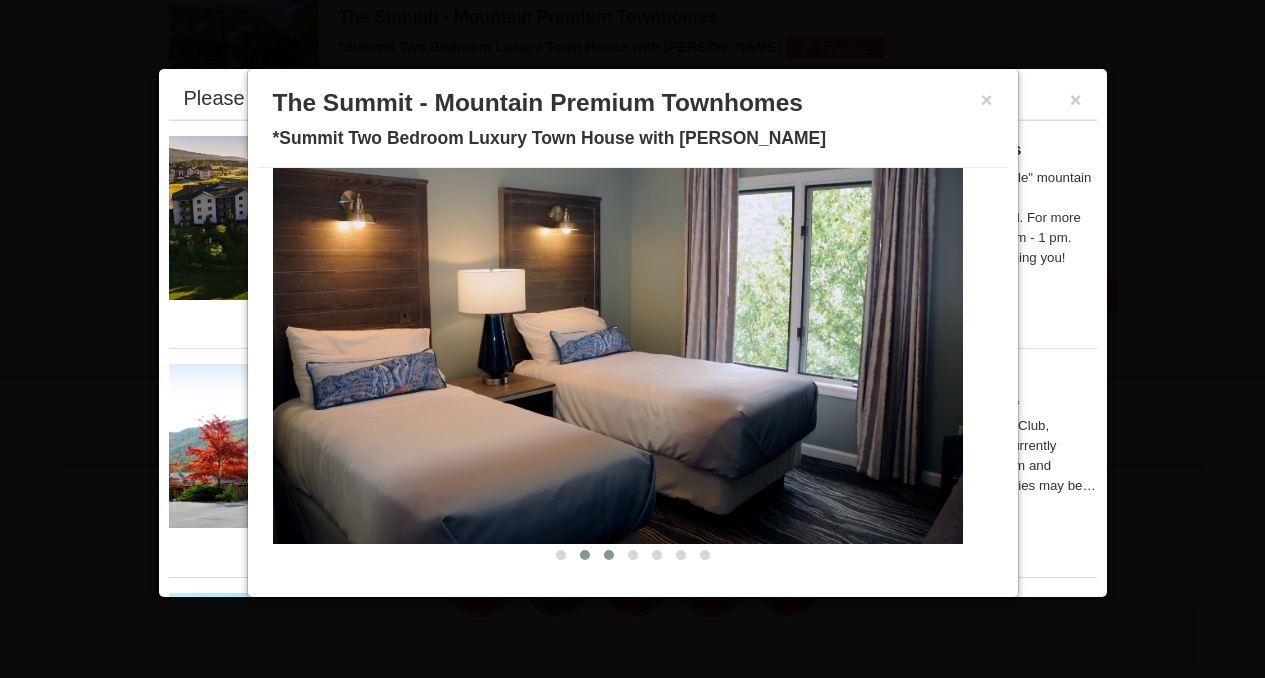 click at bounding box center (609, 555) 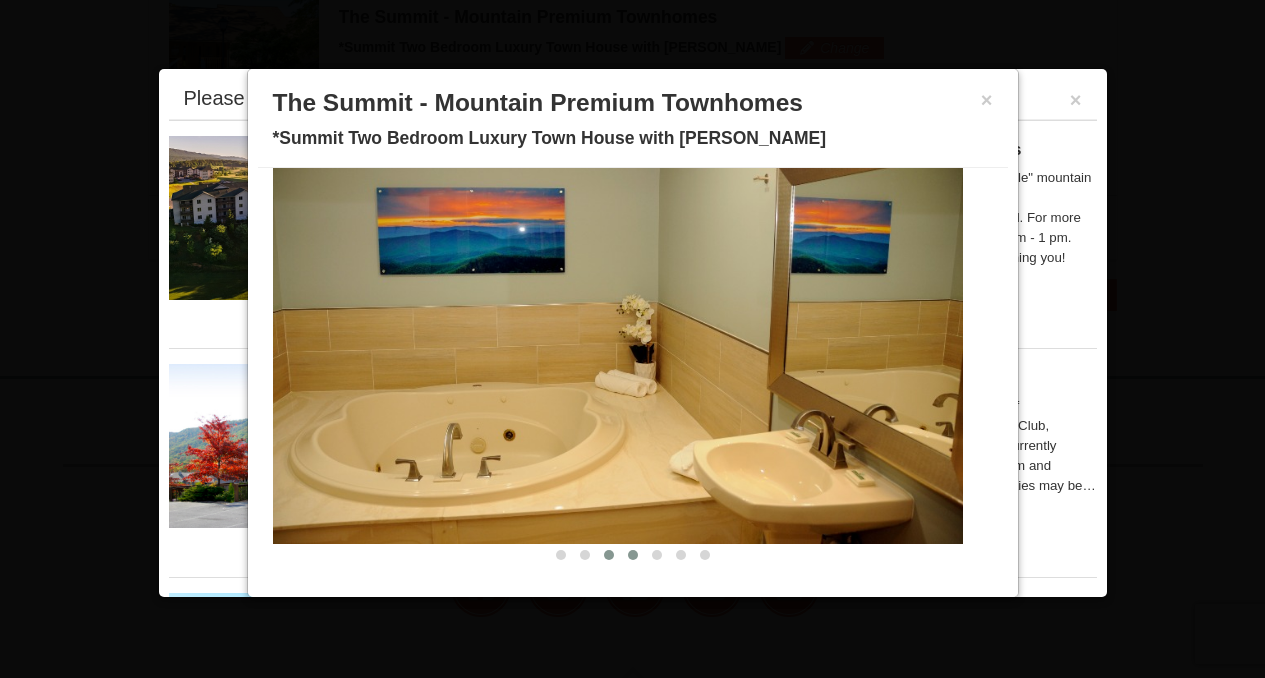 click at bounding box center (633, 555) 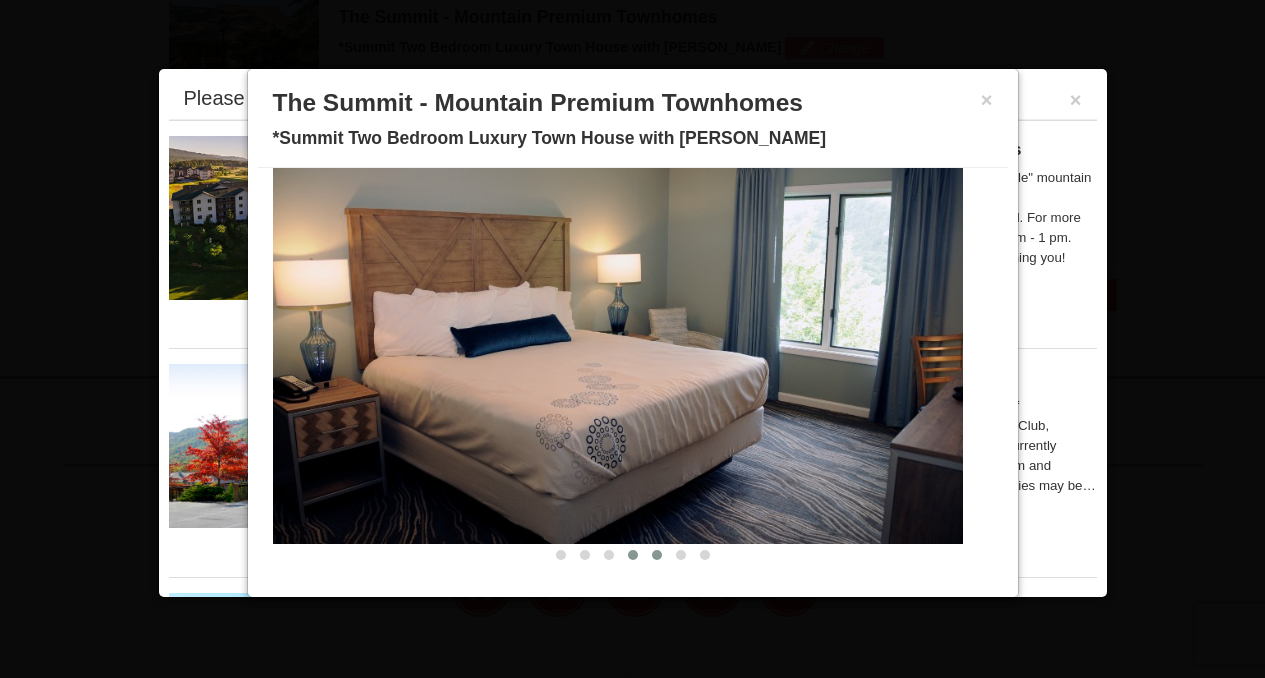 click at bounding box center [657, 555] 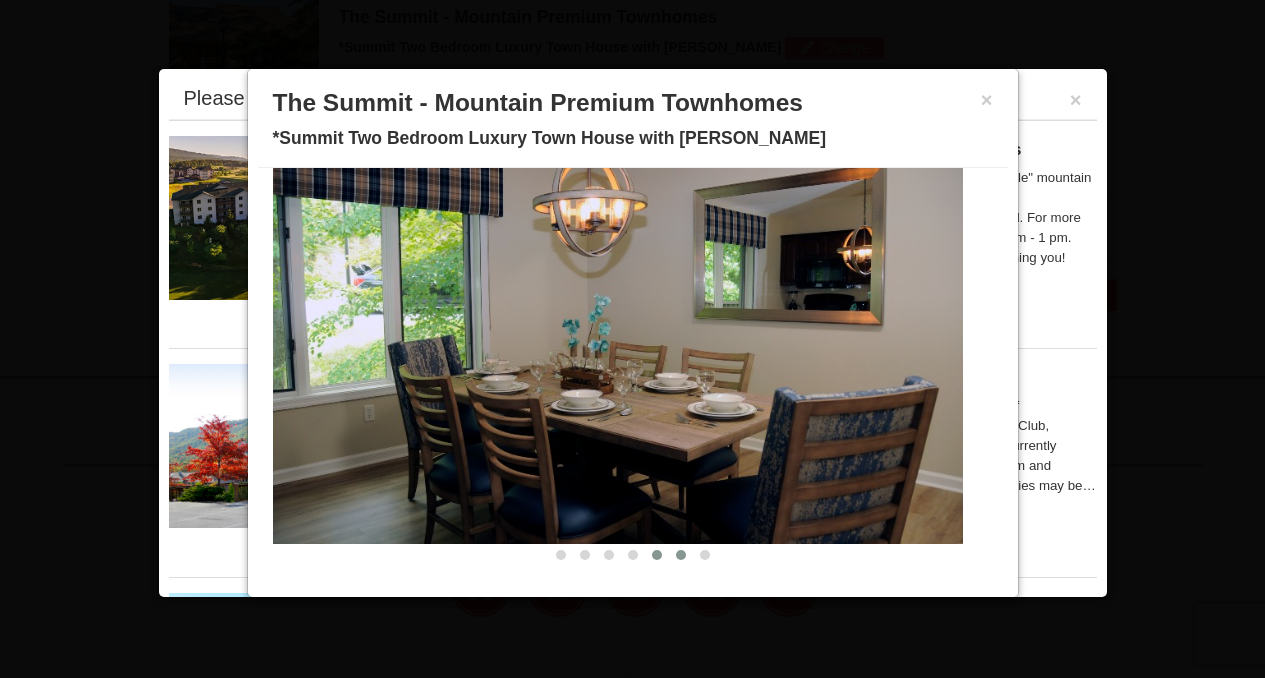 click at bounding box center (681, 555) 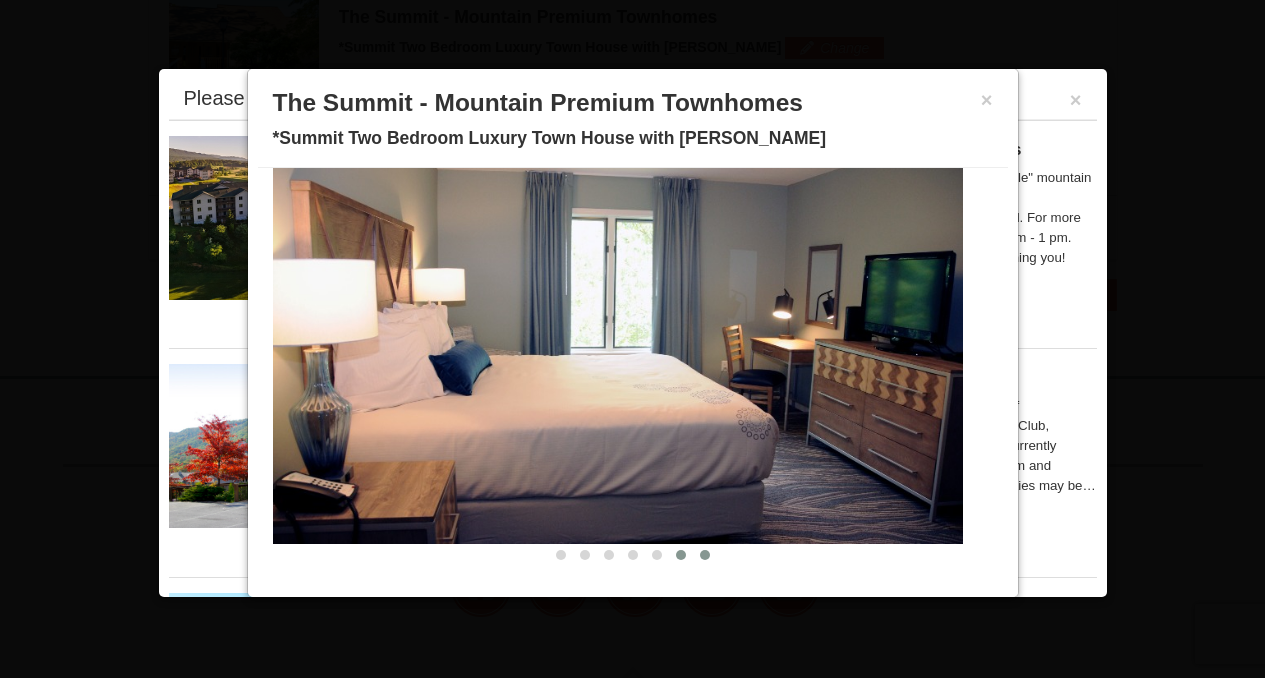 click at bounding box center (705, 555) 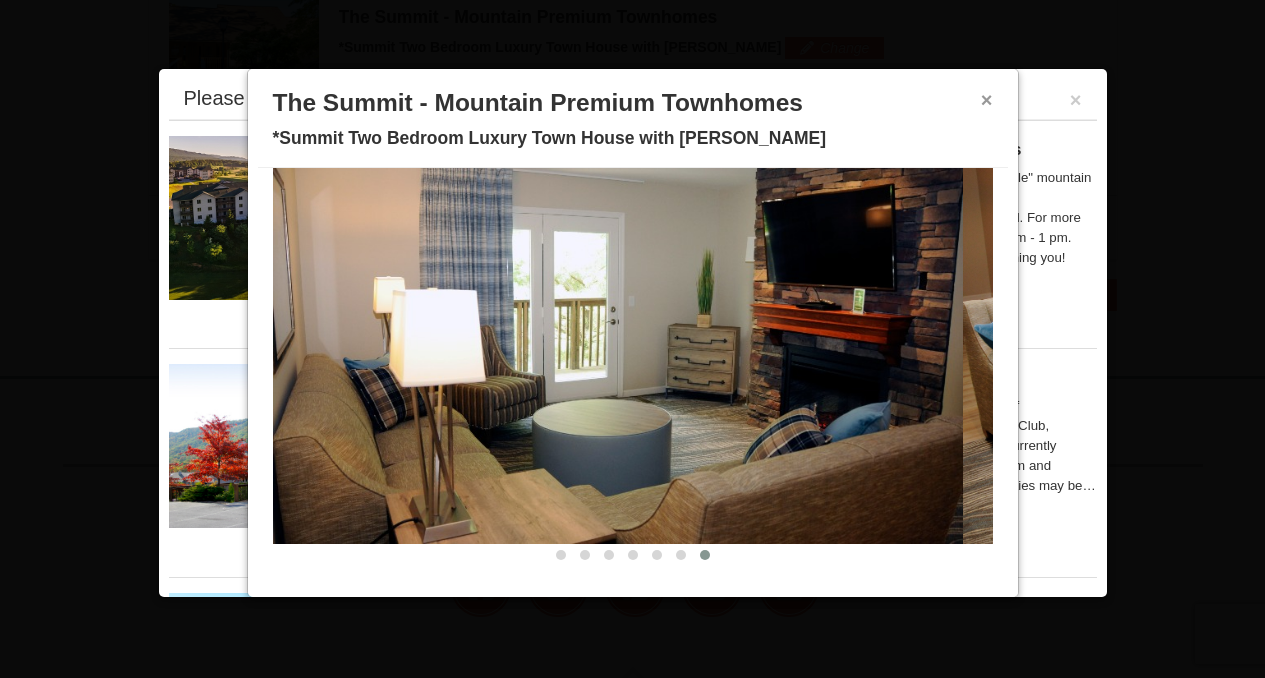 click on "×" at bounding box center [987, 100] 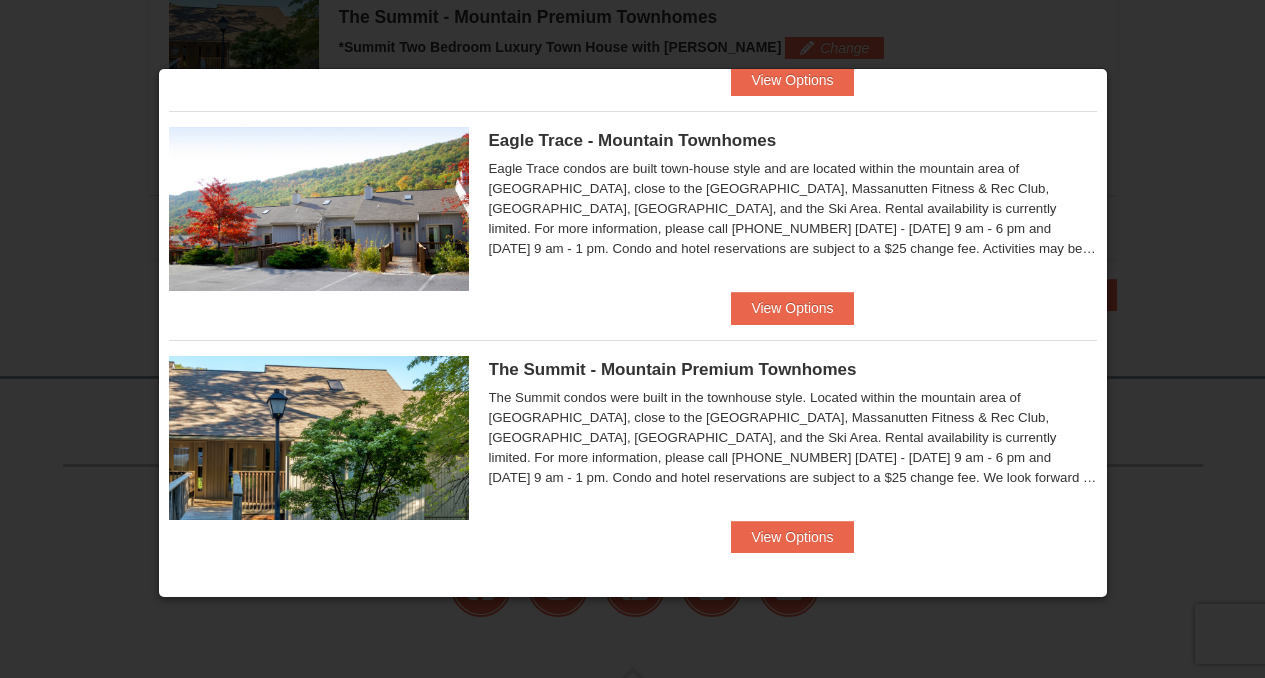 scroll, scrollTop: 238, scrollLeft: 0, axis: vertical 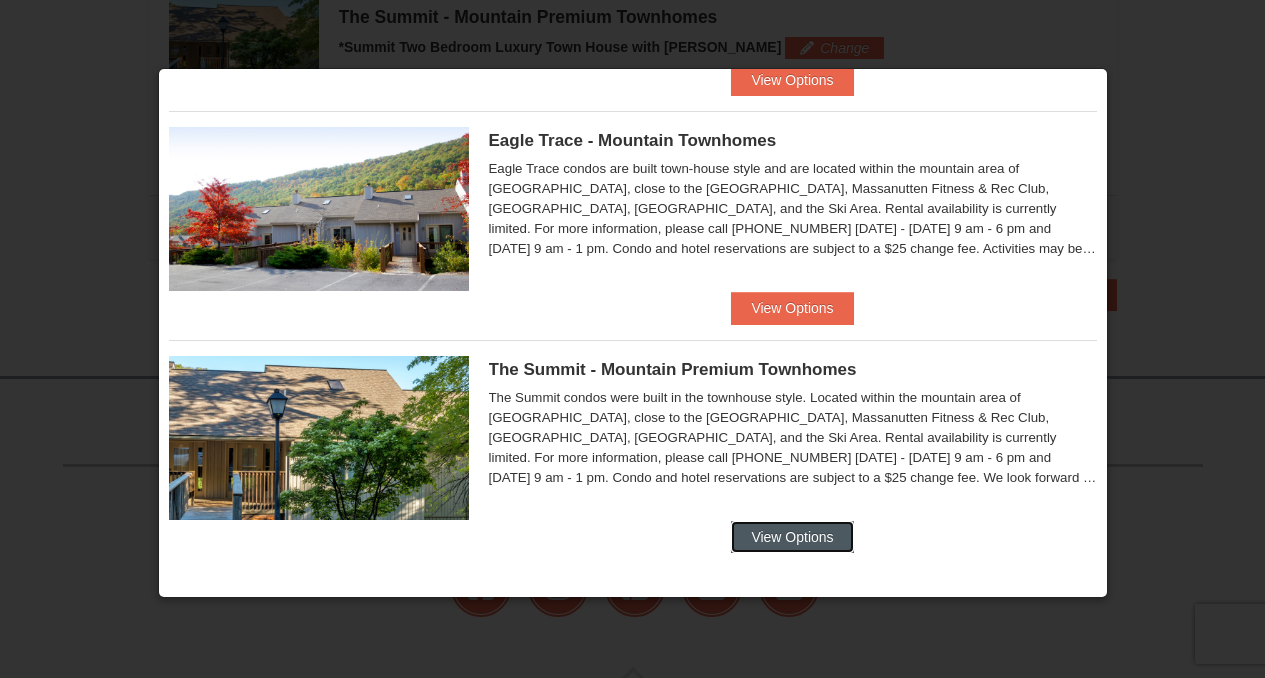 click on "View Options" at bounding box center (792, 537) 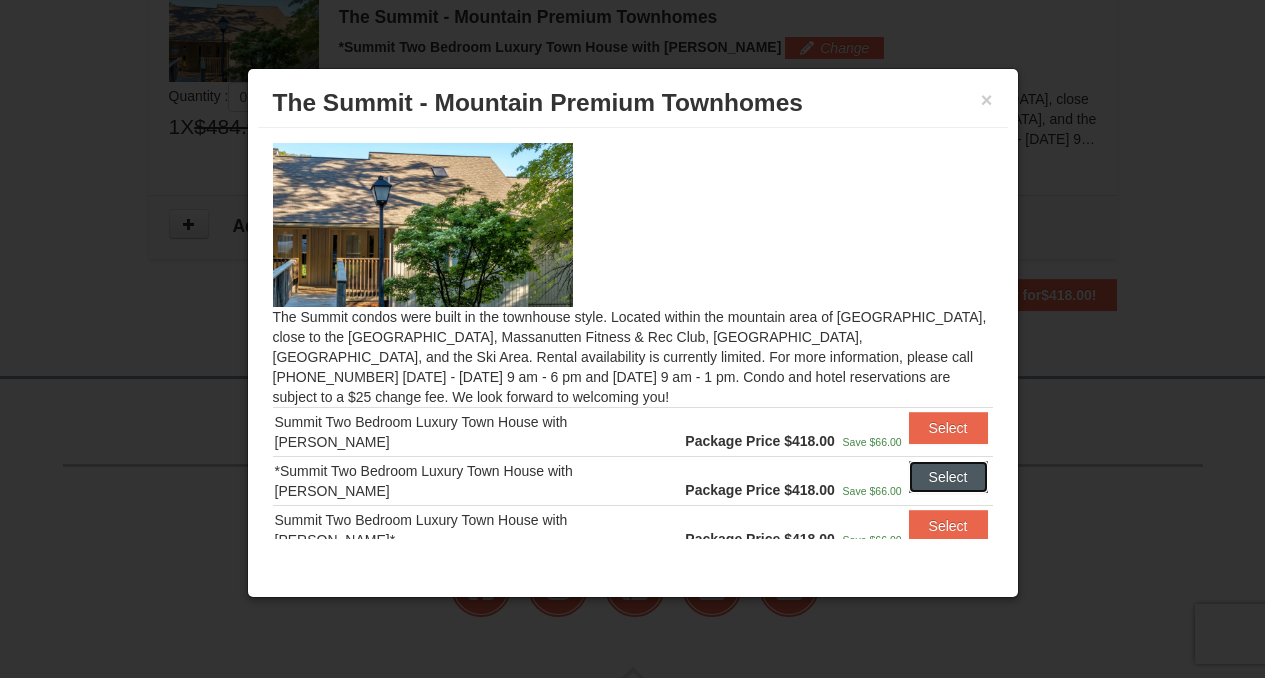click on "Select" at bounding box center (948, 477) 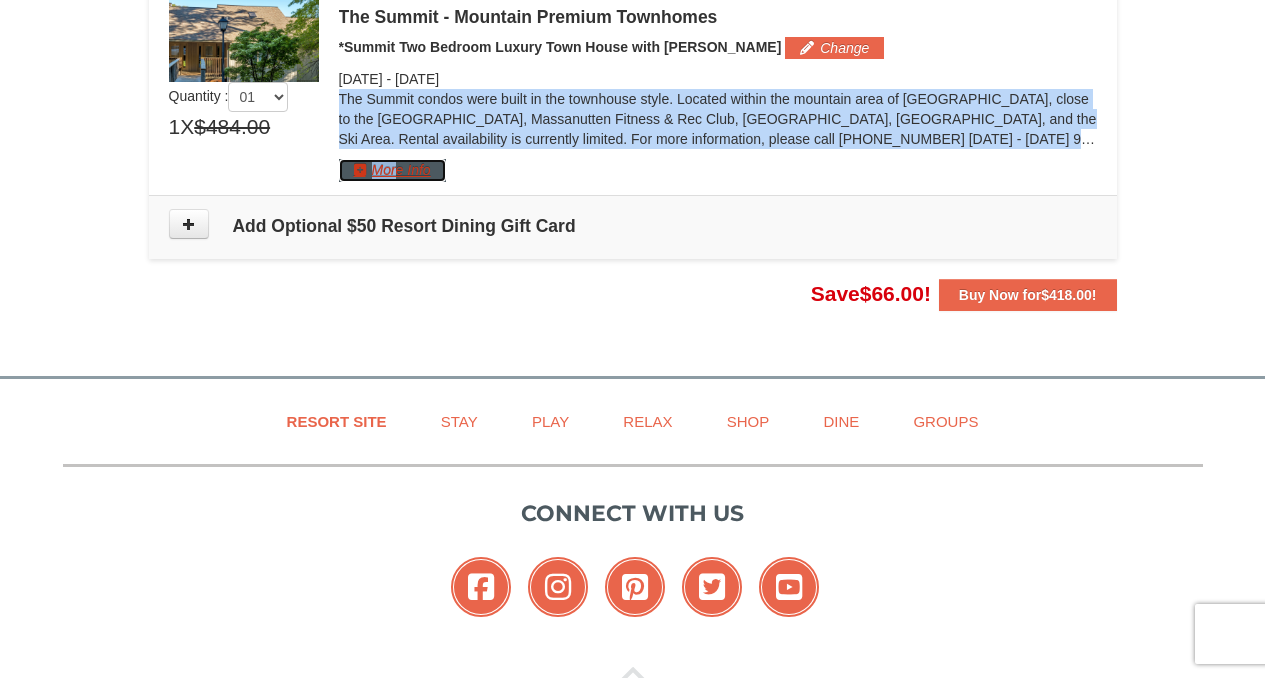 click on "More Info" at bounding box center (392, 170) 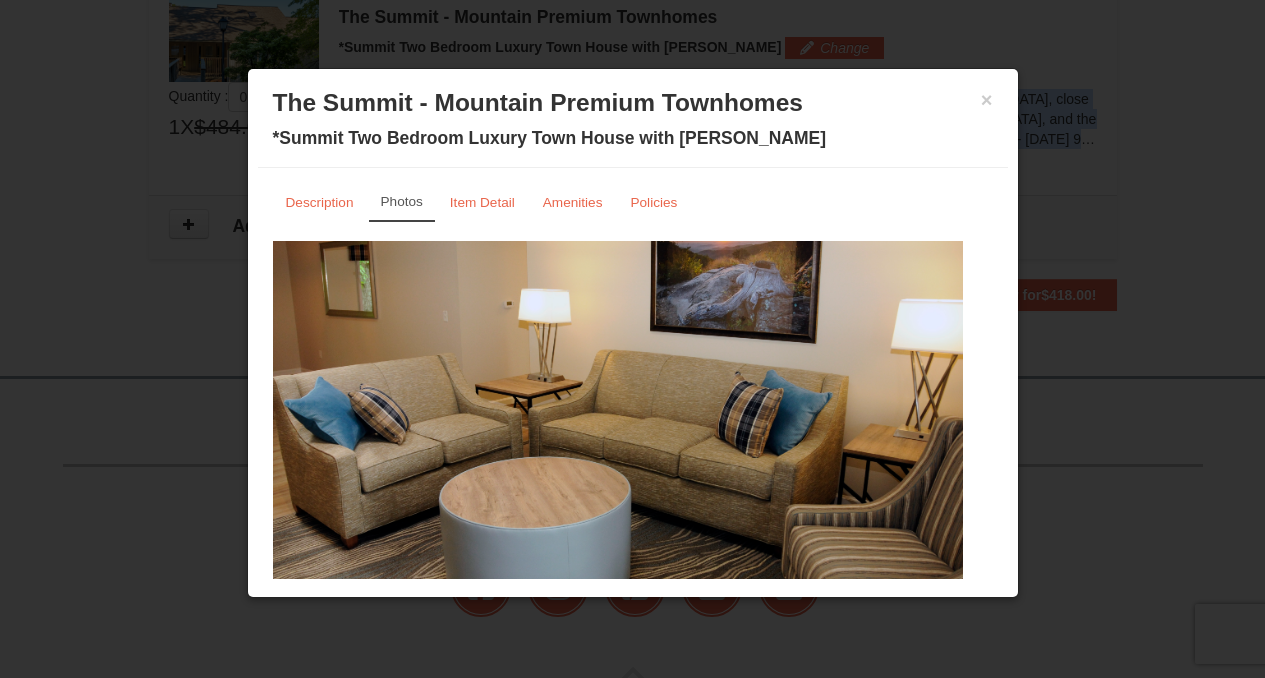 scroll, scrollTop: 0, scrollLeft: 0, axis: both 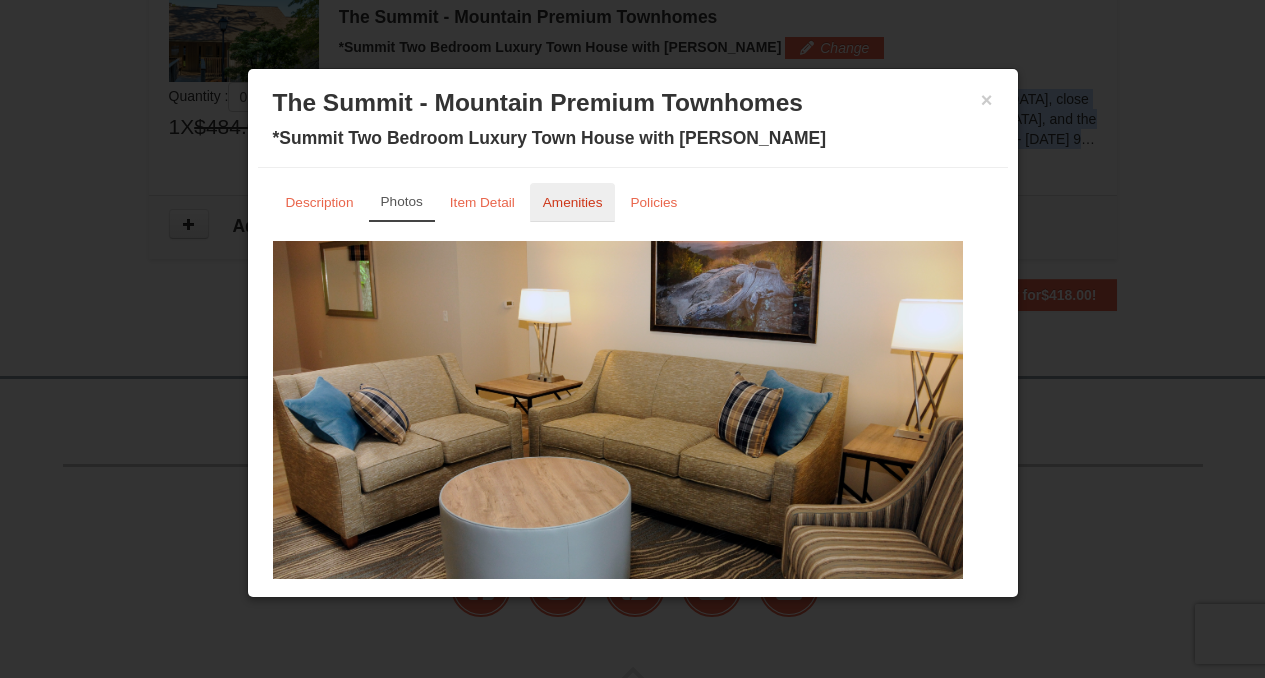 click on "Amenities" at bounding box center [573, 202] 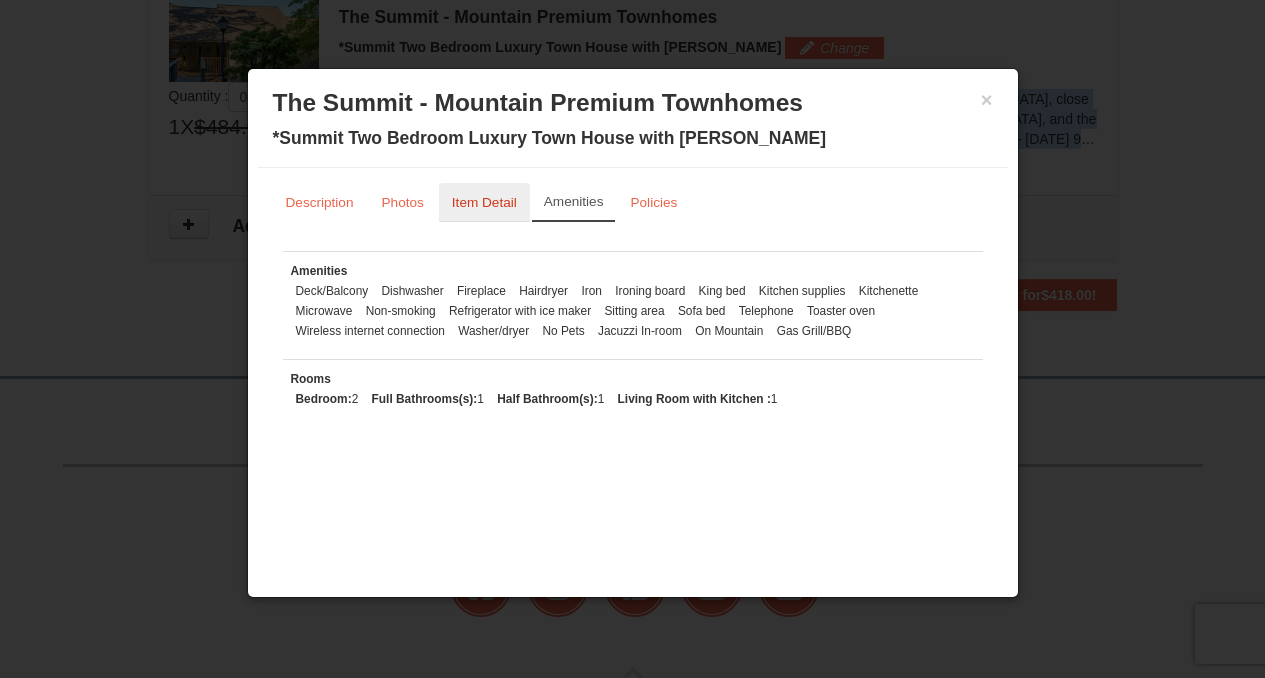 click on "Item Detail" at bounding box center (484, 202) 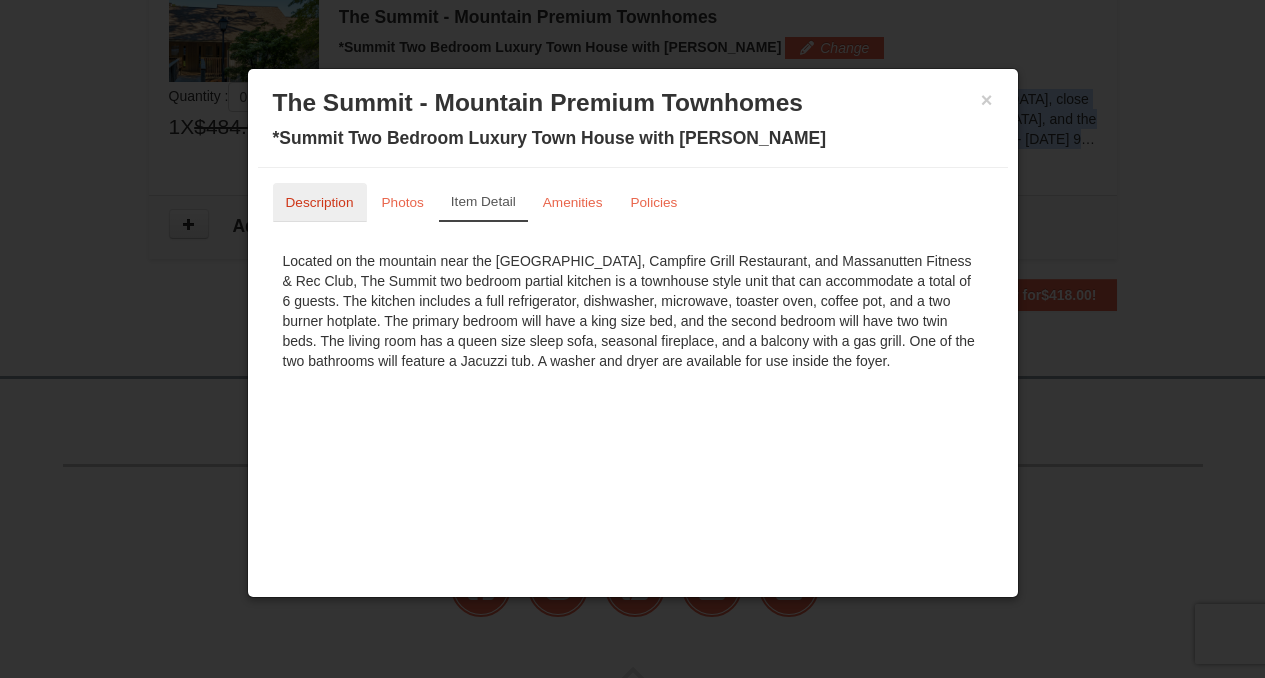 click on "Description" at bounding box center (320, 202) 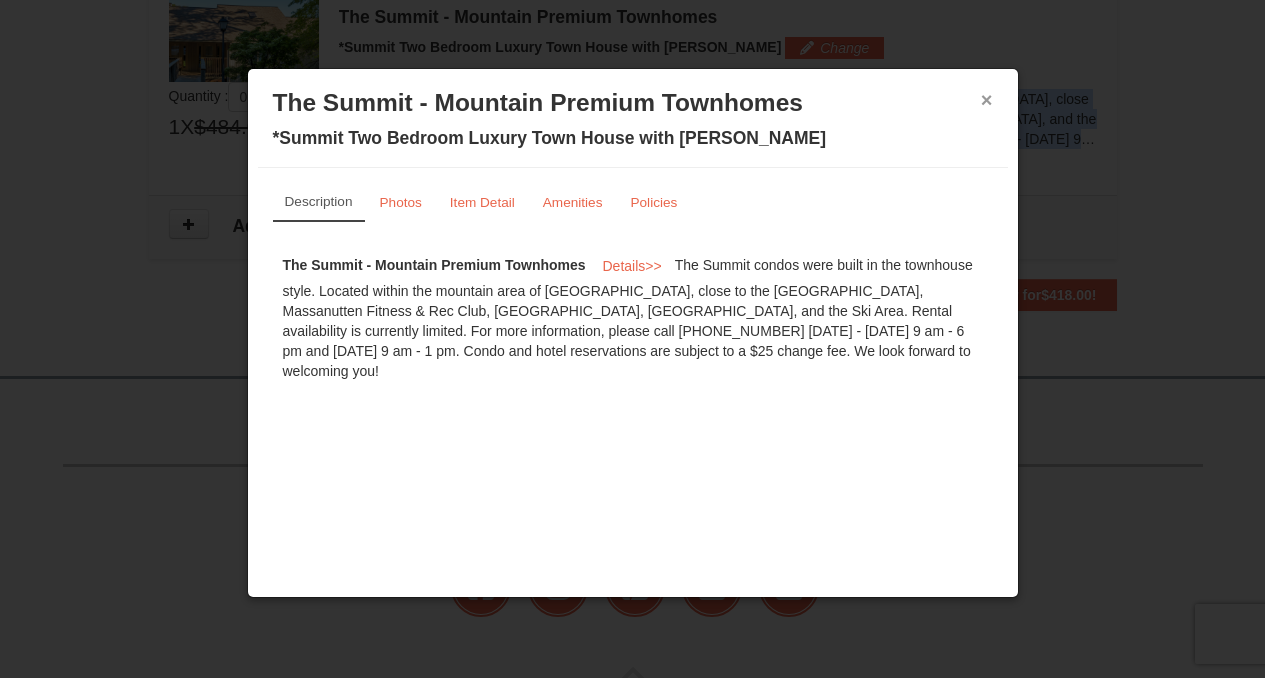 click on "×" at bounding box center (987, 100) 